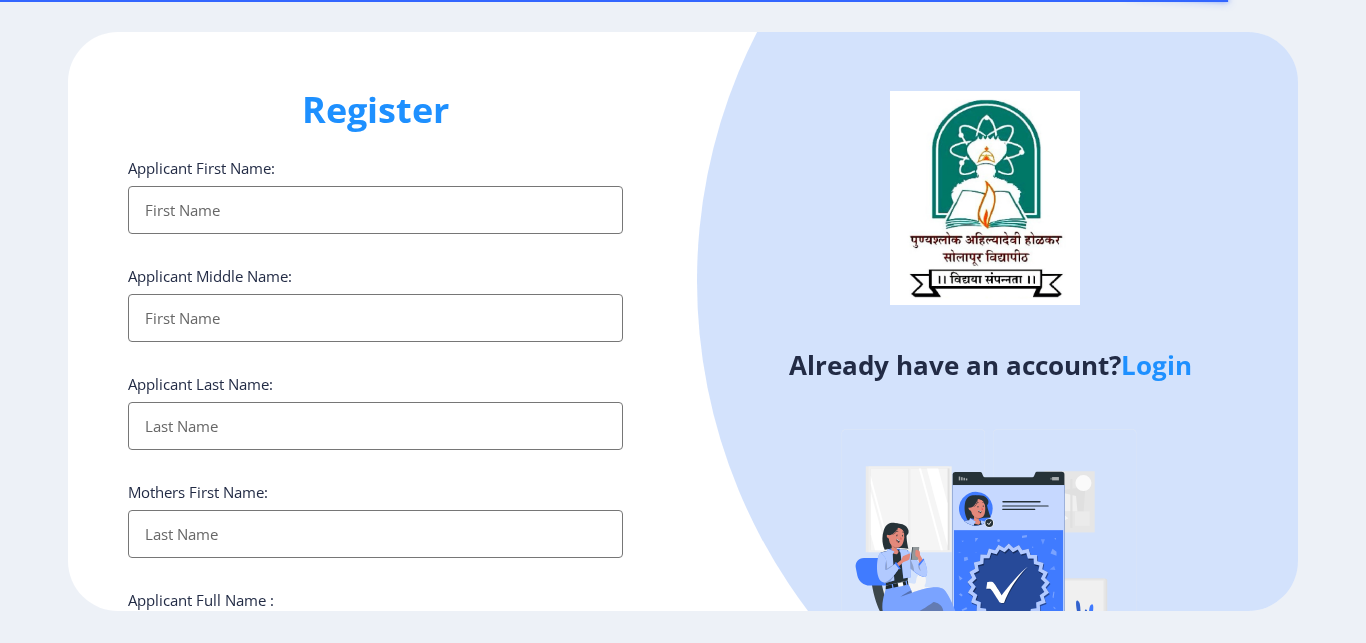 select 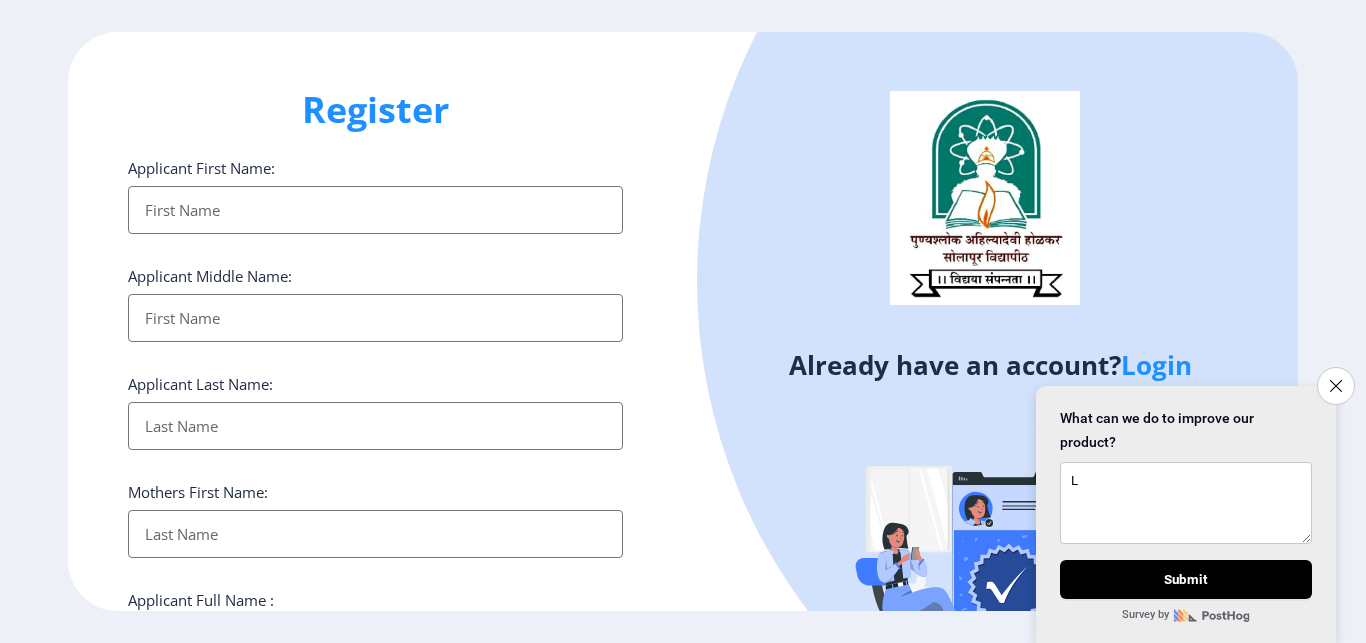 type on "L" 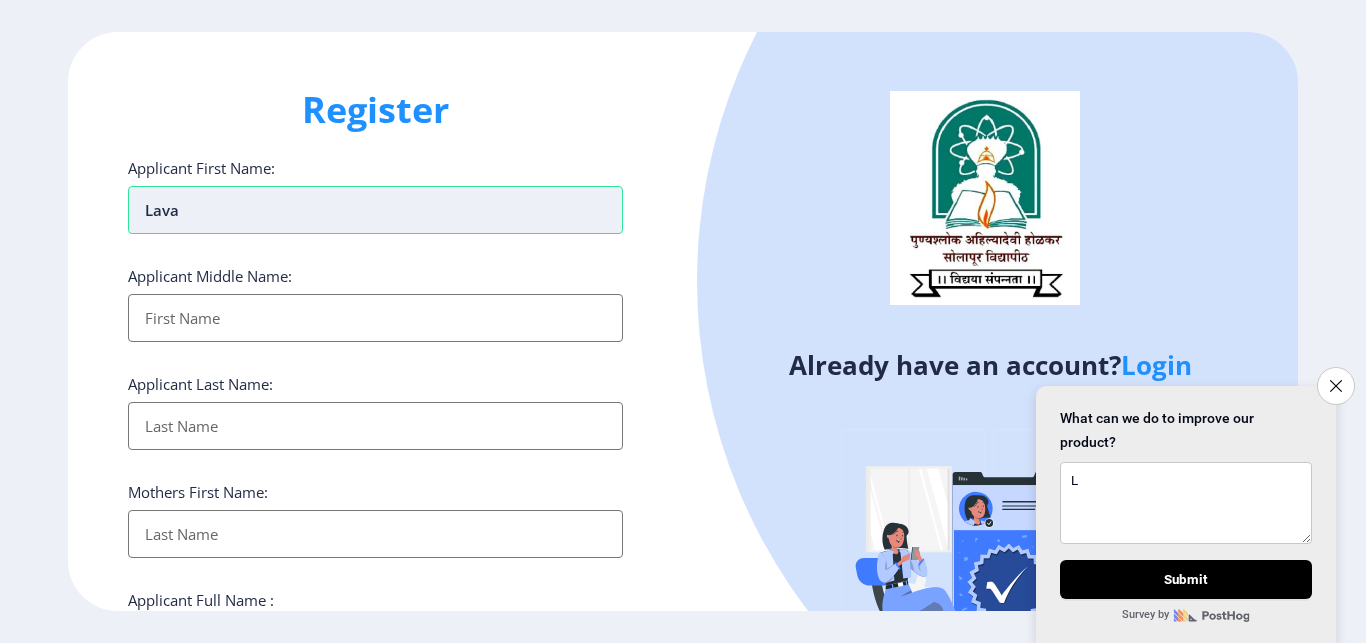 click on "Lava" at bounding box center (375, 210) 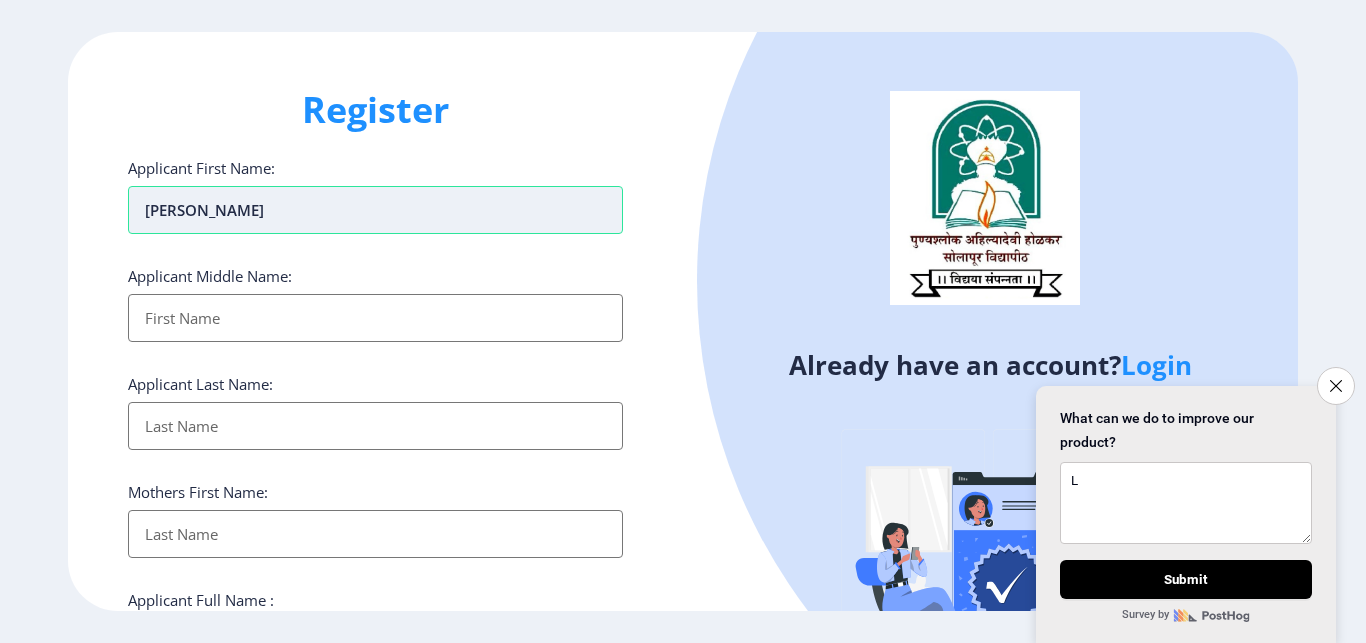 type on "[PERSON_NAME]" 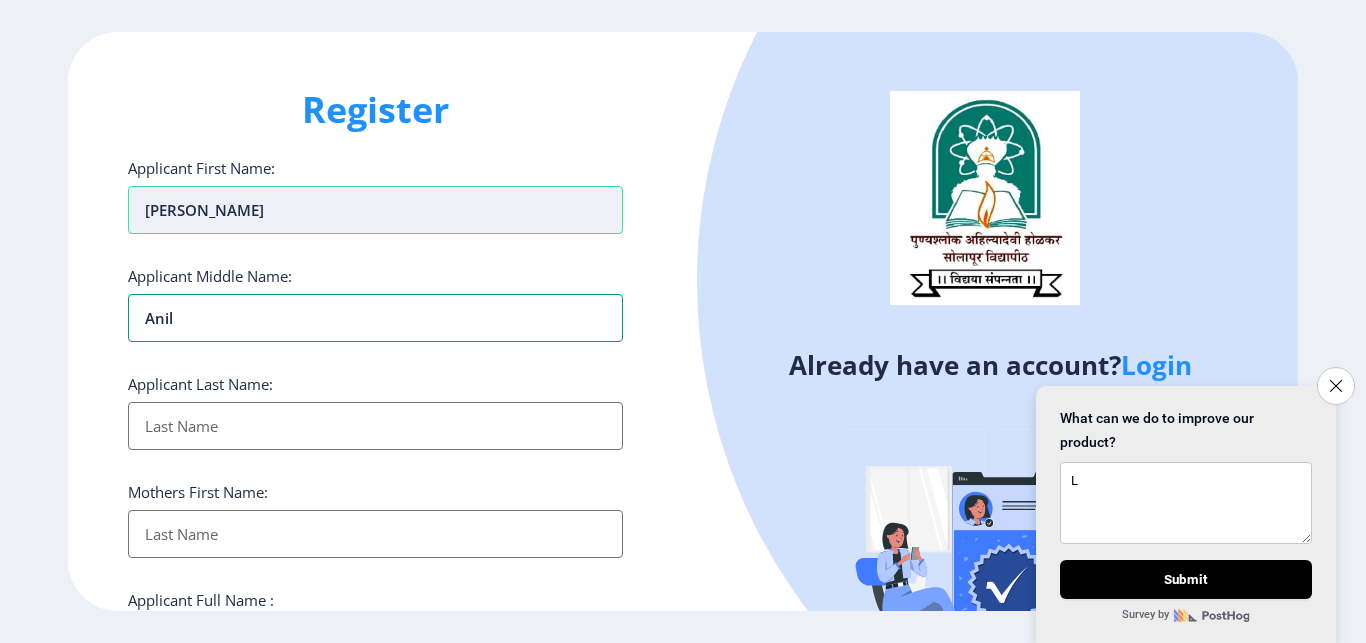 type on "anil" 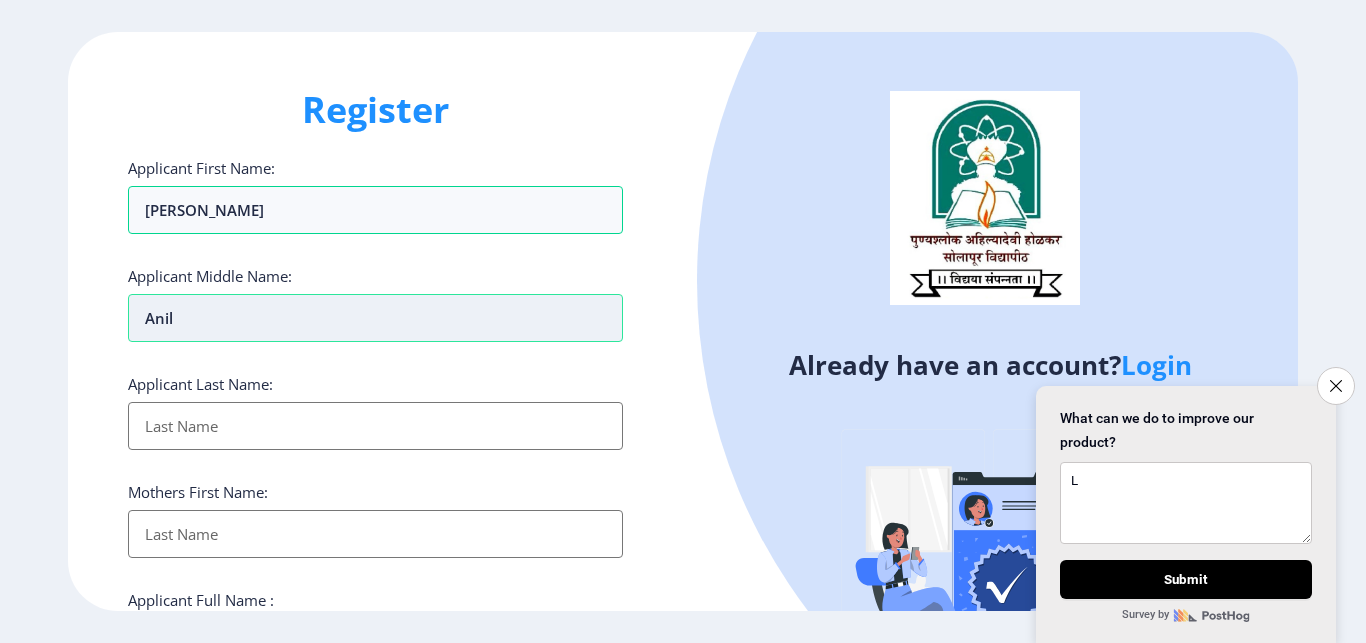scroll, scrollTop: 240, scrollLeft: 0, axis: vertical 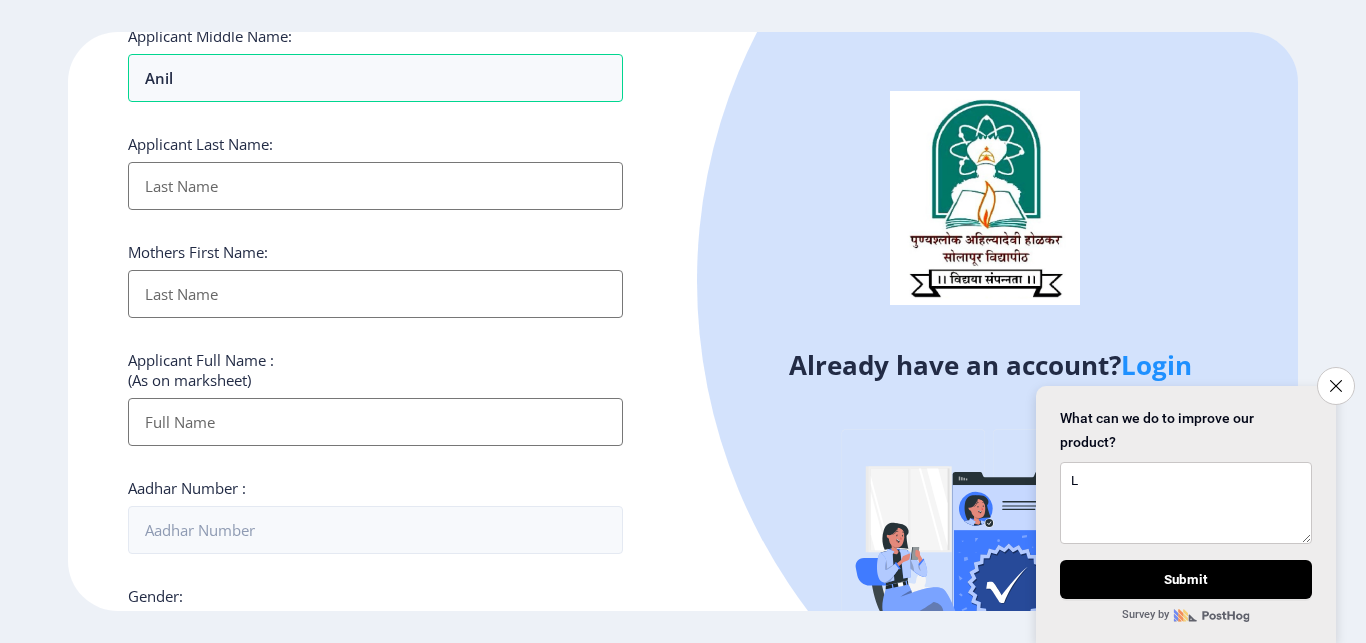click on "Applicant First Name:" at bounding box center [375, 186] 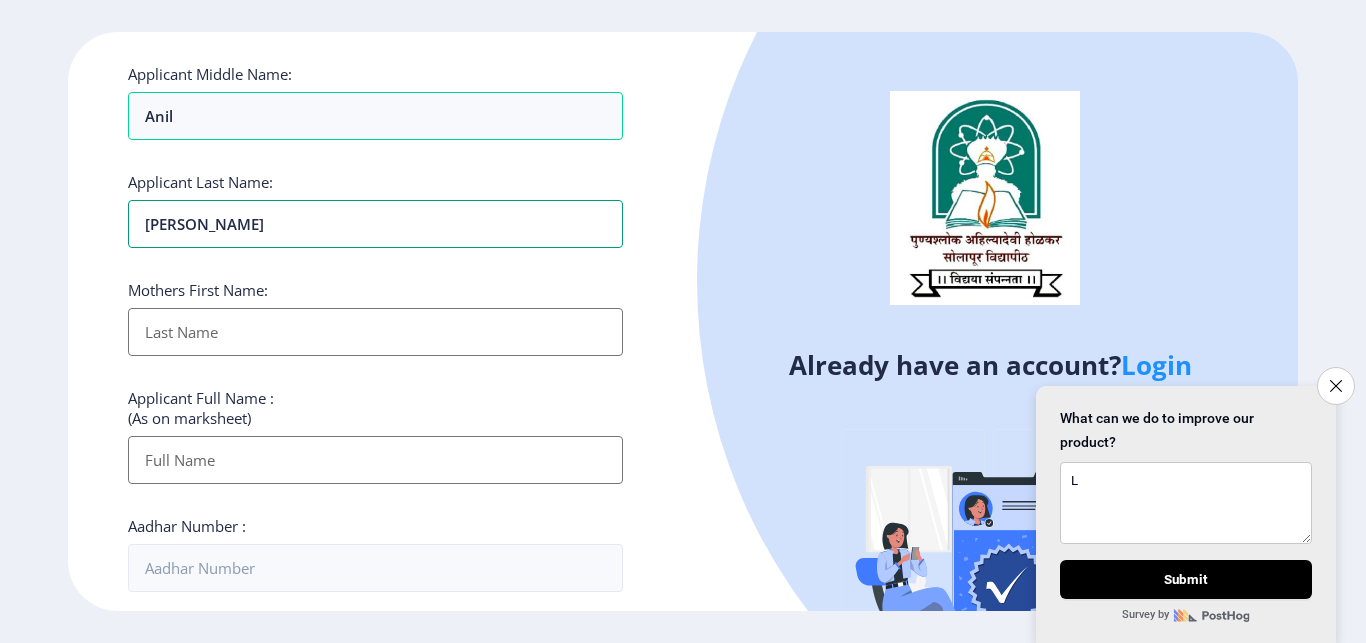 scroll, scrollTop: 240, scrollLeft: 0, axis: vertical 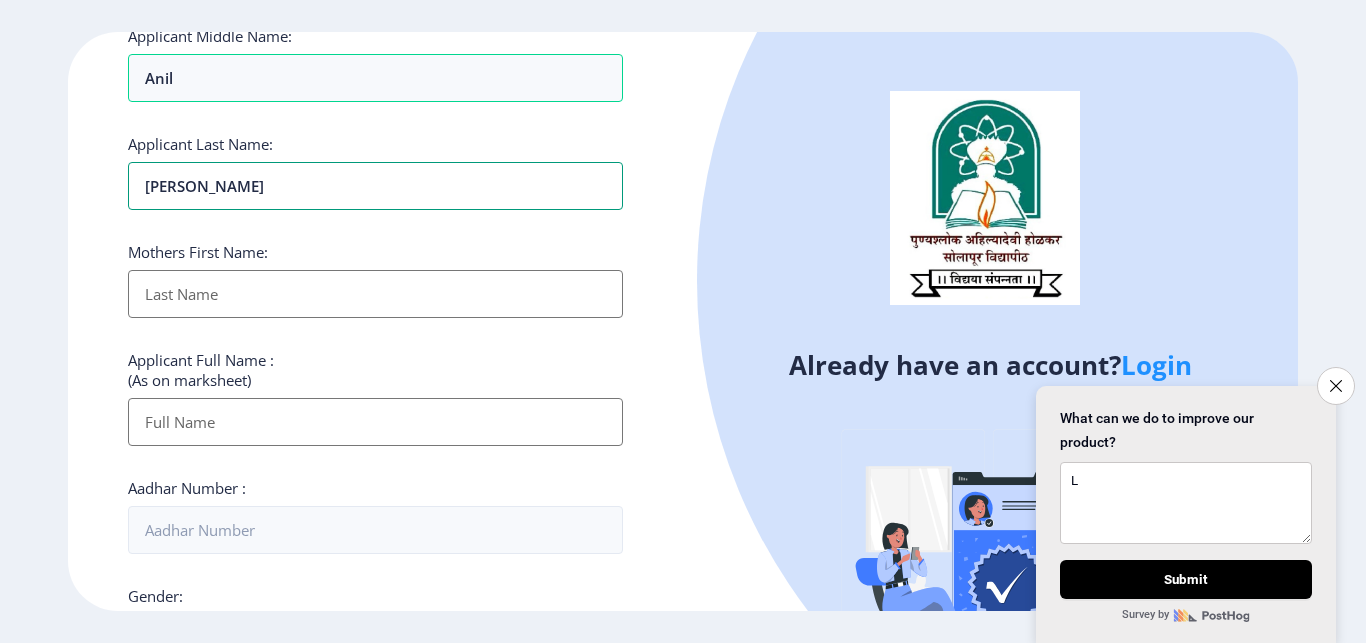 type on "dasari" 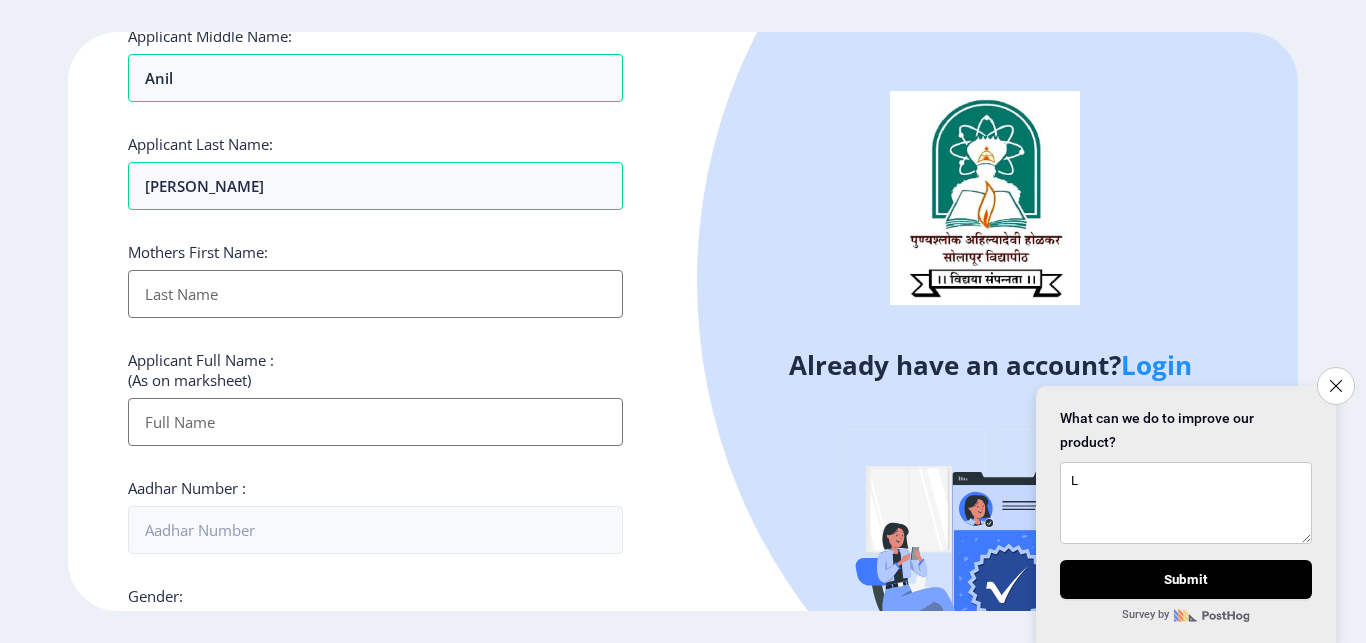 click on "Applicant First Name:" at bounding box center [375, 294] 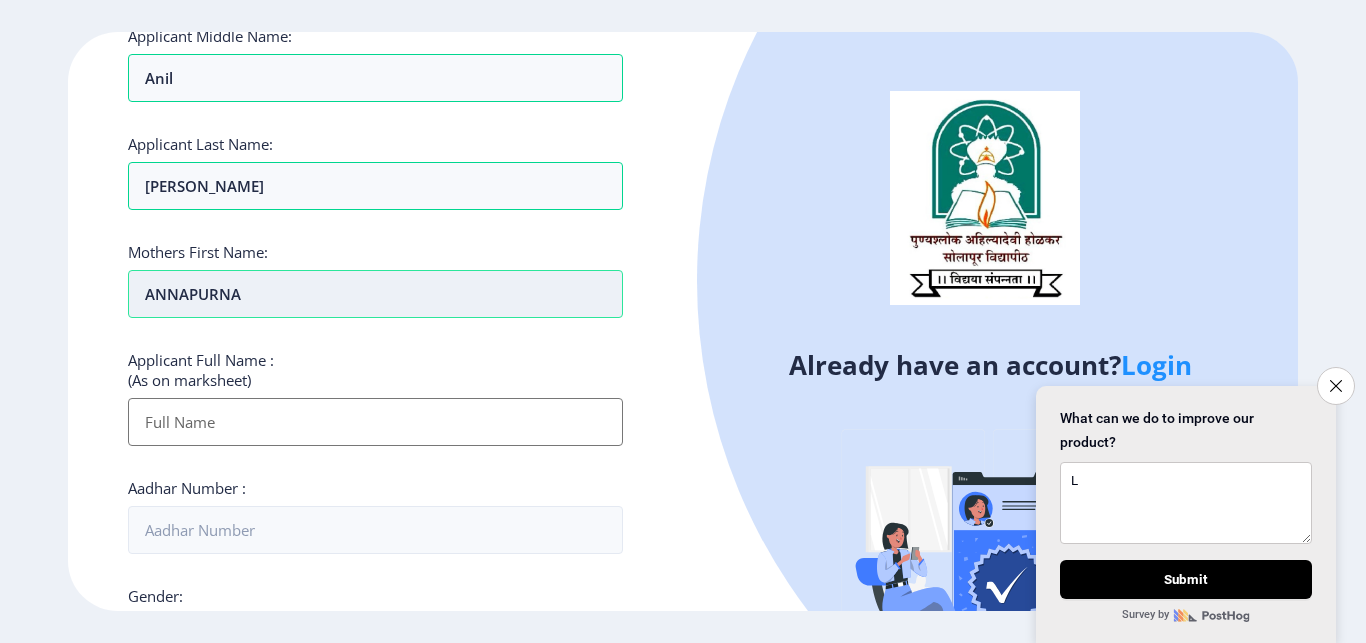 type on "ANNAPURNA" 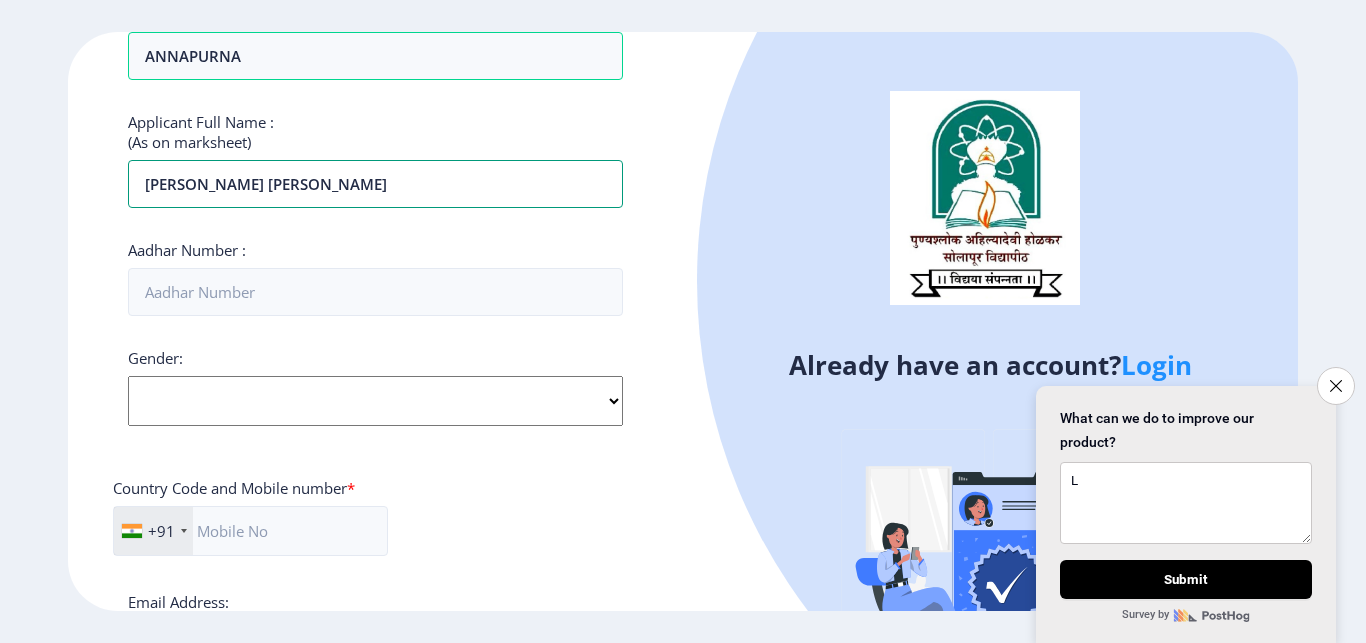 scroll, scrollTop: 480, scrollLeft: 0, axis: vertical 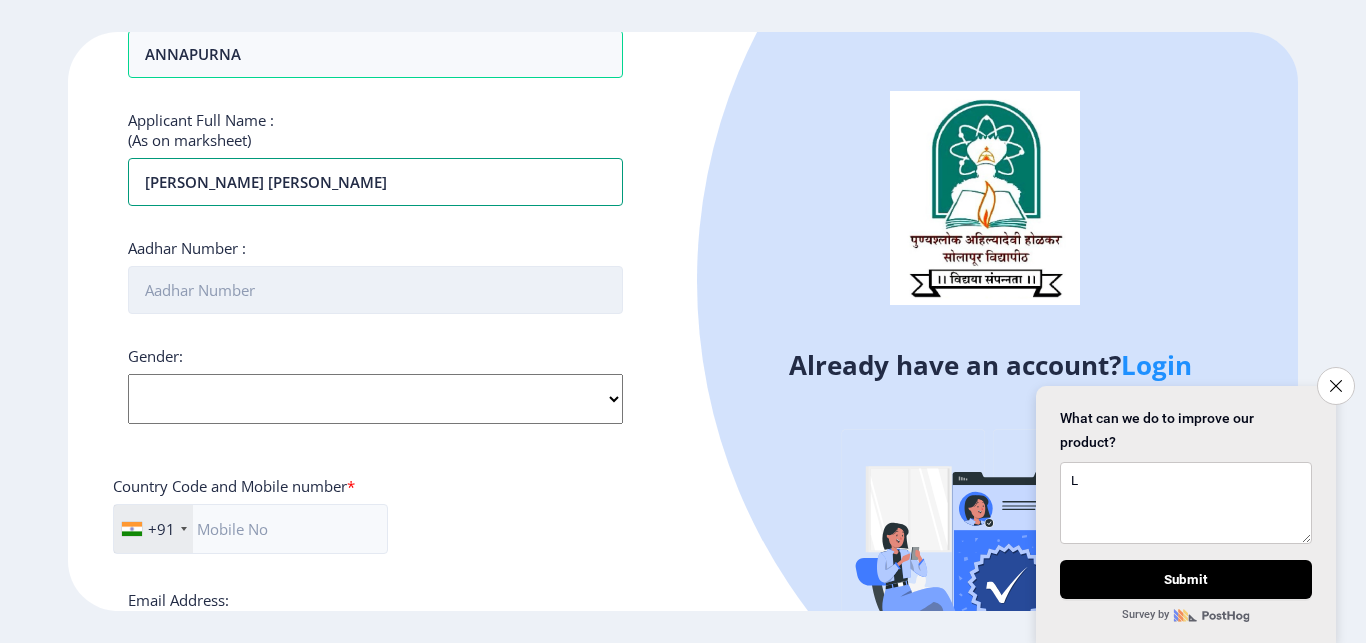type on "dASARI LAVANYA ANIL" 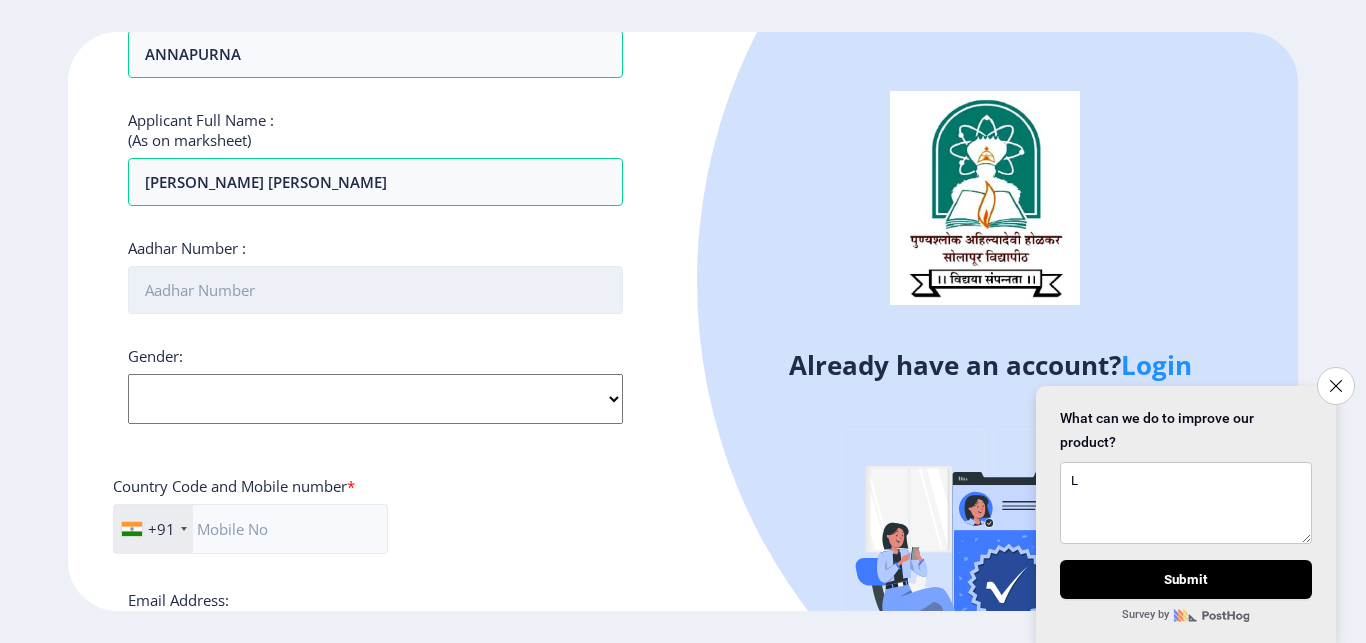 click on "Aadhar Number :" at bounding box center [375, 290] 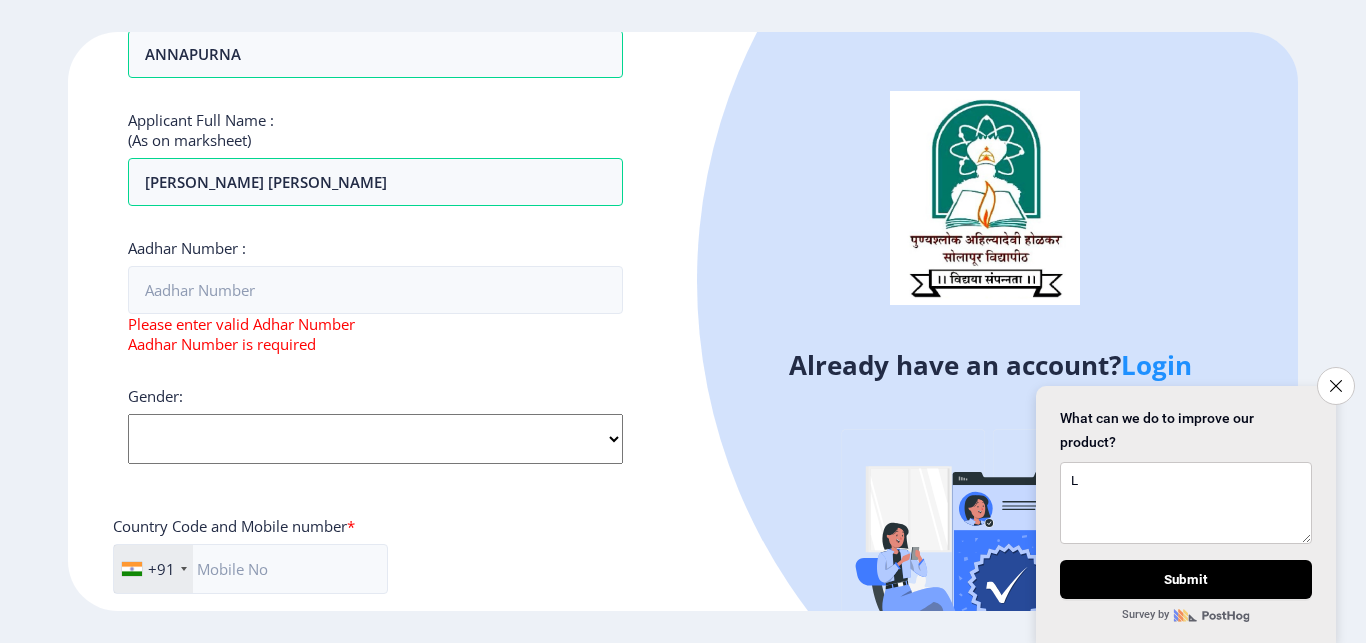 select on "[DEMOGRAPHIC_DATA]" 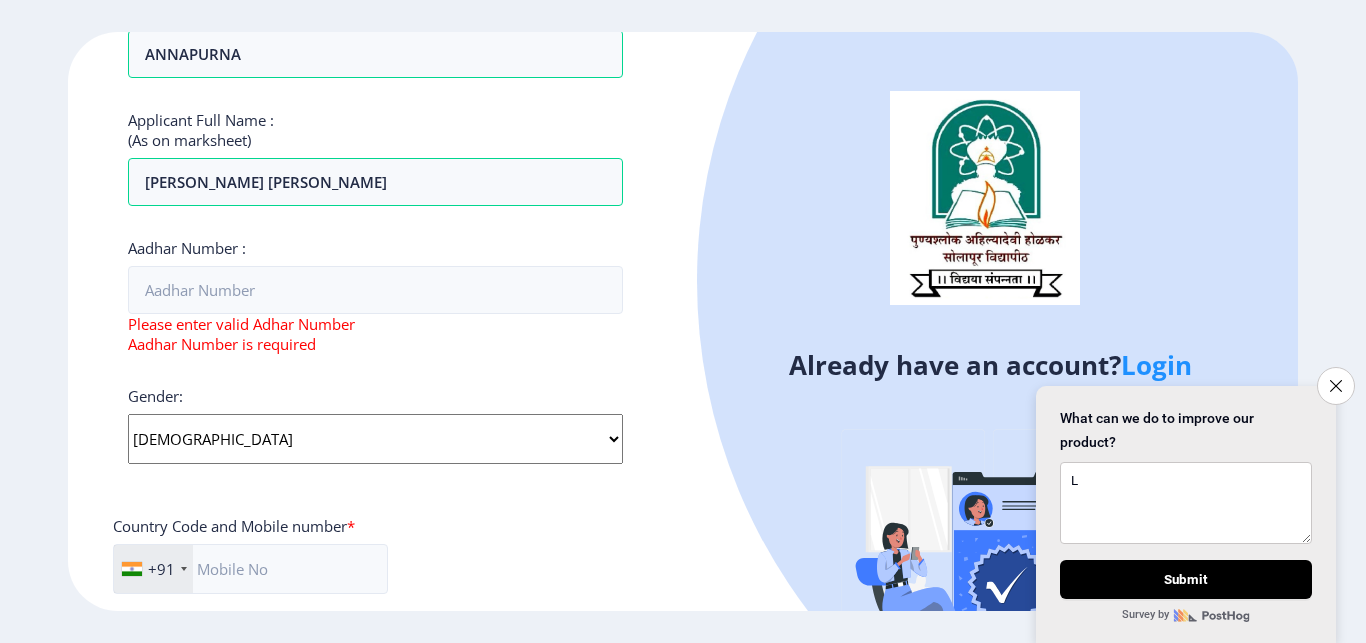 click on "[DEMOGRAPHIC_DATA]" 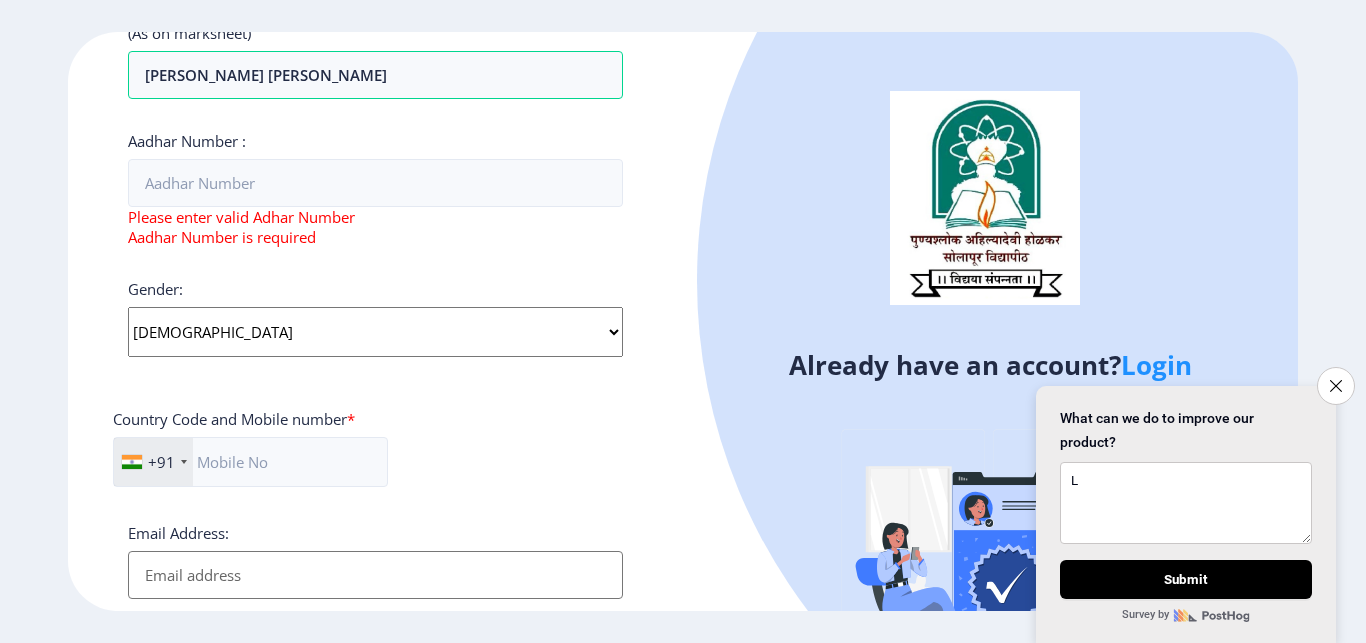 scroll, scrollTop: 600, scrollLeft: 0, axis: vertical 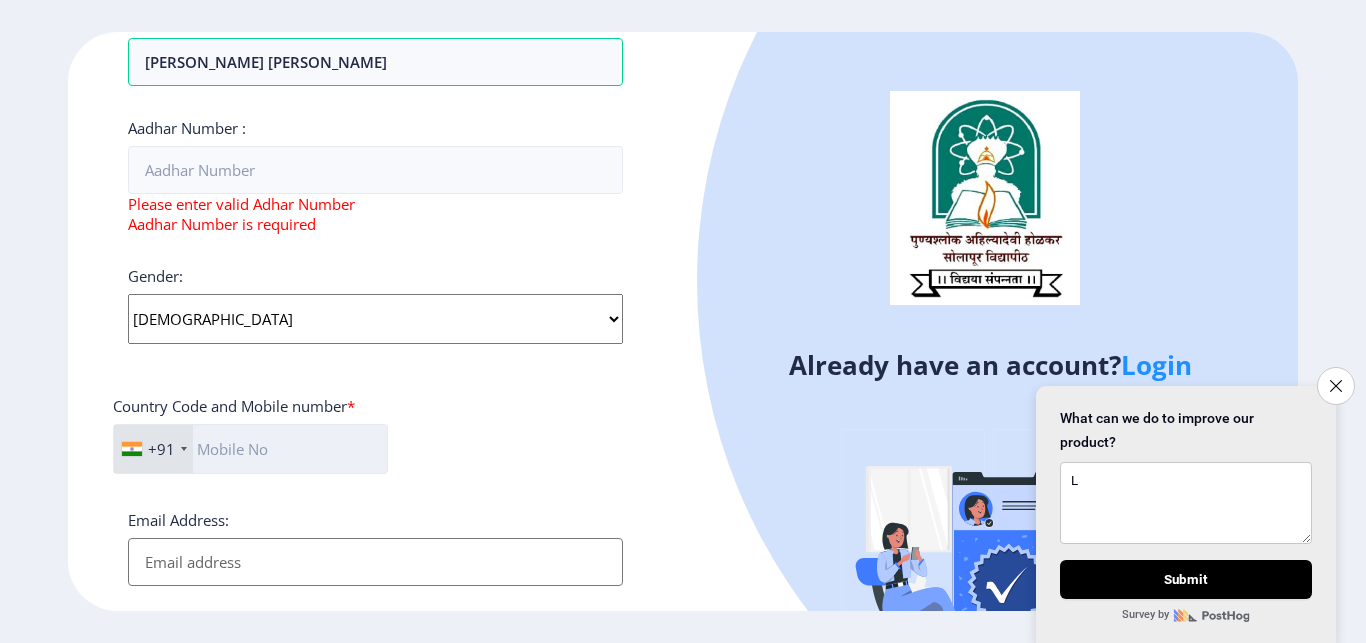 click 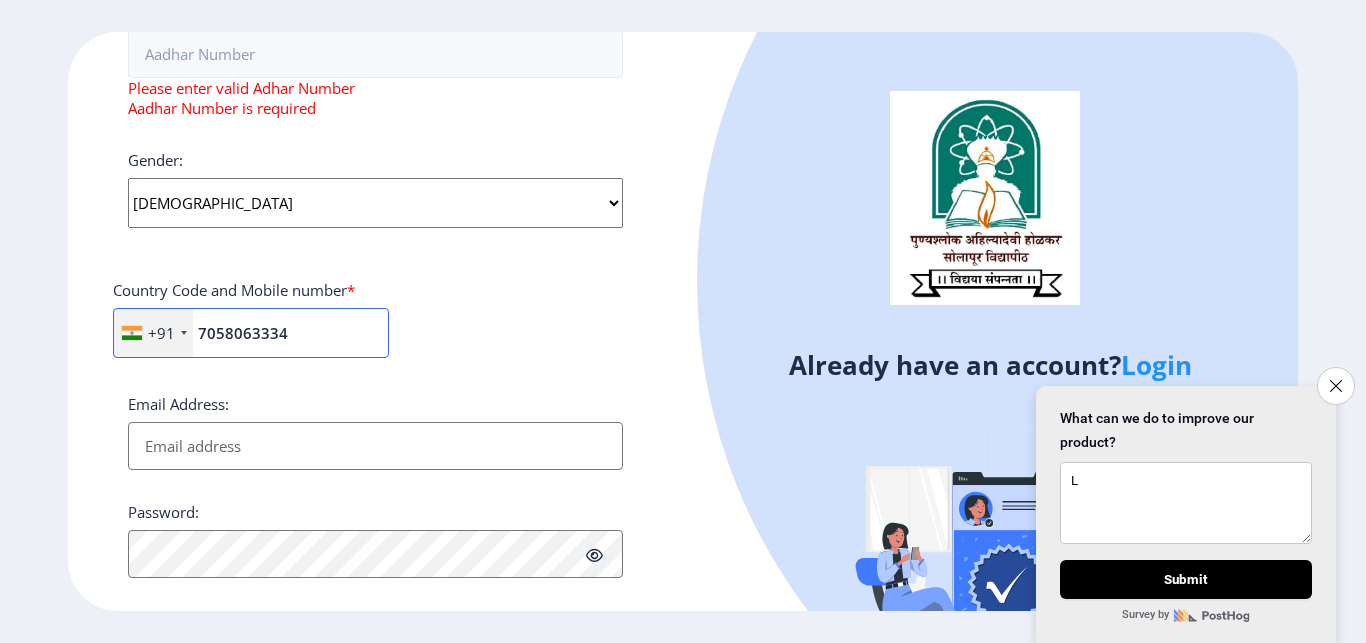 scroll, scrollTop: 840, scrollLeft: 0, axis: vertical 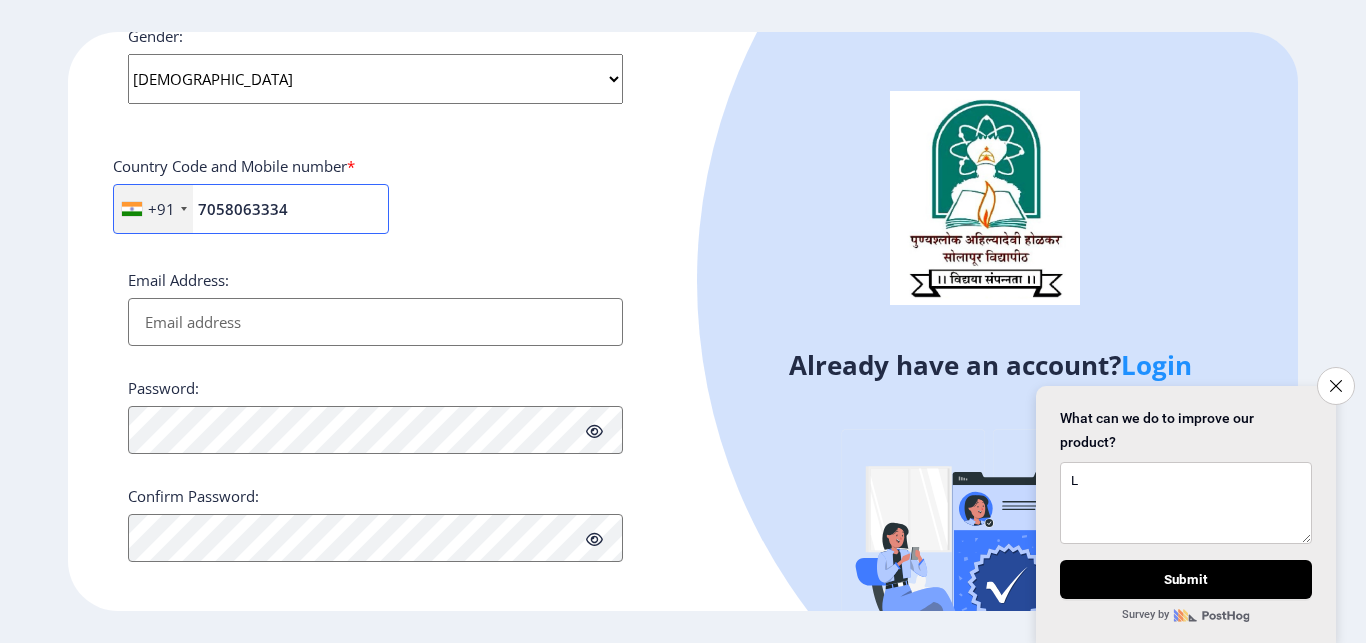 type on "7058063334" 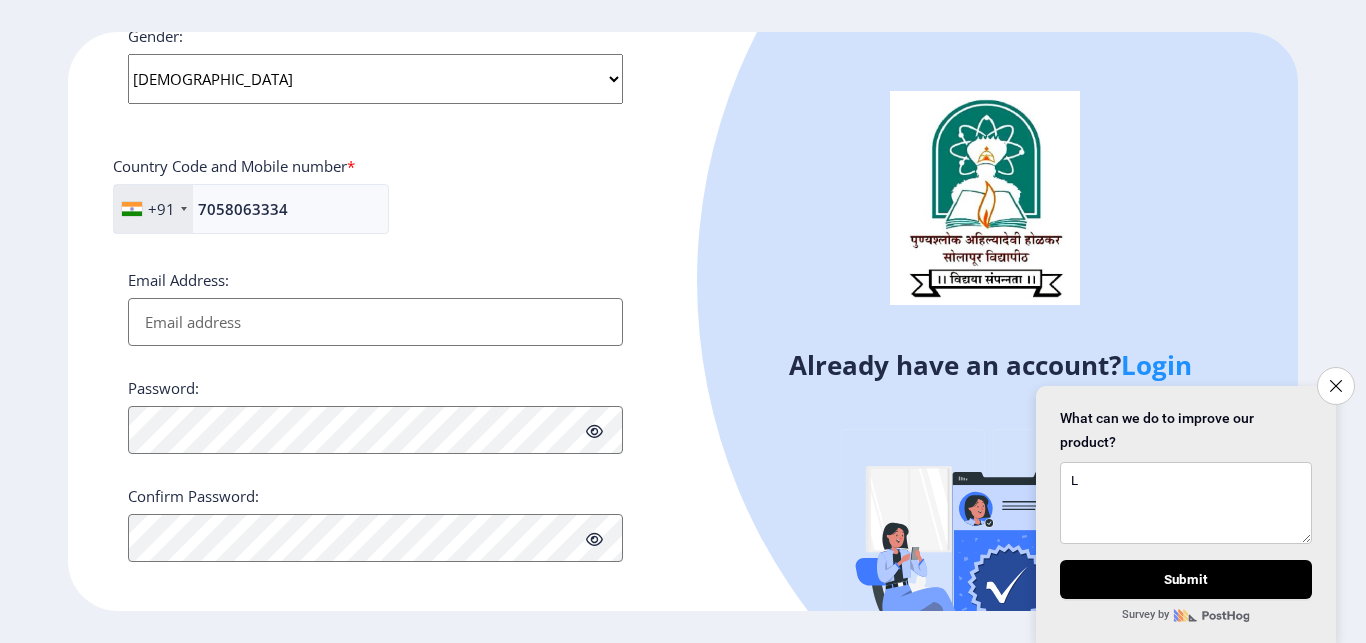 click on "Email Address:" at bounding box center [375, 322] 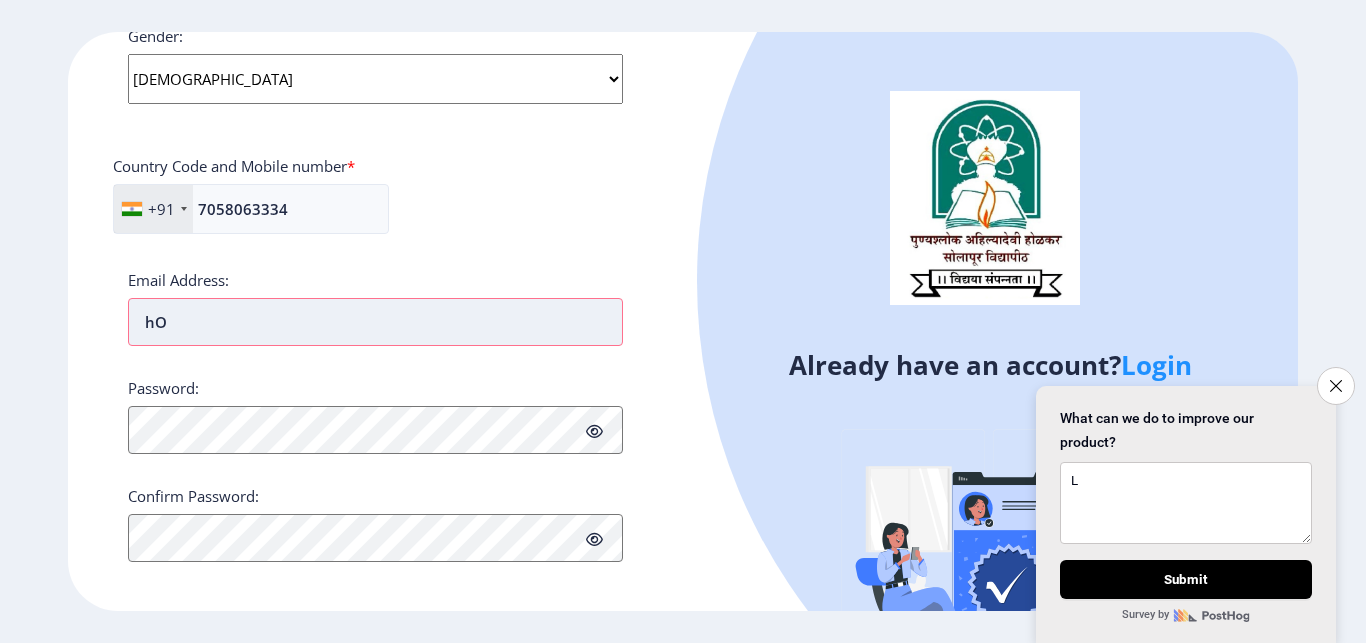 type on "h" 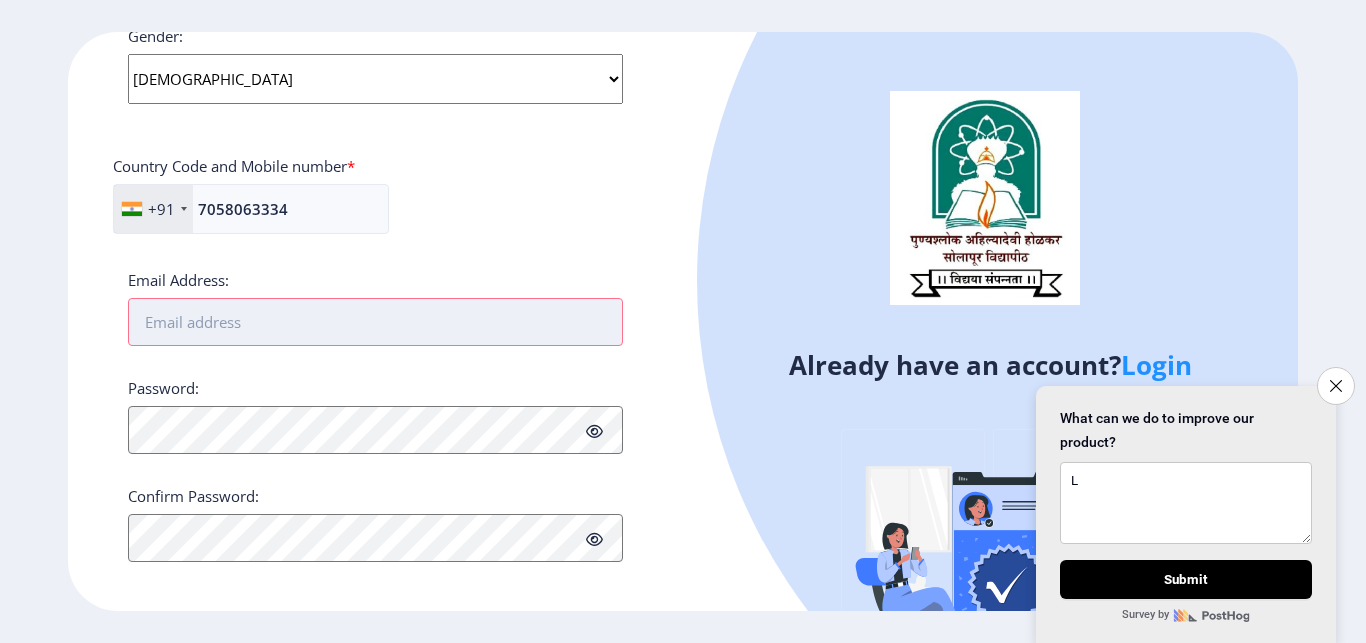 type on "h" 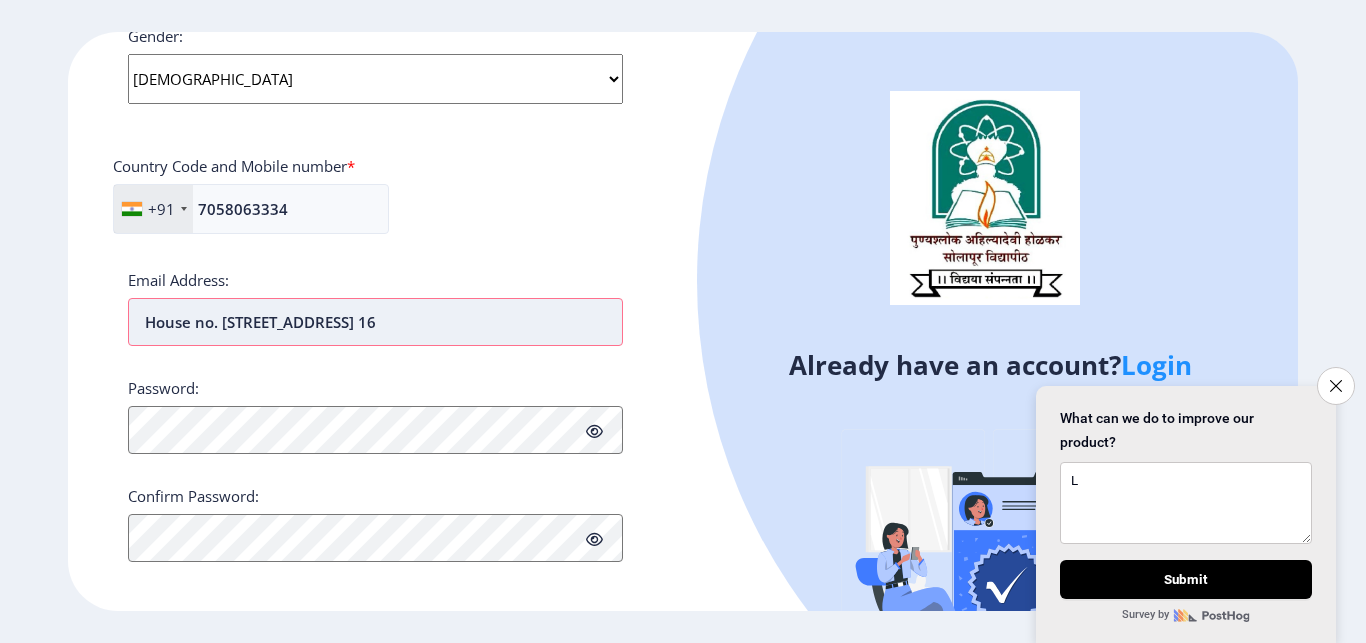 scroll, scrollTop: 853, scrollLeft: 0, axis: vertical 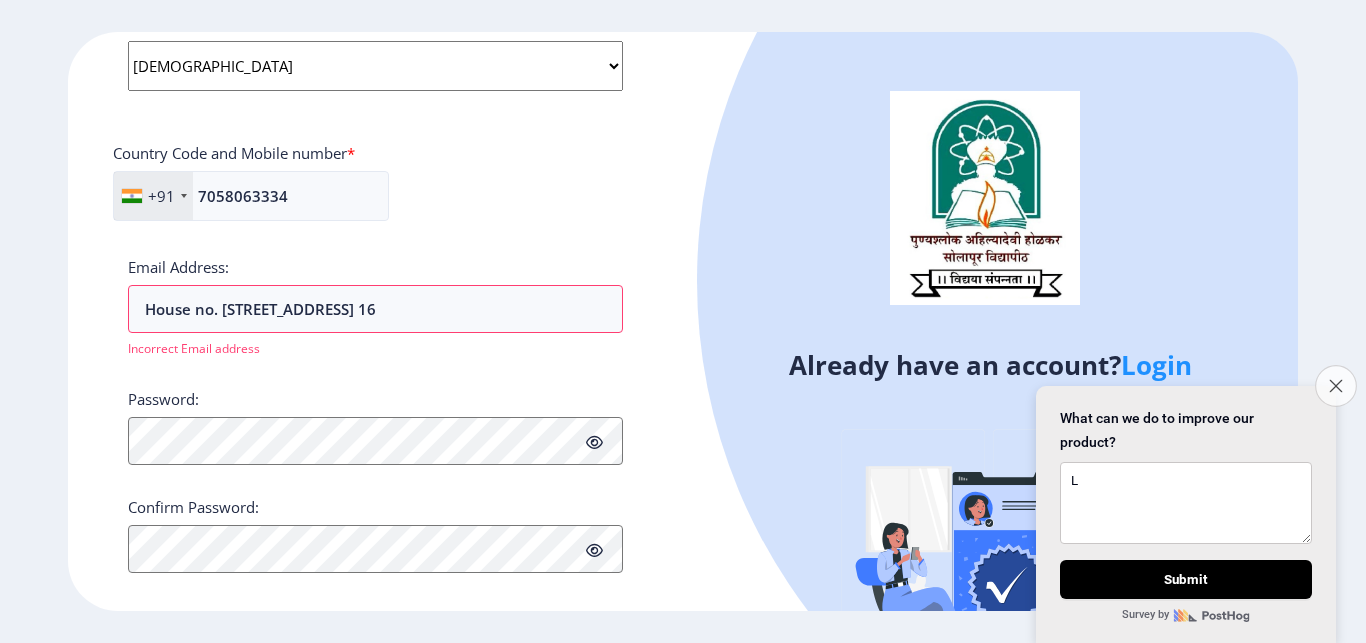 click on "Close survey" 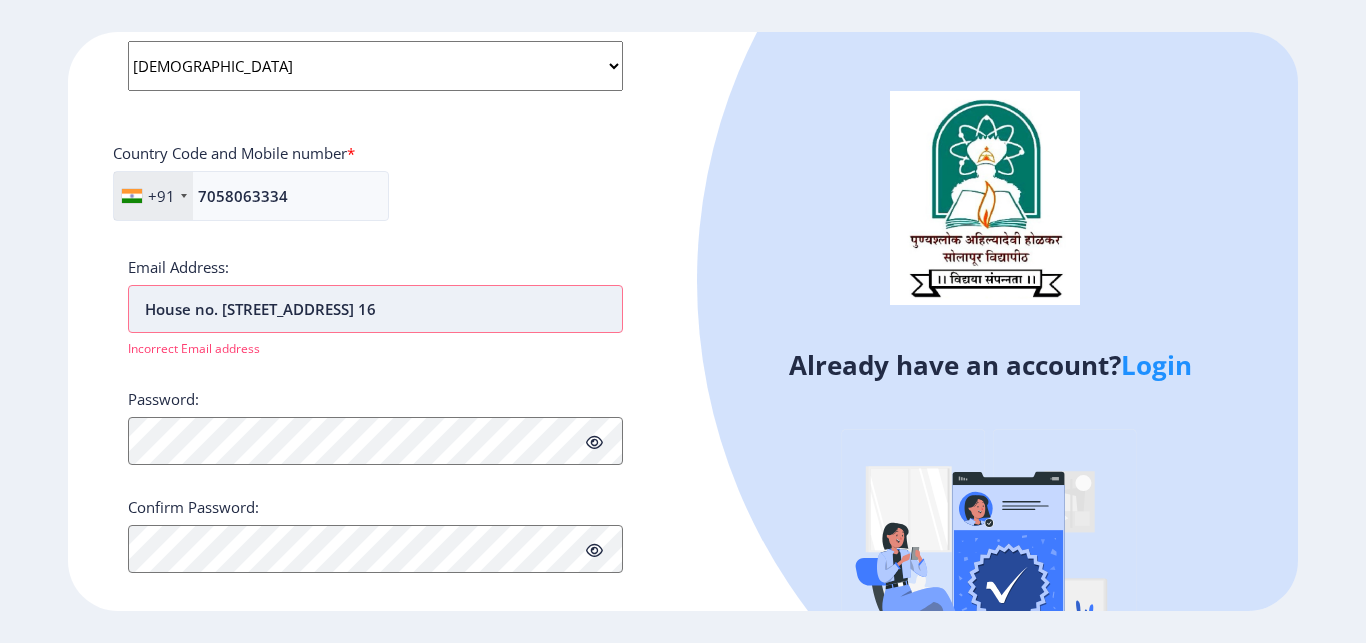 drag, startPoint x: 410, startPoint y: 311, endPoint x: 77, endPoint y: 321, distance: 333.15012 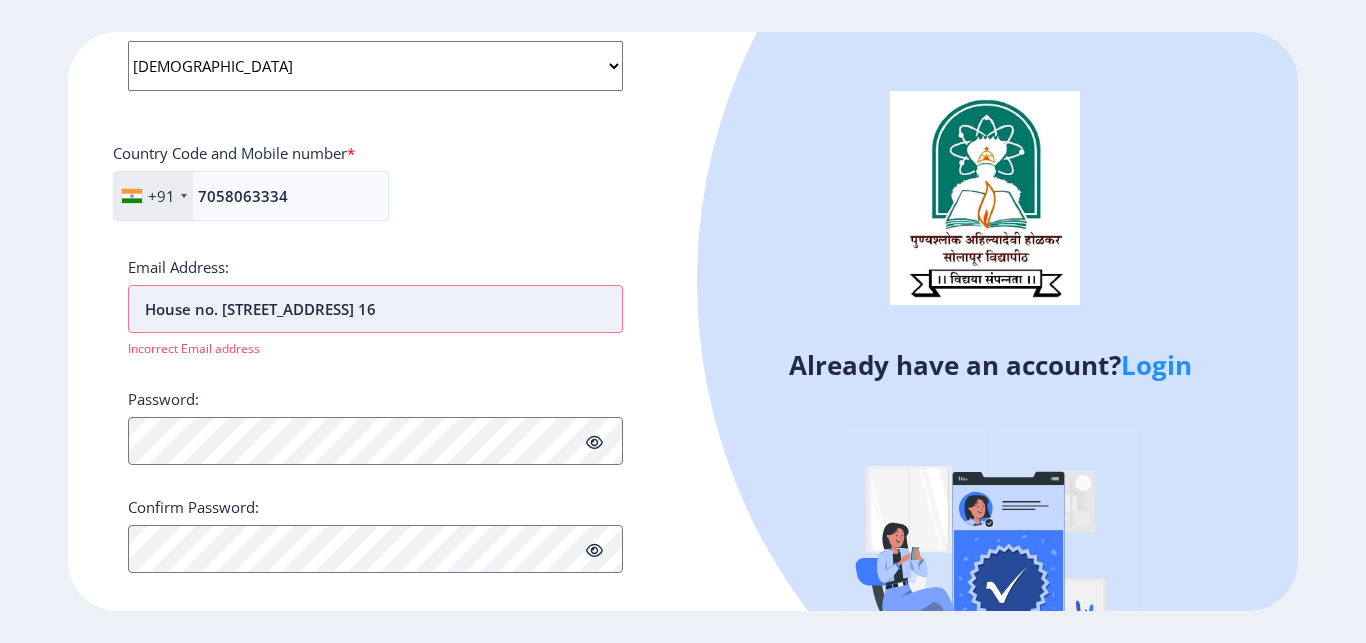click on "House no. 641 Plot NO. 16" at bounding box center (375, 309) 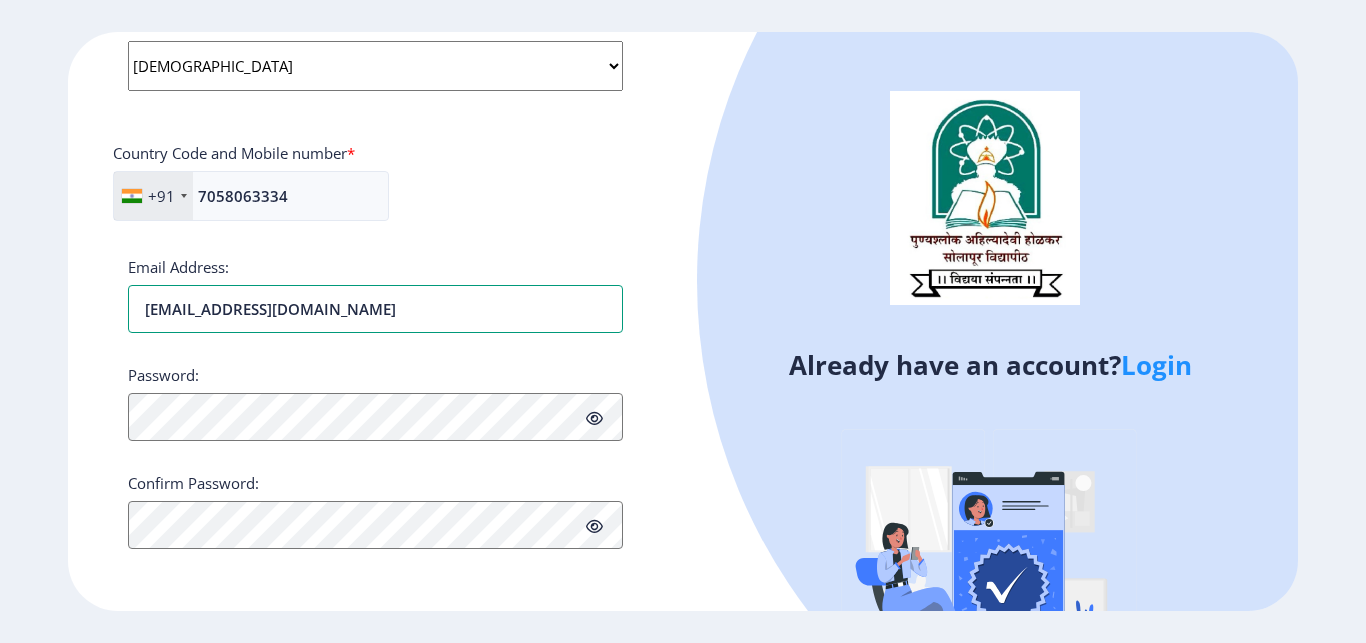type on "[EMAIL_ADDRESS][DOMAIN_NAME]" 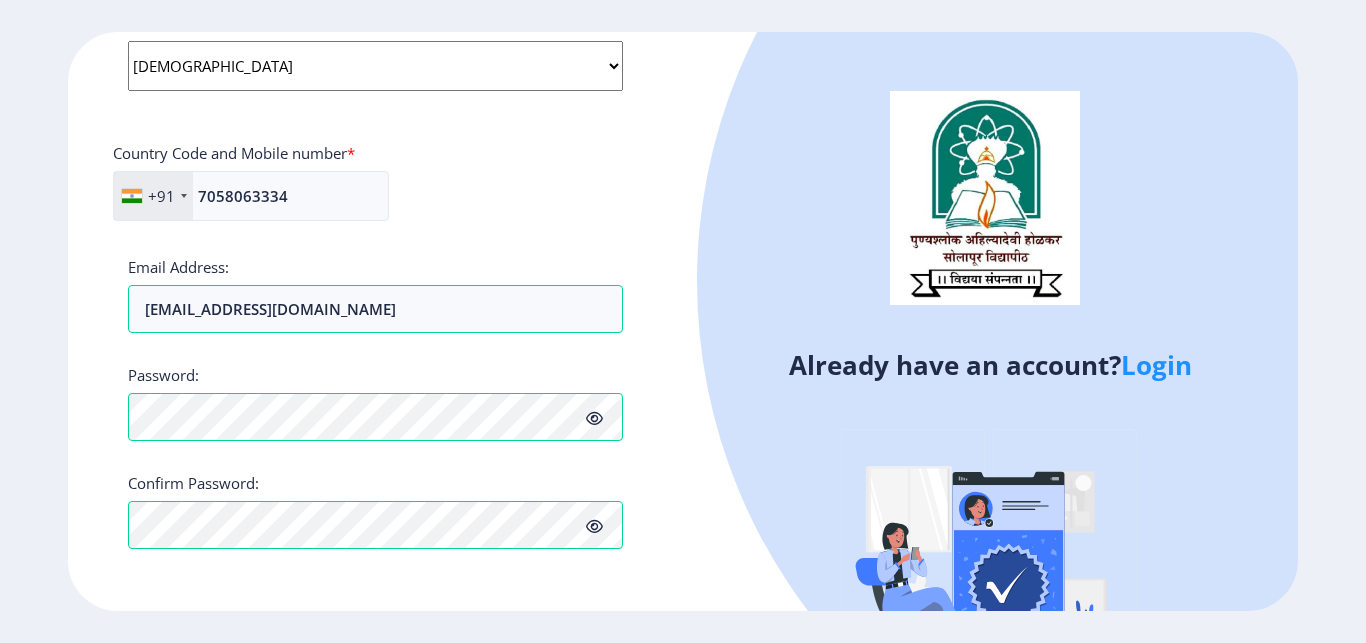 click 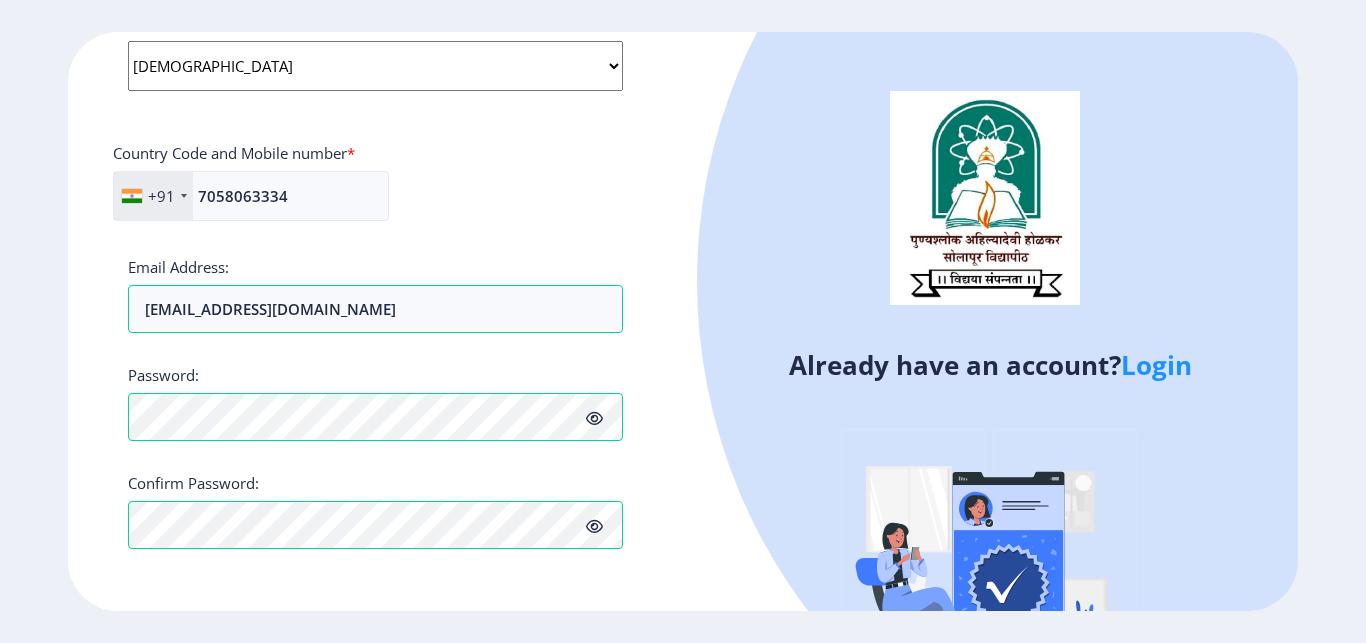 click 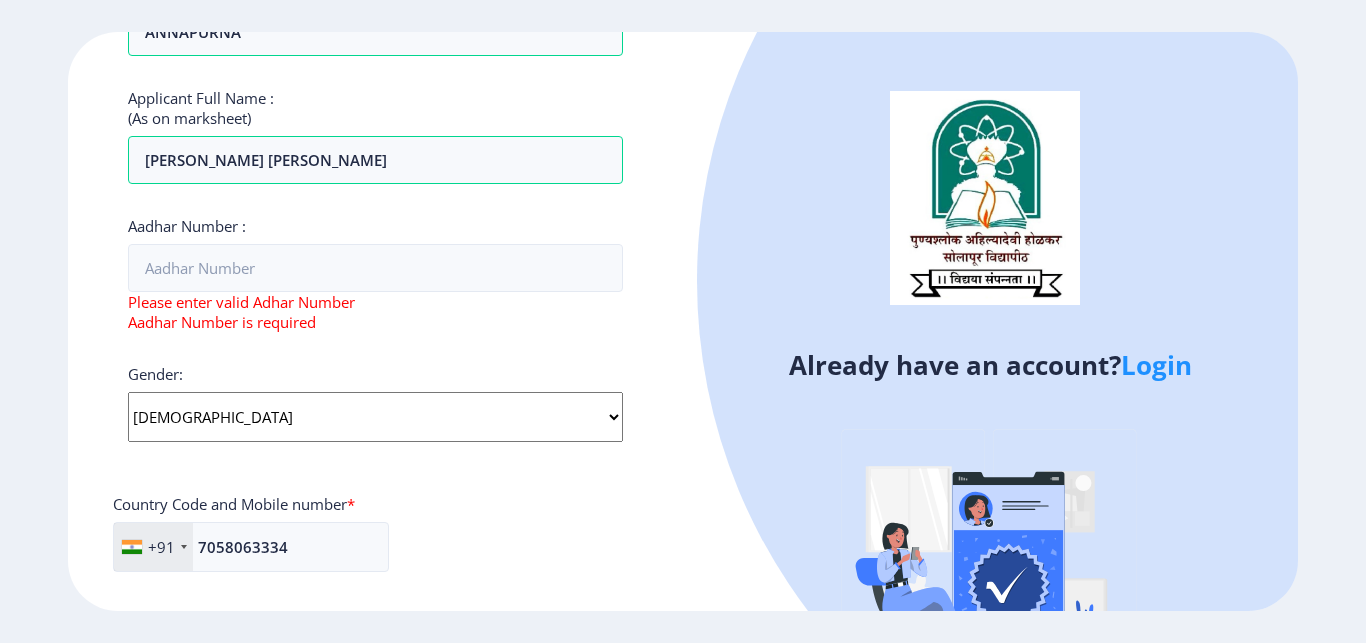 scroll, scrollTop: 493, scrollLeft: 0, axis: vertical 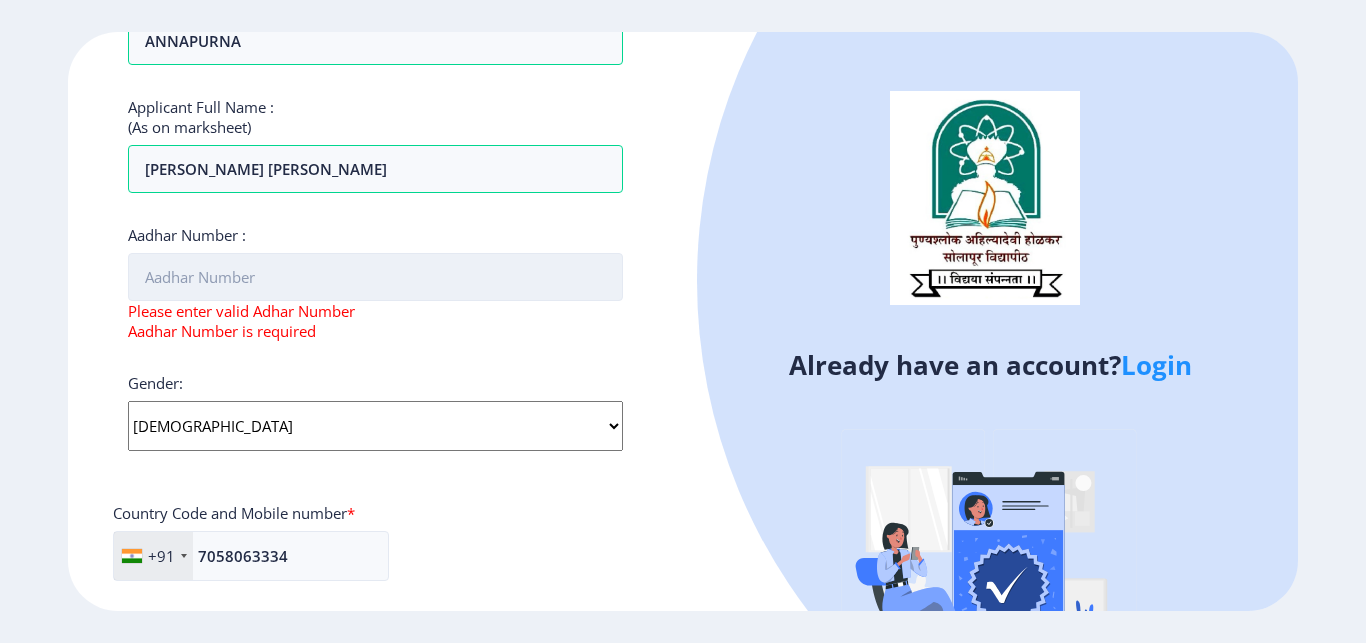 click on "Aadhar Number :" at bounding box center [375, 277] 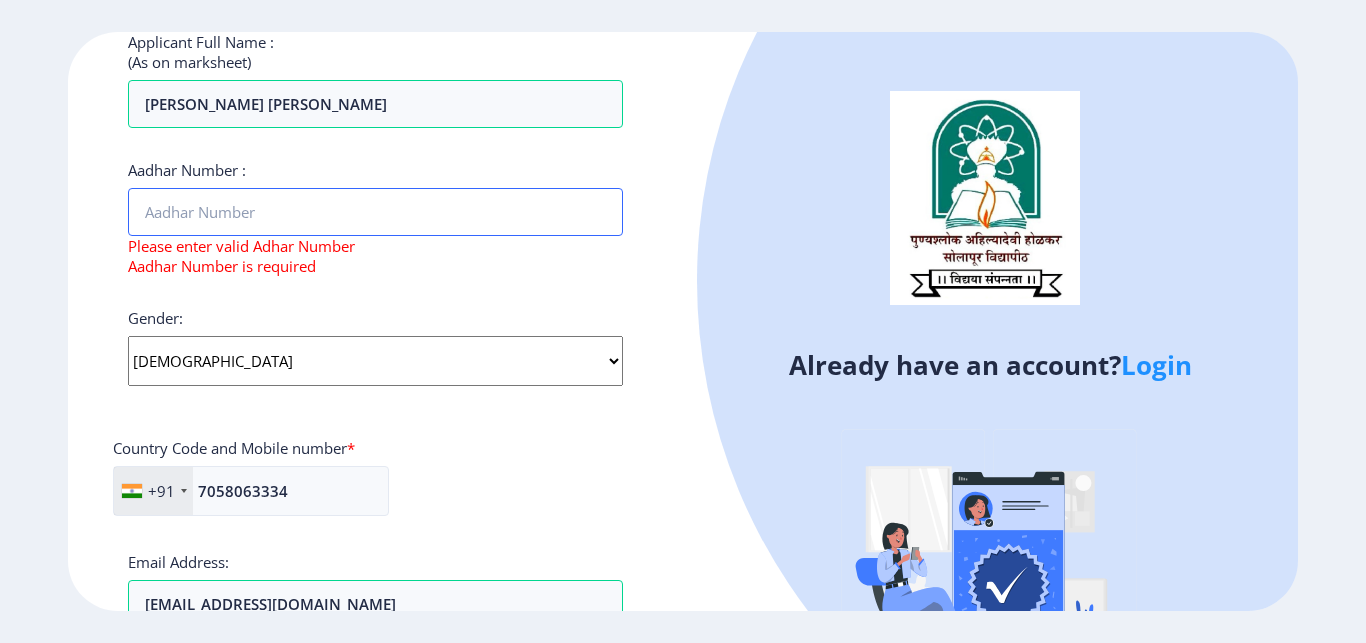 scroll, scrollTop: 613, scrollLeft: 0, axis: vertical 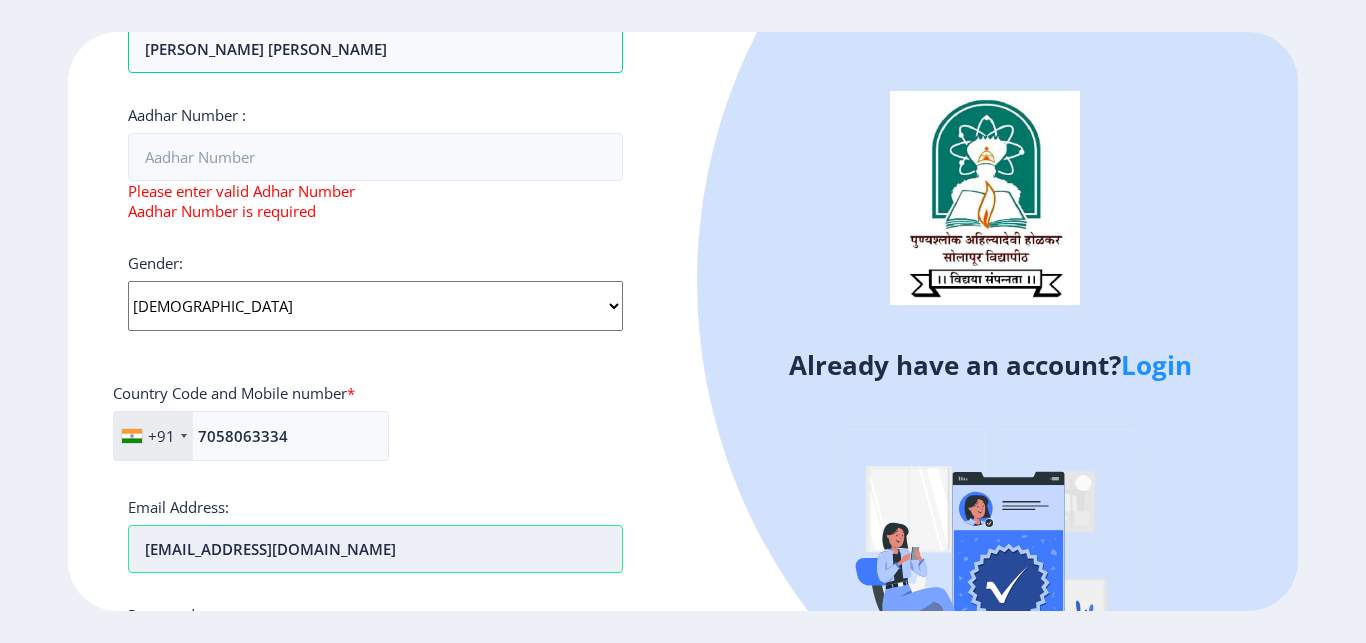 click on "[EMAIL_ADDRESS][DOMAIN_NAME]" at bounding box center [375, 549] 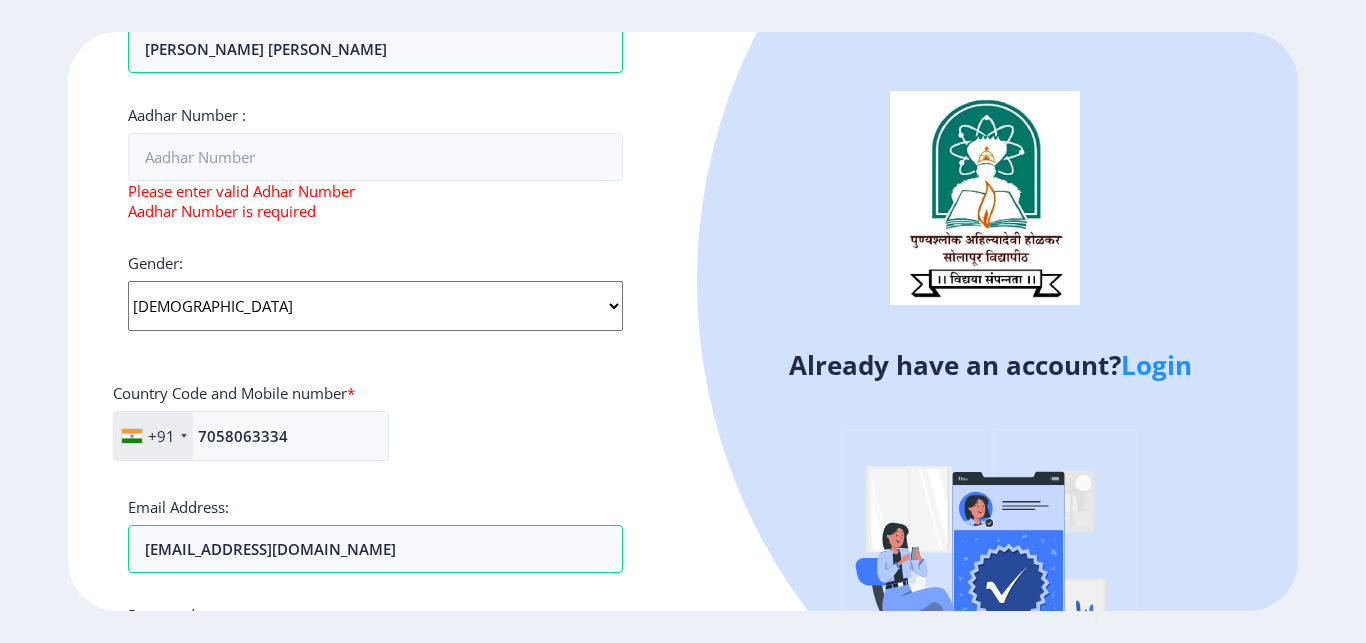 click on "Register Applicant First Name: Lavanya Applicant Middle Name: anil Applicant Last Name: dasari Mothers First Name: ANNAPURNA Applicant Full Name : (As on marksheet) dASARI LAVANYA ANIL Aadhar Number :  Please enter valid Adhar Number Aadhar Number is required Gender: Select Gender Male Female Other  Country Code and Mobile number  *  +91 India (भारत) +91 Afghanistan (‫افغانستان‬‎) +93 Albania (Shqipëri) +355 Algeria (‫الجزائر‬‎) +213 American Samoa +1 Andorra +376 Angola +244 Anguilla +1 Antigua and Barbuda +1 Argentina +54 Armenia (Հայաստան) +374 Aruba +297 Australia +61 Austria (Österreich) +43 Azerbaijan (Azərbaycan) +994 Bahamas +1 Bahrain (‫البحرين‬‎) +973 Bangladesh (বাংলাদেশ) +880 Barbados +1 Belarus (Беларусь) +375 Belgium (België) +32 Belize +501 Benin (Bénin) +229 Bermuda +1 Bhutan (འབྲུག) +975 Bolivia +591 Bosnia and Herzegovina (Босна и Херцеговина) +387 Botswana +267 Brazil (Brasil) +1" 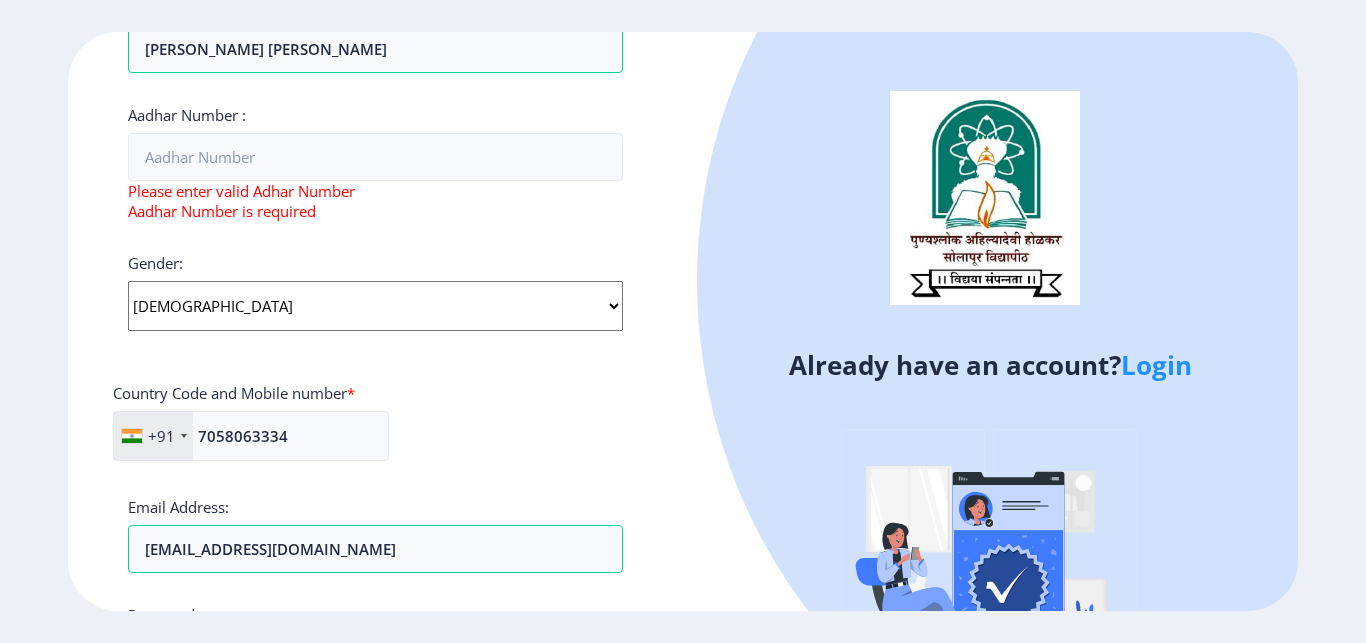 click on "+91 India (भारत) +91 Afghanistan (‫افغانستان‬‎) +93 Albania (Shqipëri) +355 Algeria (‫الجزائر‬‎) +213 American Samoa +1 Andorra +376 Angola +244 Anguilla +1 Antigua and Barbuda +1 Argentina +54 Armenia (Հայաստան) +374 Aruba +297 Australia +61 Austria (Österreich) +43 Azerbaijan (Azərbaycan) +994 Bahamas +1 Bahrain (‫البحرين‬‎) +973 Bangladesh (বাংলাদেশ) +880 Barbados +1 Belarus (Беларусь) +375 Belgium (België) +32 Belize +501 Benin (Bénin) +229 Bermuda +1 Bhutan (འབྲུག) +975 Bolivia +591 Bosnia and Herzegovina (Босна и Херцеговина) +387 Botswana +267 Brazil (Brasil) +55 British Indian Ocean Territory +246 British Virgin Islands +1 Brunei +673 Bulgaria (България) +359 Burkina Faso +226 Burundi (Uburundi) +257 Cambodia (កម្ពុជា) +855 Cameroon (Cameroun) +237 Canada +1 Cape Verde (Kabu Verdi) +238 Caribbean Netherlands +599 Cayman Islands +1 +236 Chad (Tchad) +235 Chile +56 +86" 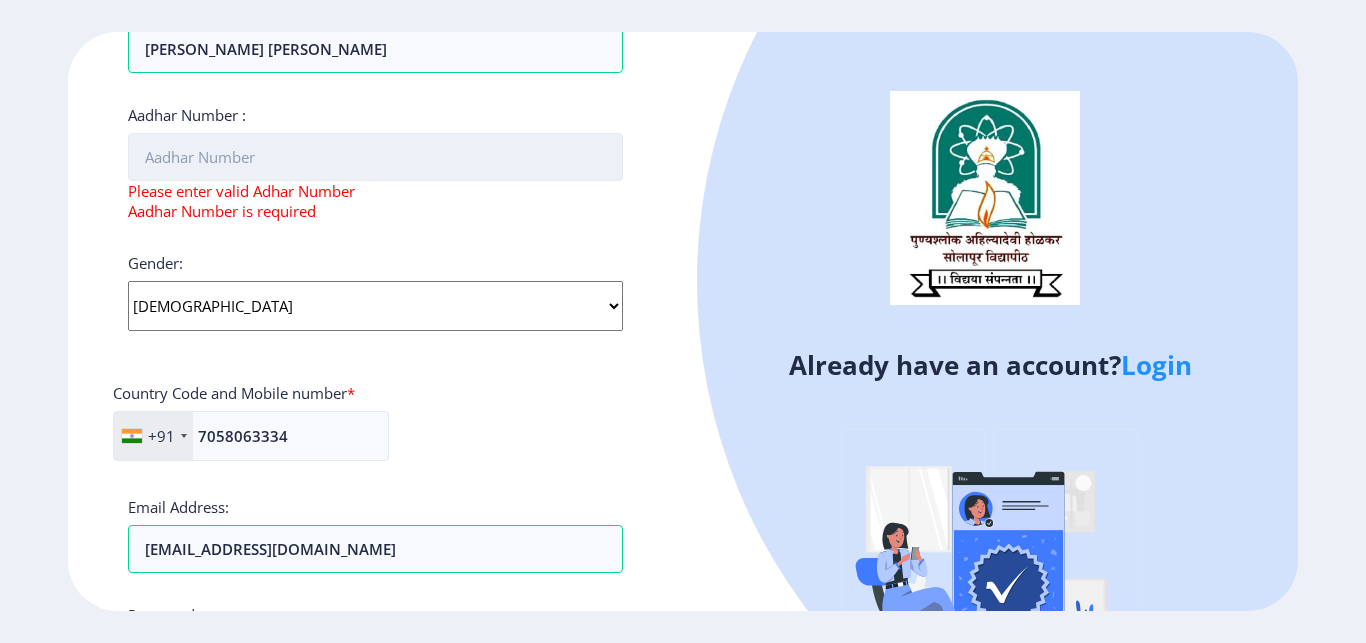 click on "Aadhar Number :" at bounding box center (375, 157) 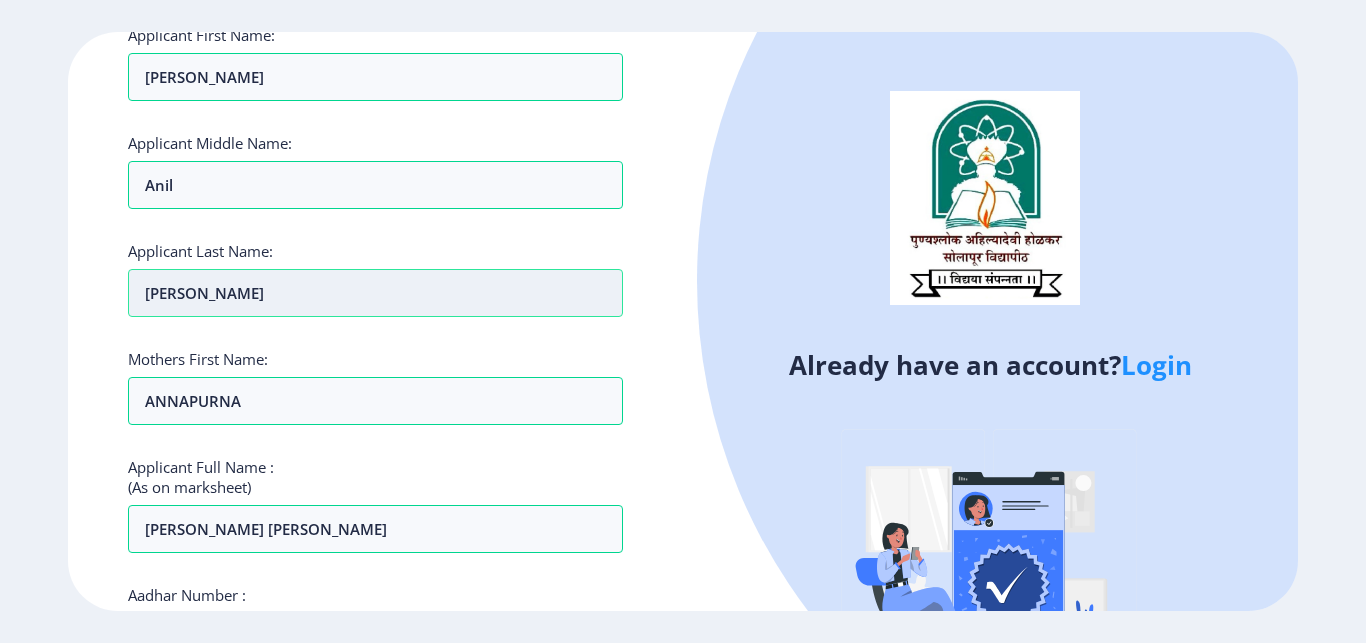 scroll, scrollTop: 253, scrollLeft: 0, axis: vertical 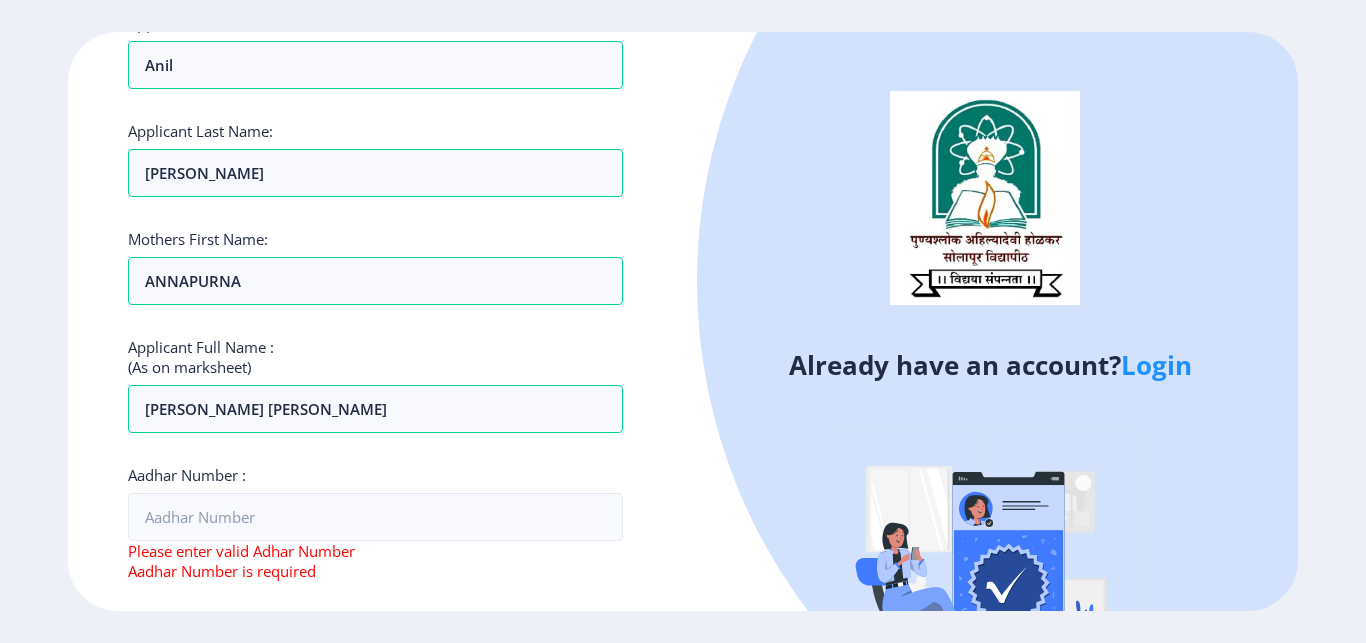 click on "Applicant Full Name : (As on marksheet) dASARI LAVANYA ANIL" 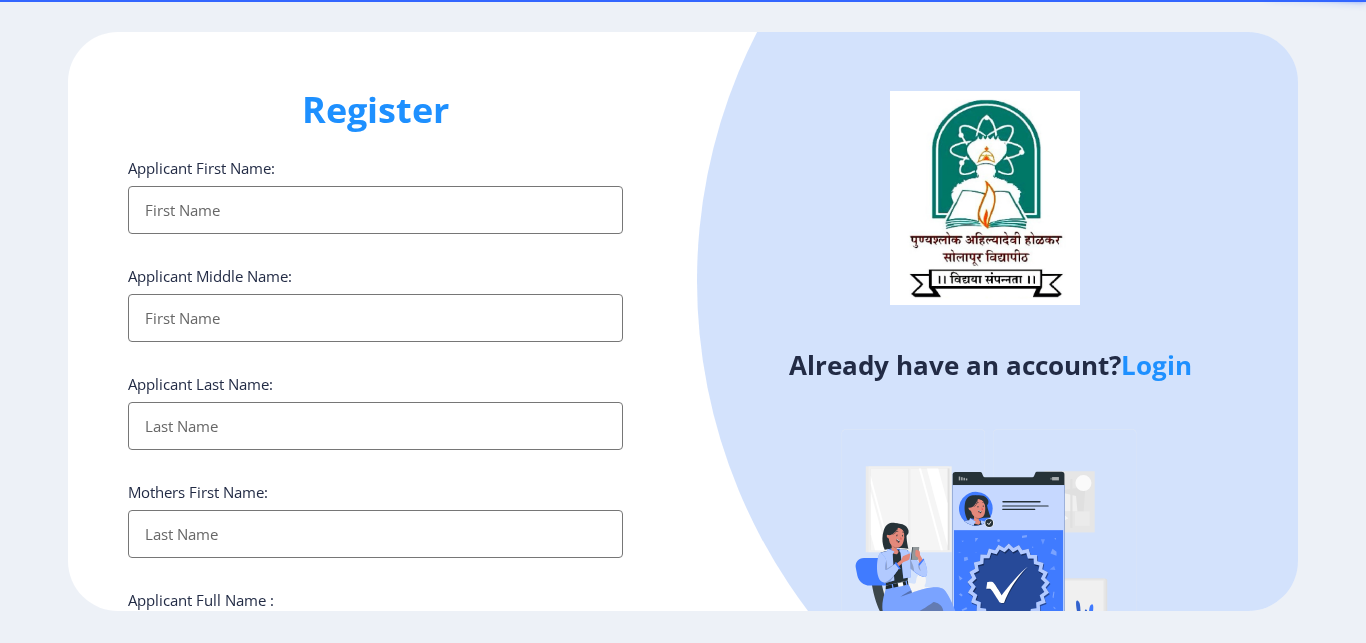select 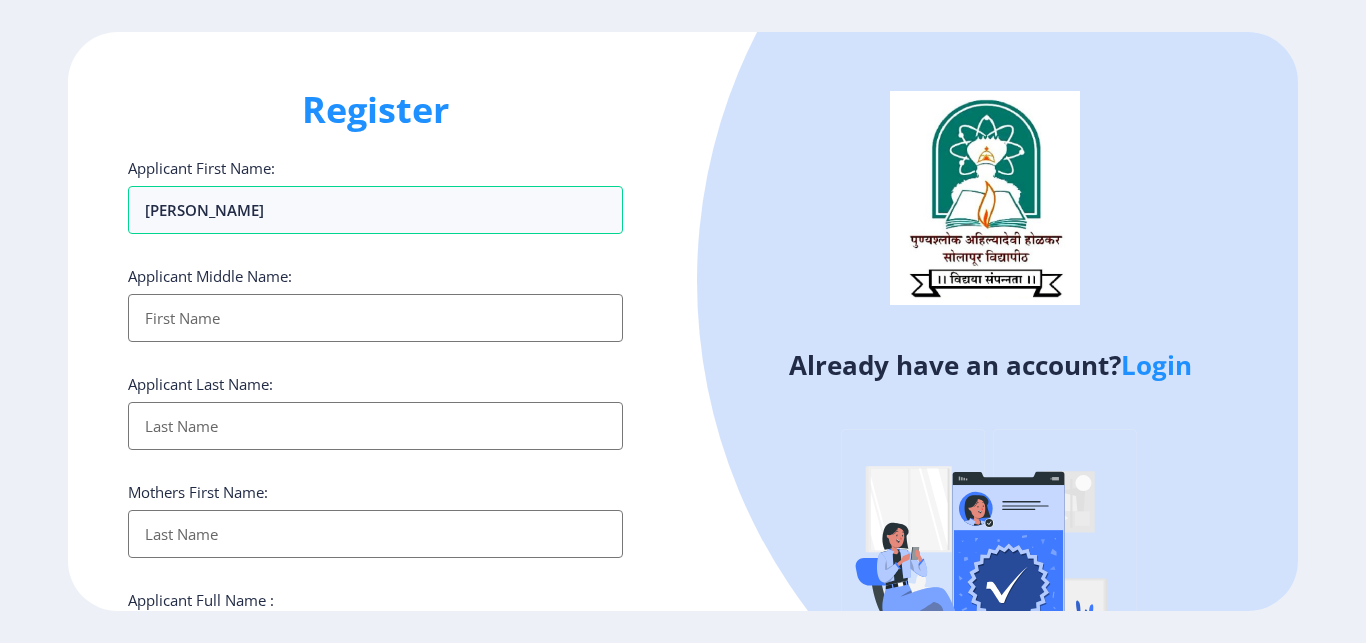 type on "[PERSON_NAME]" 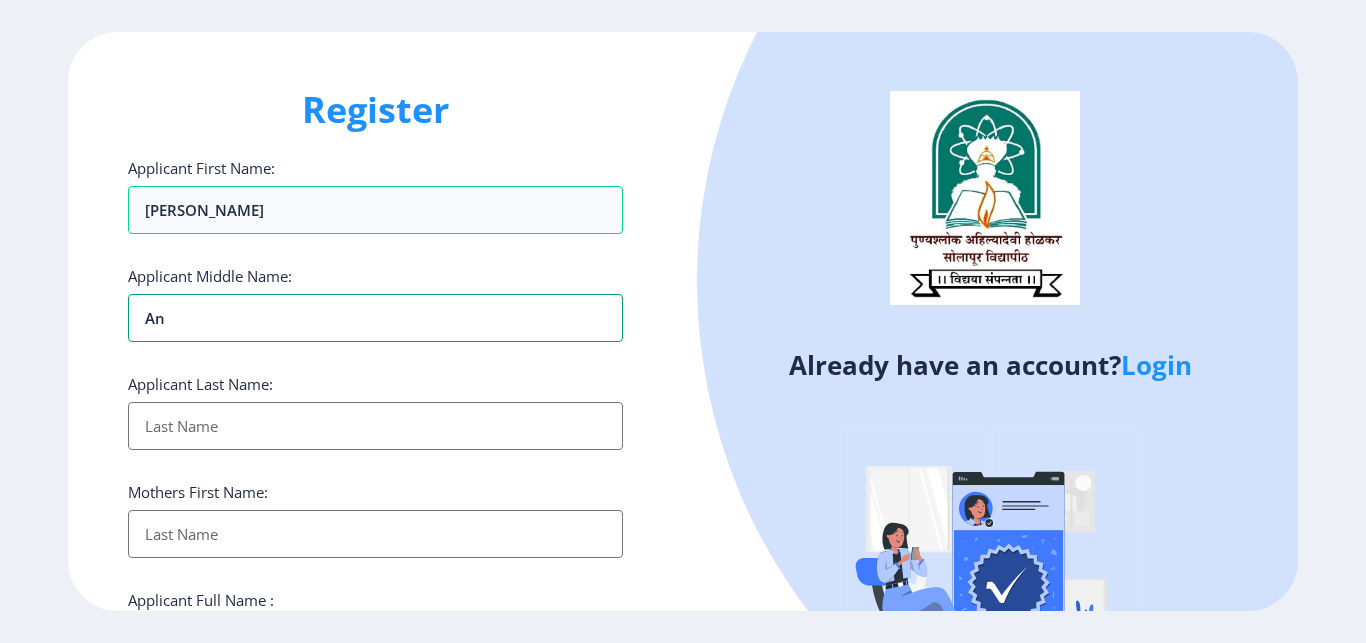 type on "a" 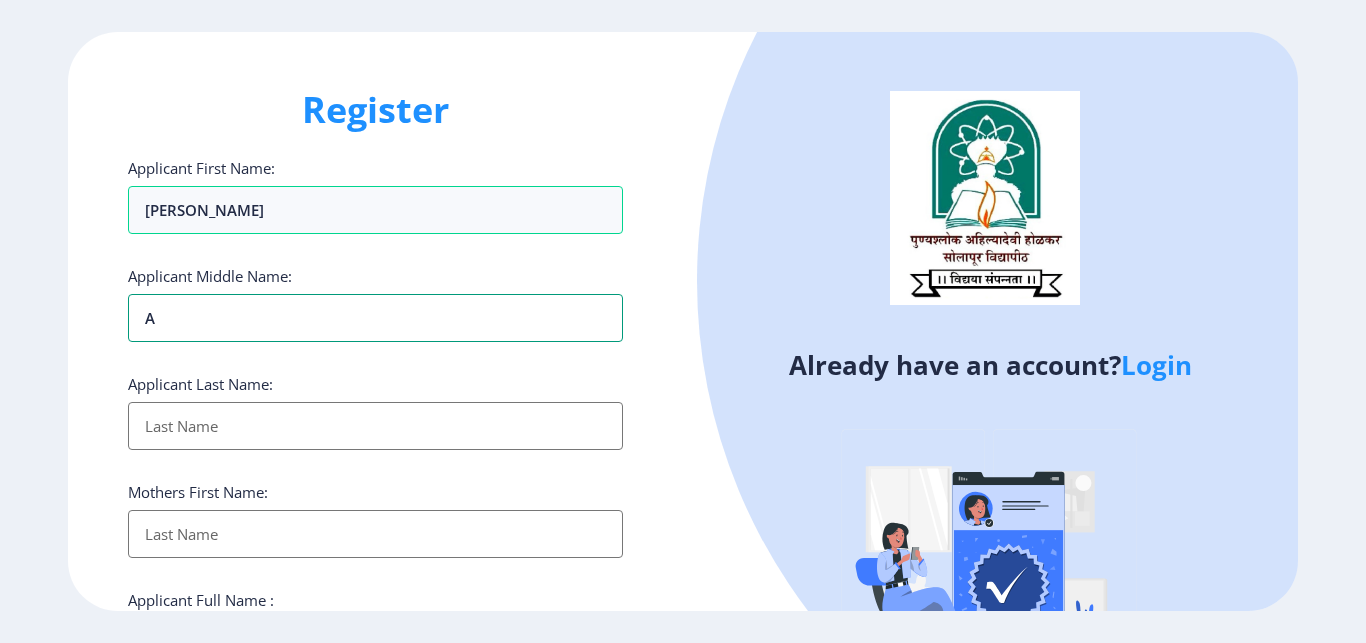 type 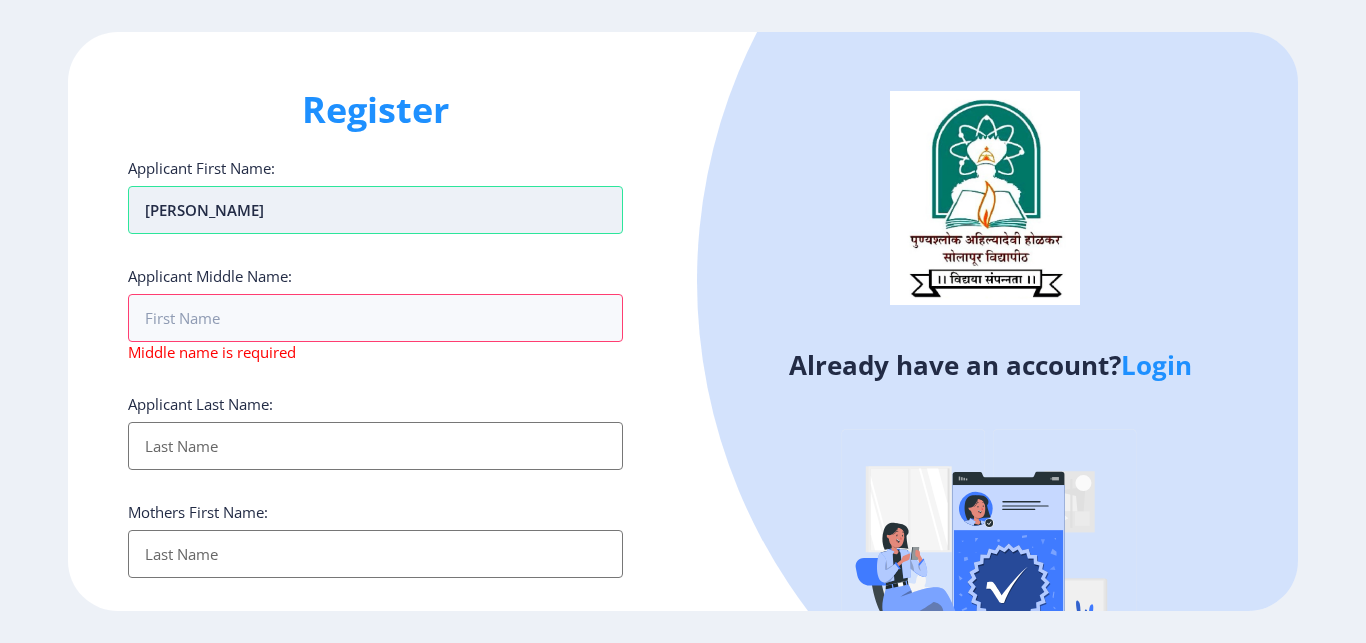 click on "[PERSON_NAME]" at bounding box center [375, 210] 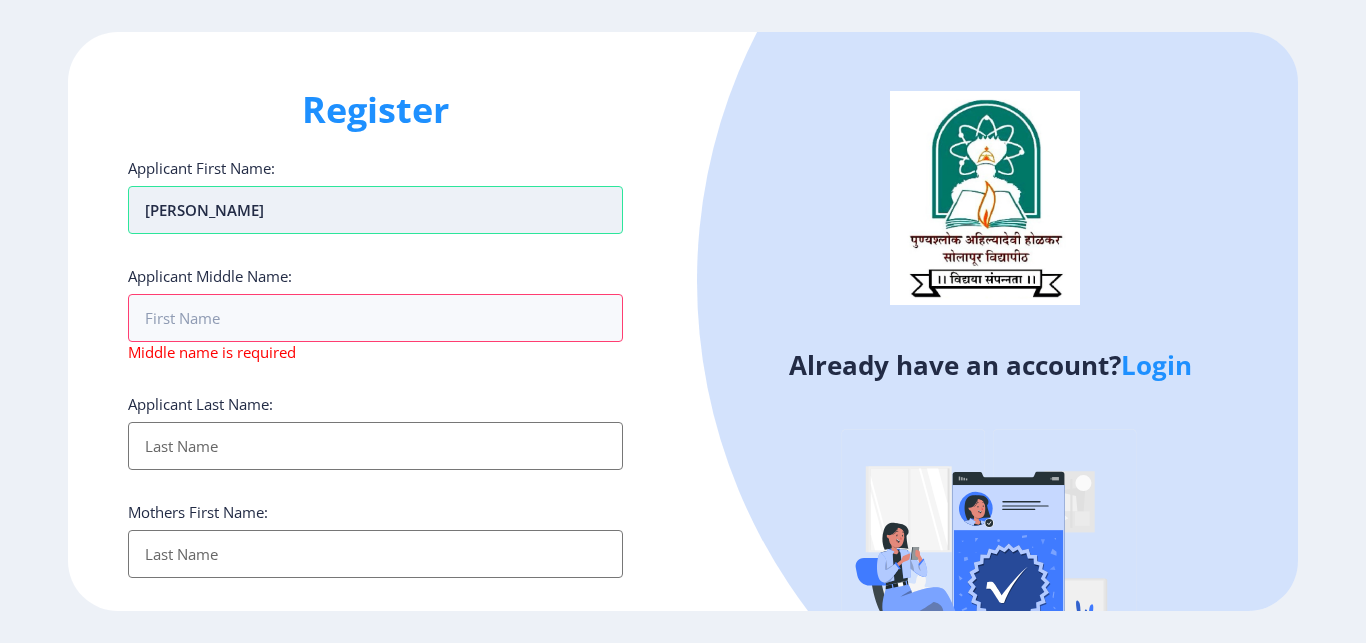type on "[PERSON_NAME]" 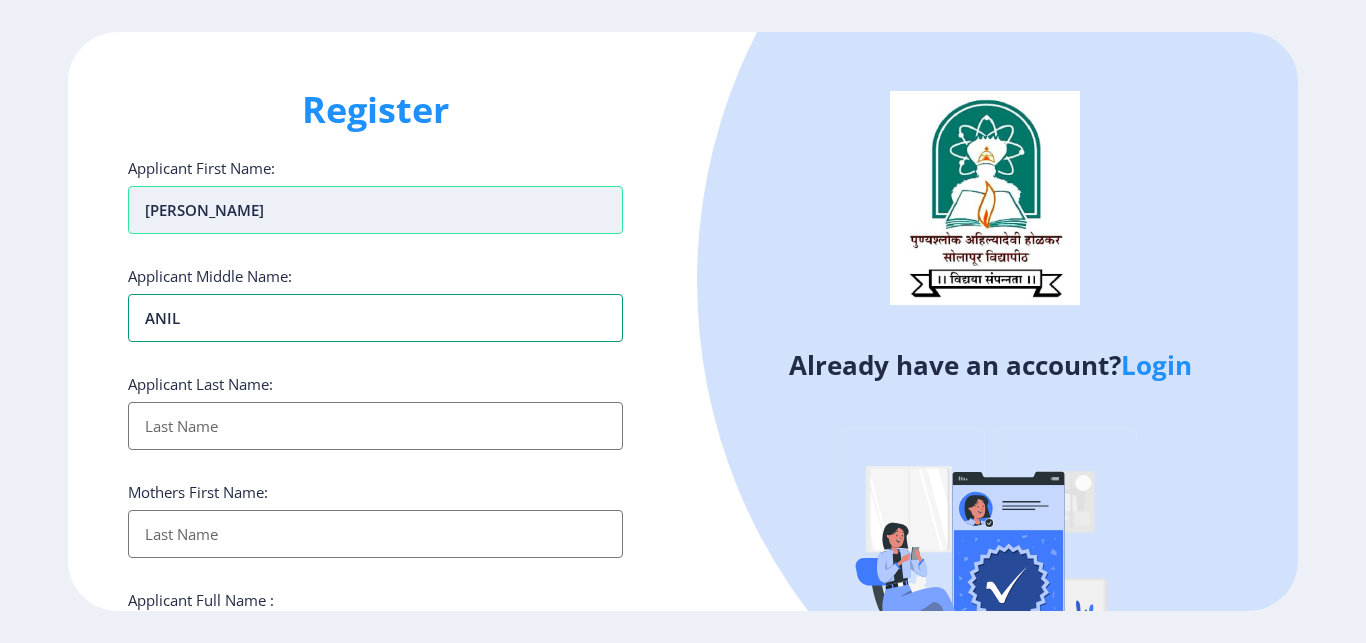 type on "ANIL" 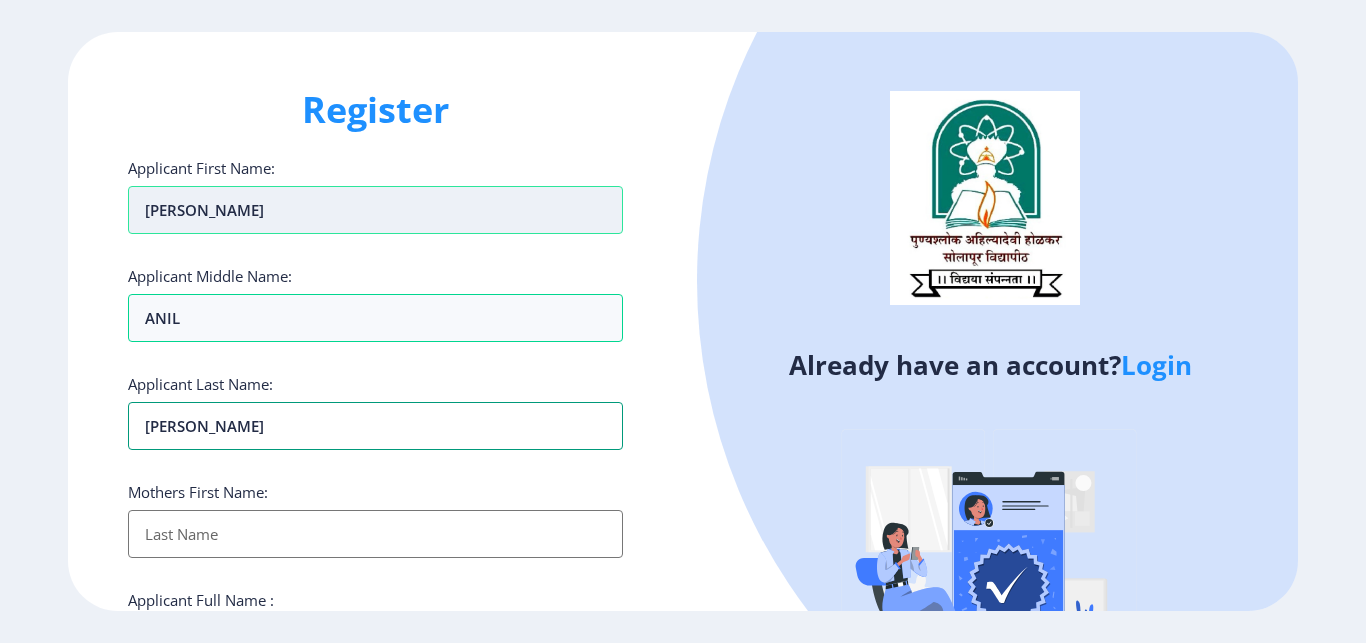 type on "[PERSON_NAME]" 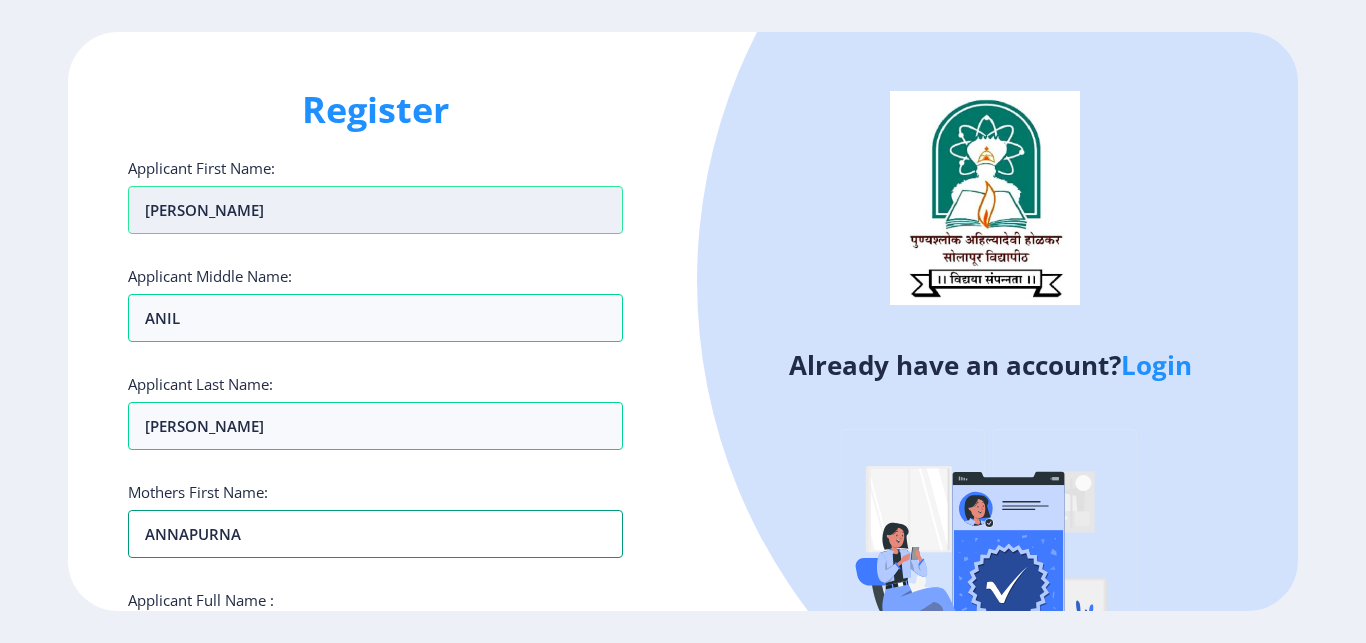 type on "ANNAPURNA" 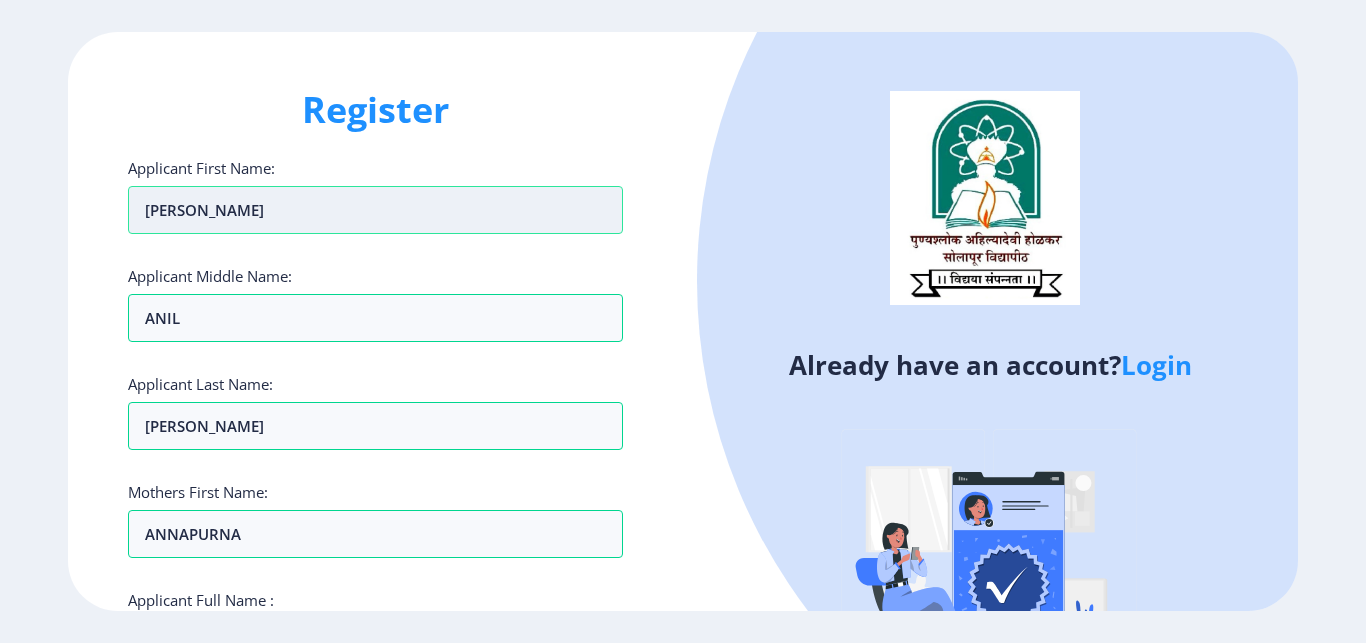 scroll, scrollTop: 76, scrollLeft: 0, axis: vertical 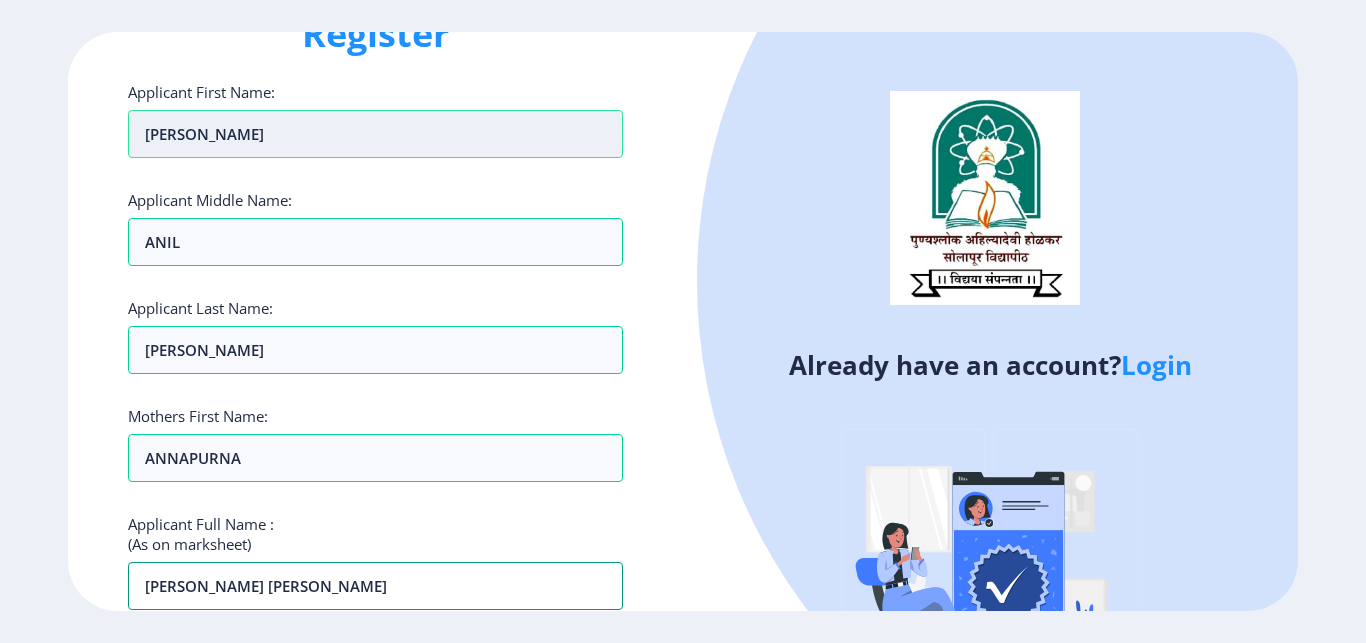type on "[PERSON_NAME] [PERSON_NAME]" 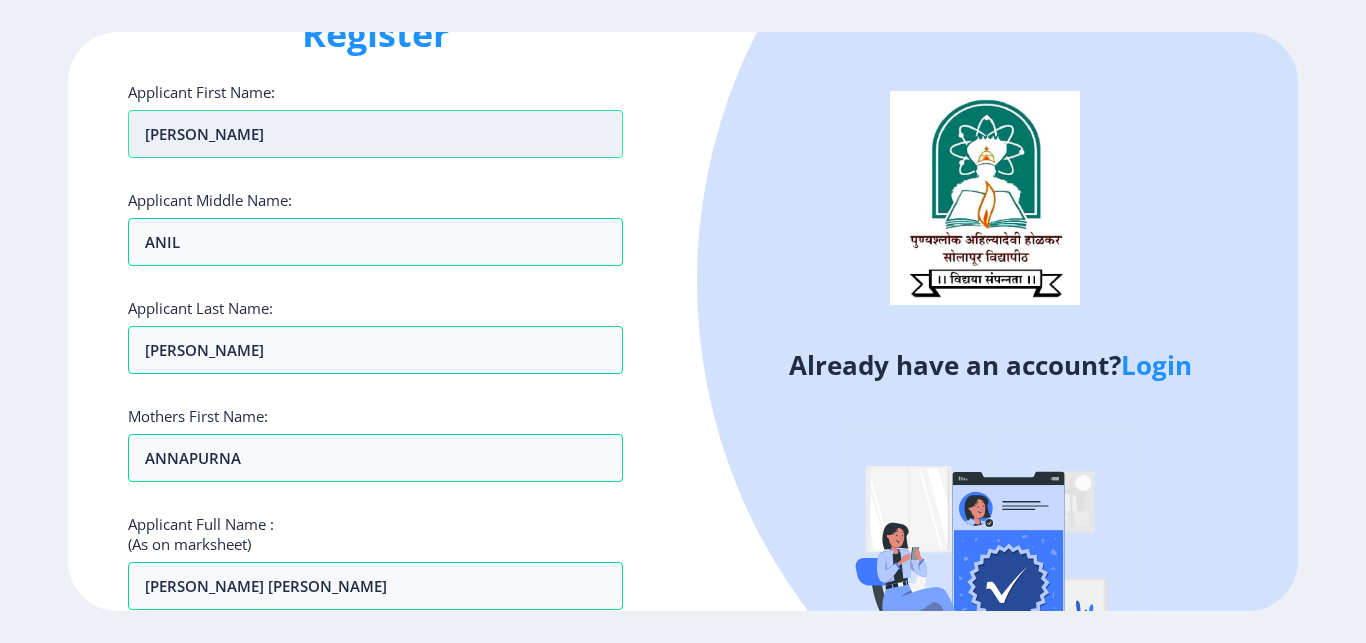 scroll, scrollTop: 184, scrollLeft: 0, axis: vertical 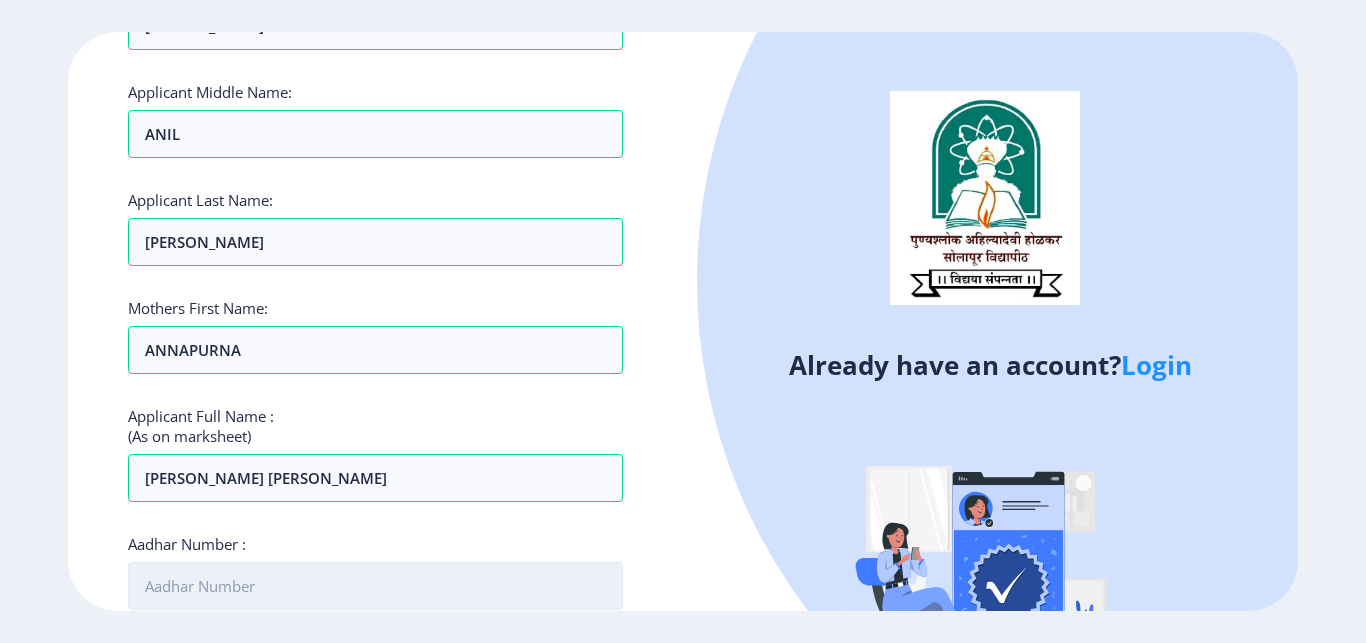 click on "Aadhar Number :" at bounding box center (375, 586) 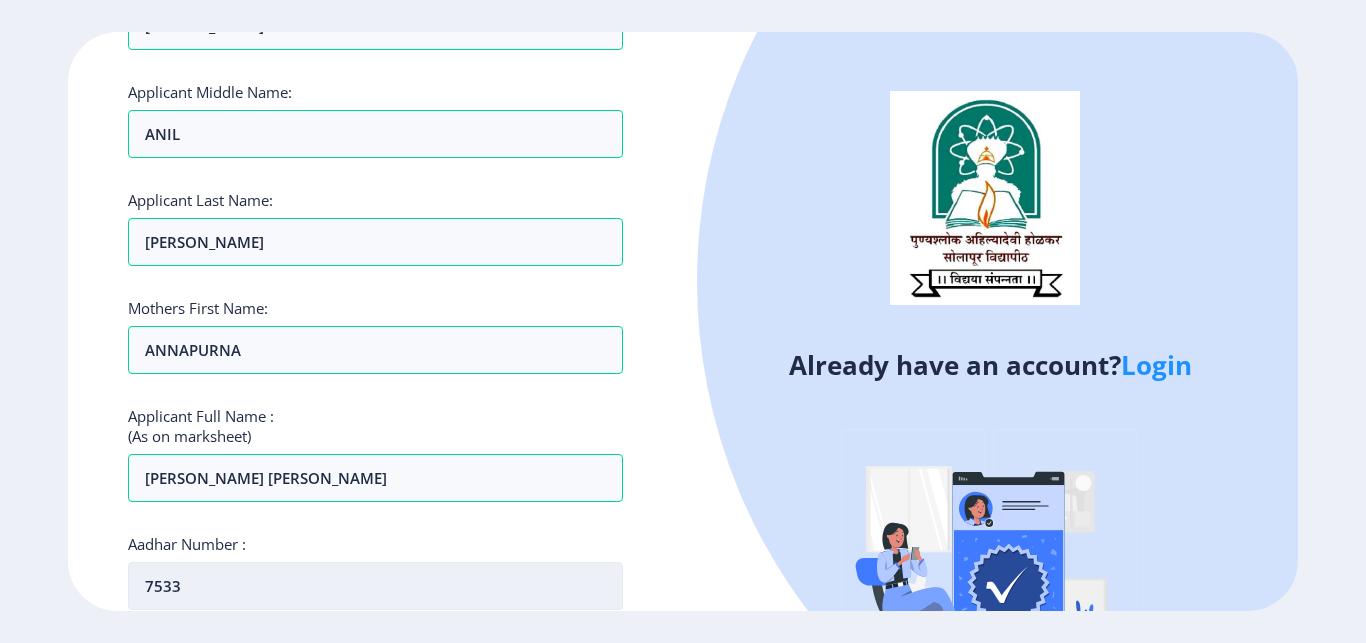 click on "7533" at bounding box center [375, 586] 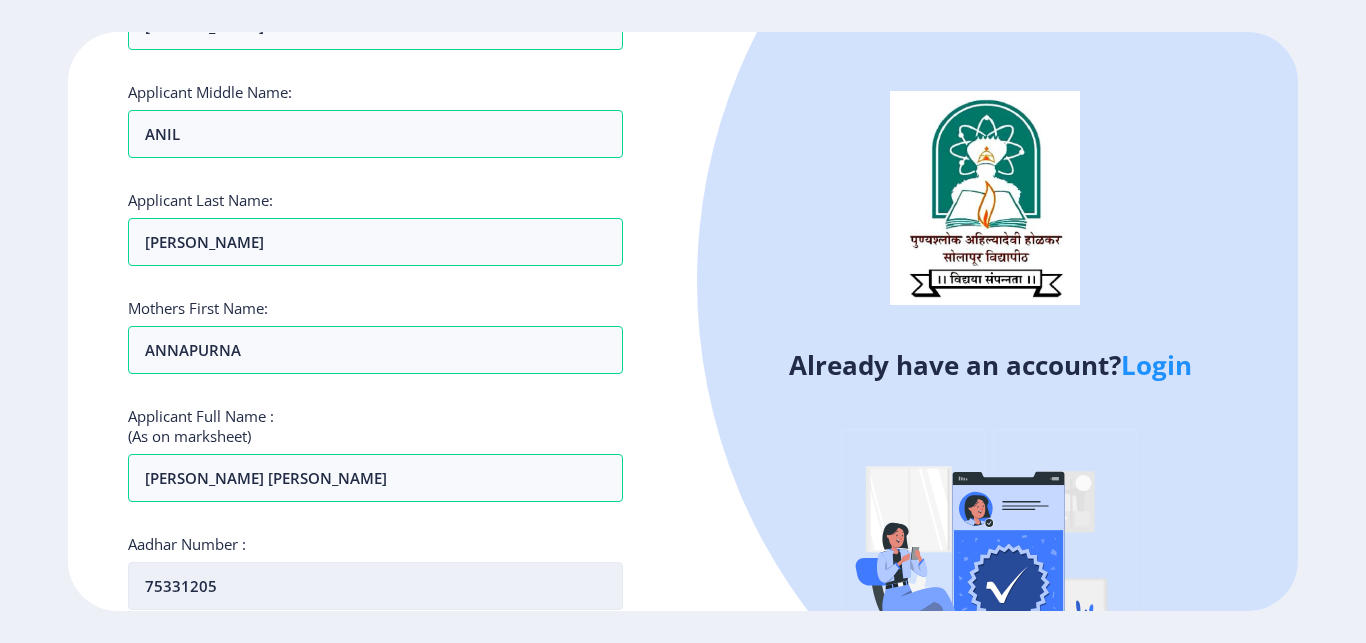 click on "75331205" at bounding box center [375, 586] 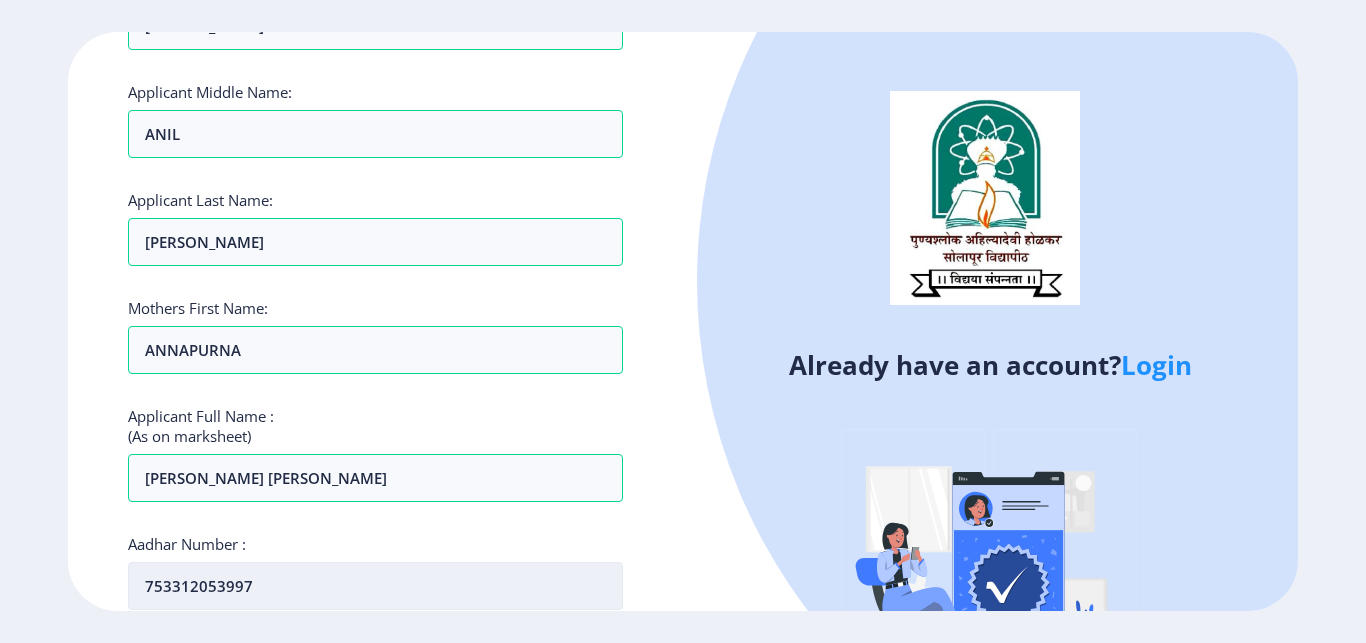 type on "753312053997" 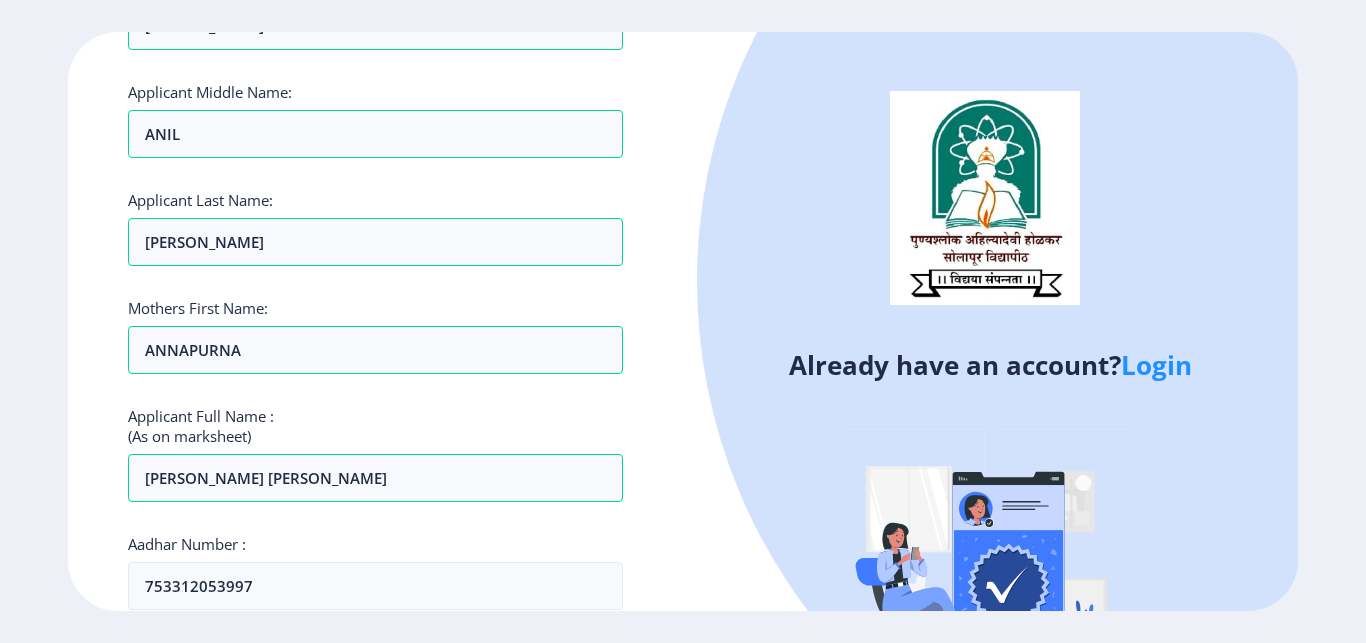 click on "Register Applicant First Name: [PERSON_NAME] Applicant Middle Name: [PERSON_NAME] Applicant Last Name: [PERSON_NAME] Mothers First Name: ANNAPURNA Applicant Full Name : (As on marksheet) [PERSON_NAME] [PERSON_NAME] Aadhar Number :  753312053997 Gender: Select Gender [DEMOGRAPHIC_DATA] [DEMOGRAPHIC_DATA] Other  Country Code and Mobile number  *  +91 [GEOGRAPHIC_DATA] ([GEOGRAPHIC_DATA]) +91 [GEOGRAPHIC_DATA] (‫[GEOGRAPHIC_DATA]‬‎) +93 [GEOGRAPHIC_DATA] ([GEOGRAPHIC_DATA]) +355 [GEOGRAPHIC_DATA] (‫[GEOGRAPHIC_DATA]‬‎) +213 [US_STATE] +1 [GEOGRAPHIC_DATA] +376 [GEOGRAPHIC_DATA] +244 [GEOGRAPHIC_DATA] +1 [GEOGRAPHIC_DATA] +1 [GEOGRAPHIC_DATA] +54 [GEOGRAPHIC_DATA] ([GEOGRAPHIC_DATA]) +374 [GEOGRAPHIC_DATA] +297 [GEOGRAPHIC_DATA] +61 [GEOGRAPHIC_DATA] ([GEOGRAPHIC_DATA]) +43 [GEOGRAPHIC_DATA] ([GEOGRAPHIC_DATA]) +994 [GEOGRAPHIC_DATA] +1 [GEOGRAPHIC_DATA] ([GEOGRAPHIC_DATA][GEOGRAPHIC_DATA]‬‎) +973 [GEOGRAPHIC_DATA] ([GEOGRAPHIC_DATA]) +880 [GEOGRAPHIC_DATA] +1 [GEOGRAPHIC_DATA] ([GEOGRAPHIC_DATA]) +375 [GEOGRAPHIC_DATA] ([GEOGRAPHIC_DATA]) +32 [GEOGRAPHIC_DATA] +501 [GEOGRAPHIC_DATA] ([GEOGRAPHIC_DATA]) +229 [GEOGRAPHIC_DATA] +1 [GEOGRAPHIC_DATA] (འབྲུག) +975 [GEOGRAPHIC_DATA] +591 [GEOGRAPHIC_DATA] ([GEOGRAPHIC_DATA]) +387 [GEOGRAPHIC_DATA] +267 [GEOGRAPHIC_DATA] ([GEOGRAPHIC_DATA]) +55 [GEOGRAPHIC_DATA] +246 +1 +673" 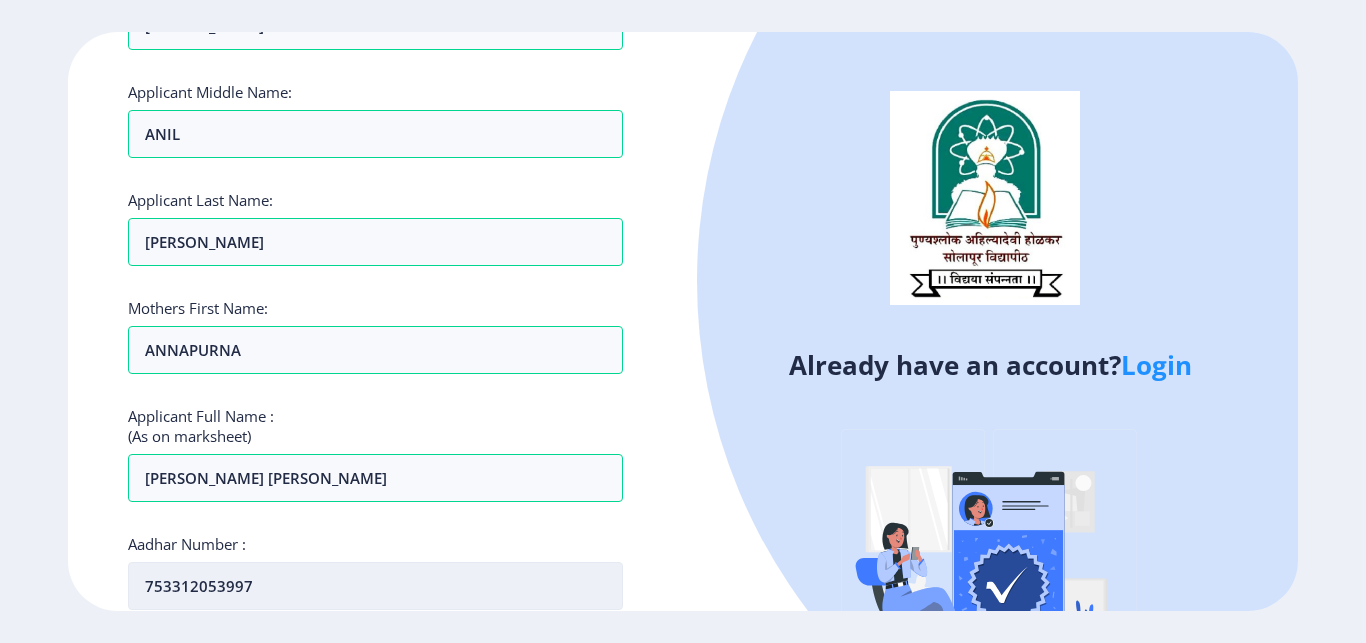 click on "753312053997" at bounding box center [375, 586] 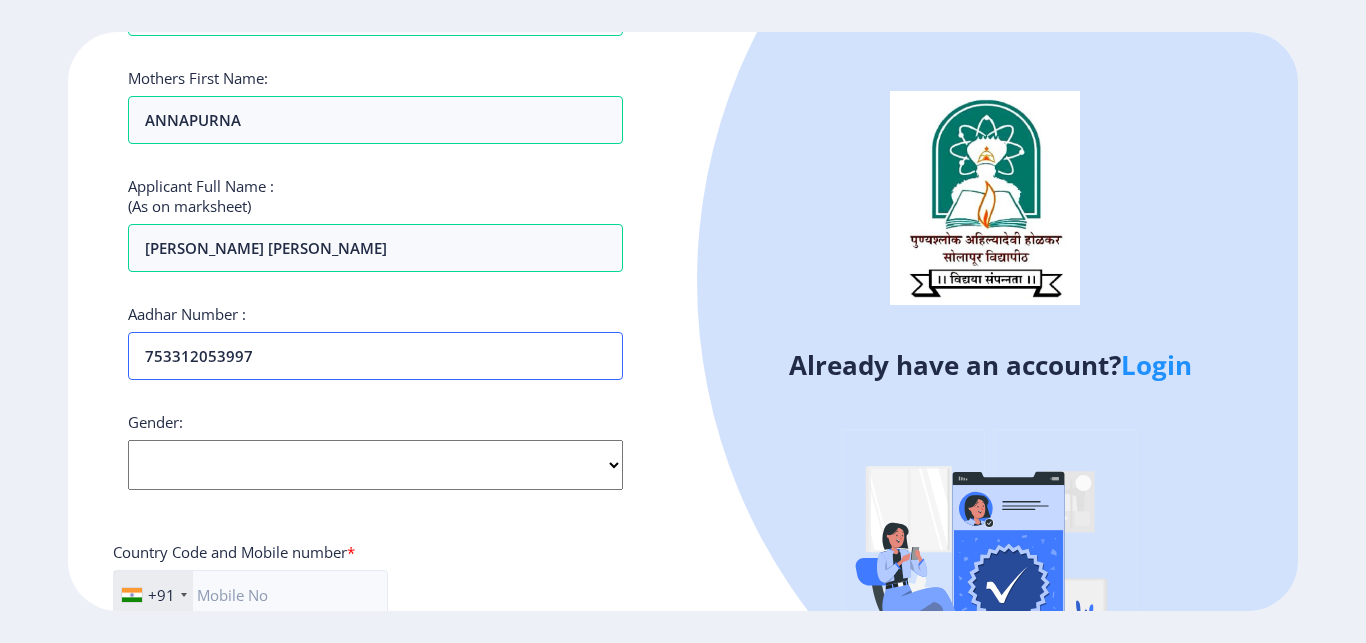 scroll, scrollTop: 424, scrollLeft: 0, axis: vertical 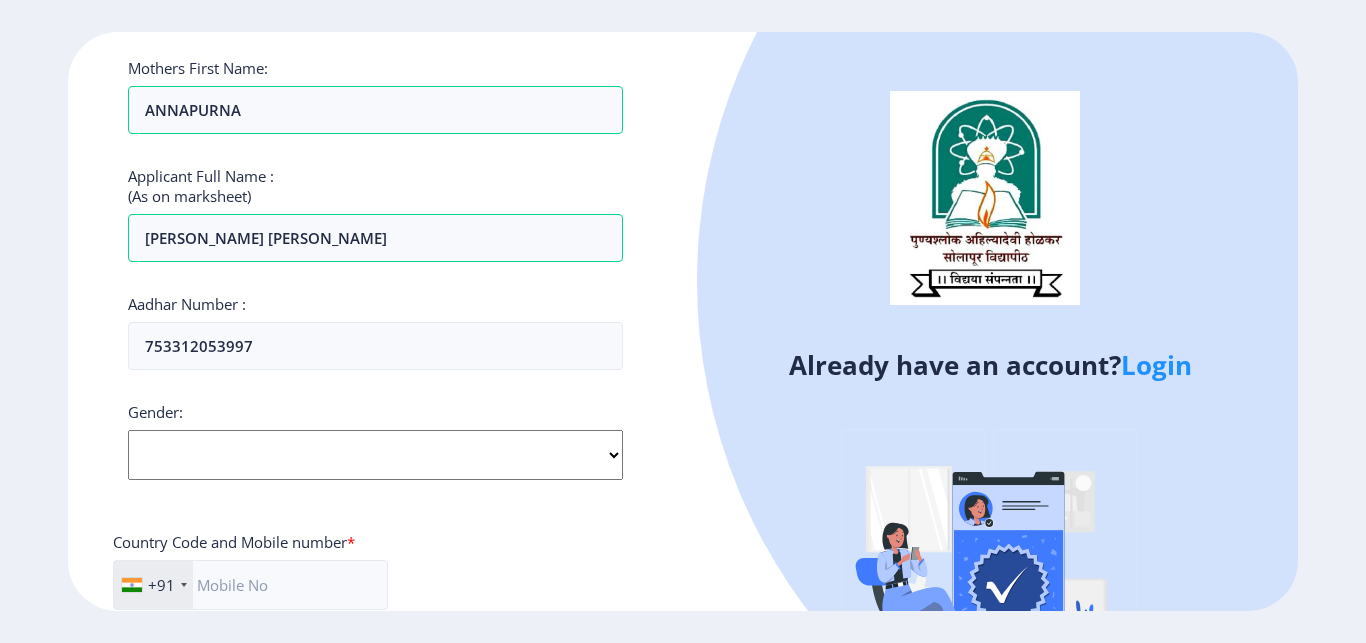 click on "Select Gender [DEMOGRAPHIC_DATA] [DEMOGRAPHIC_DATA] Other" 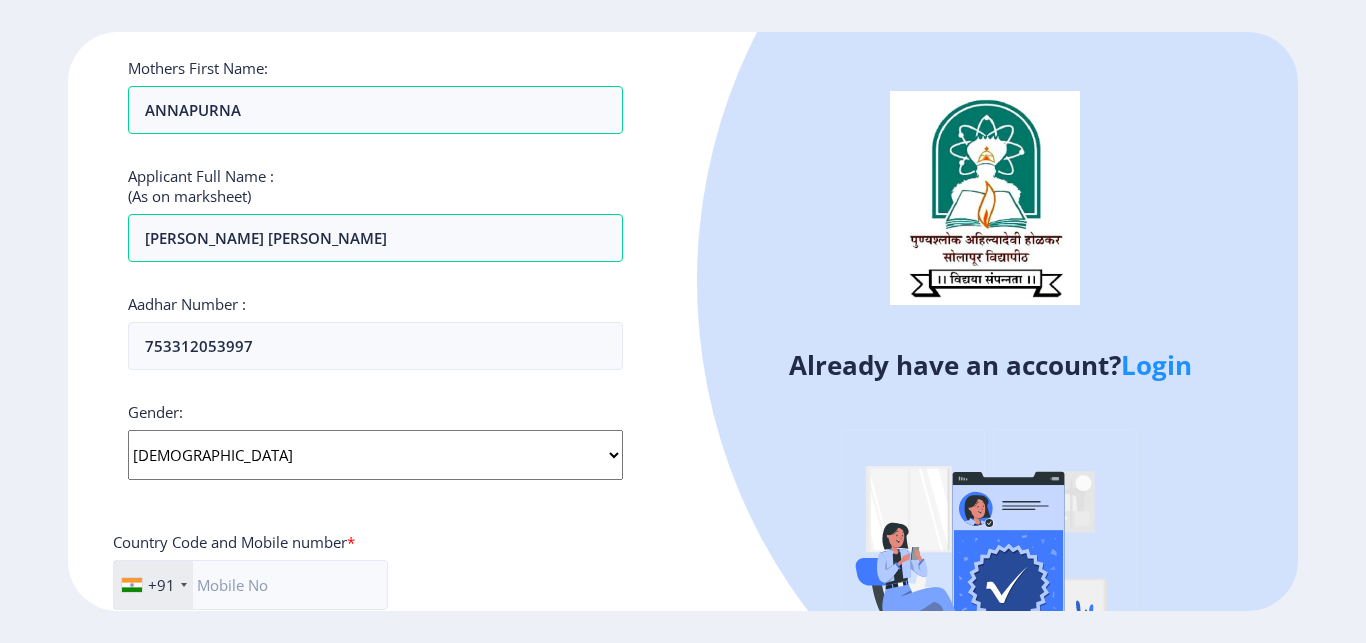 click on "[DEMOGRAPHIC_DATA]" 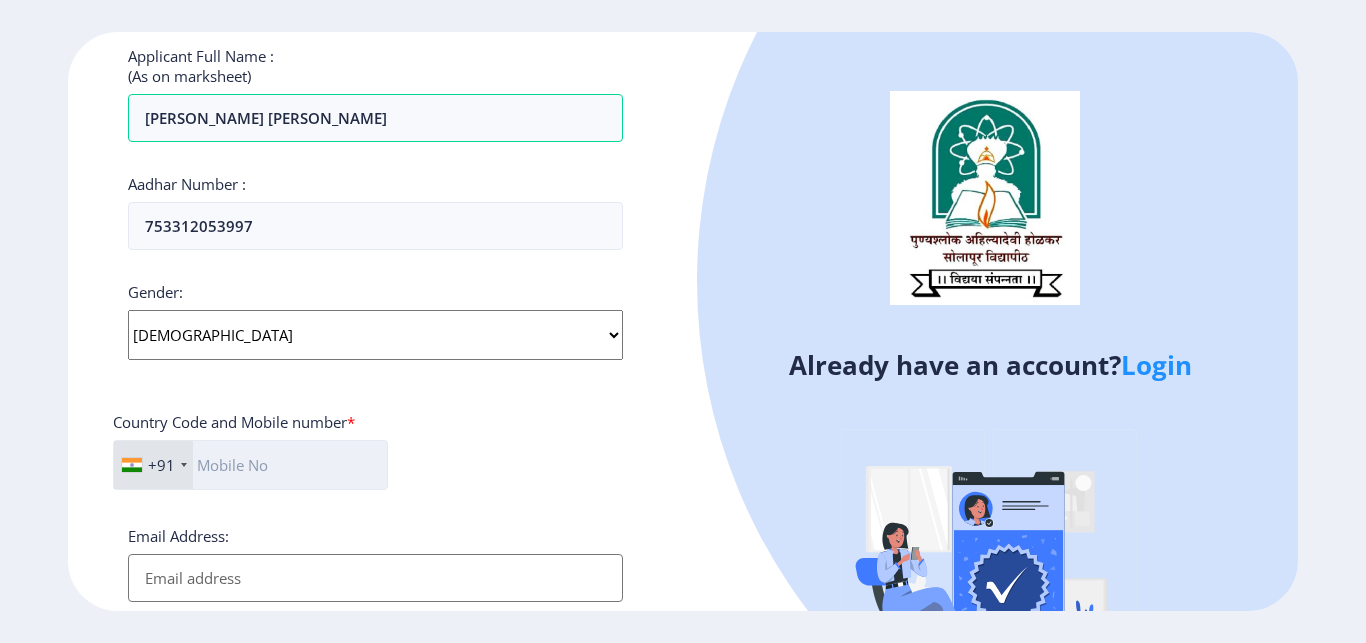 click 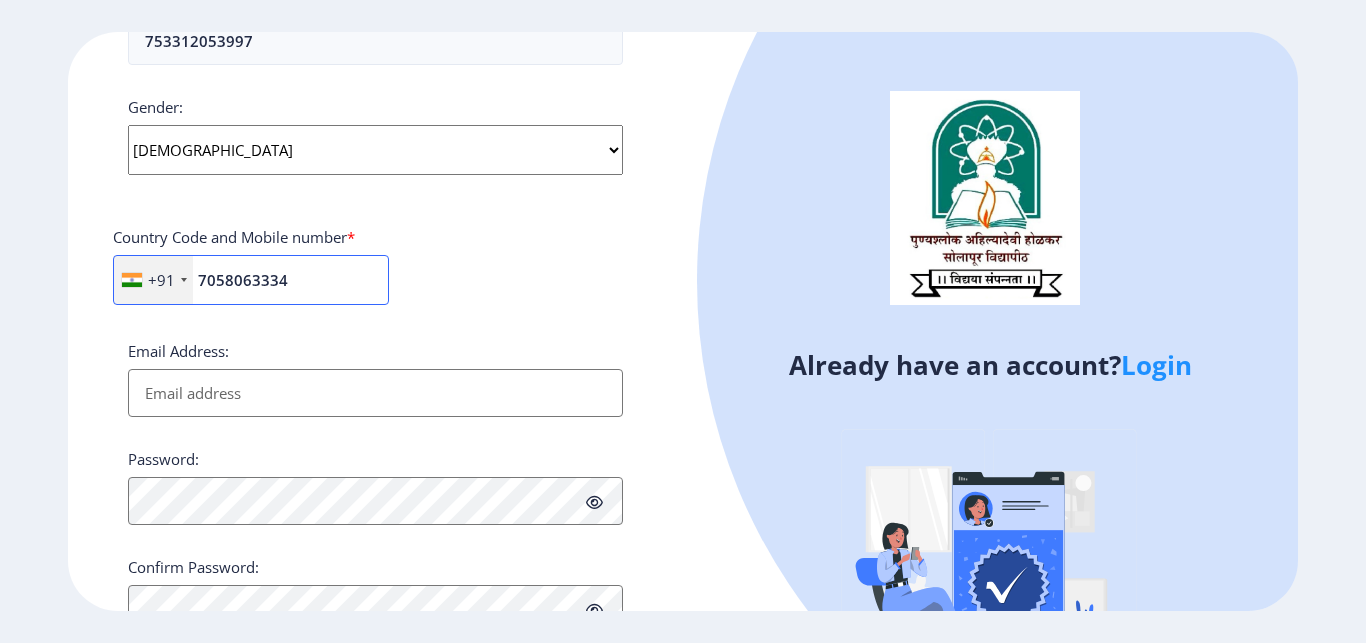 scroll, scrollTop: 784, scrollLeft: 0, axis: vertical 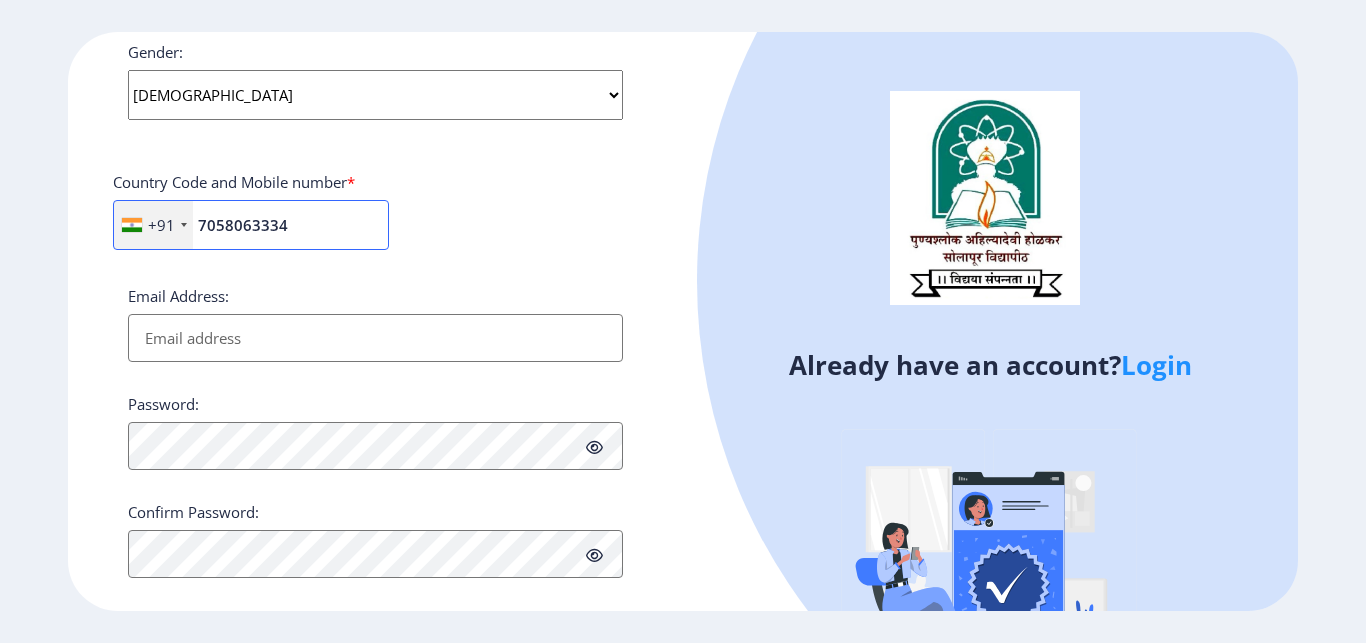 type on "7058063334" 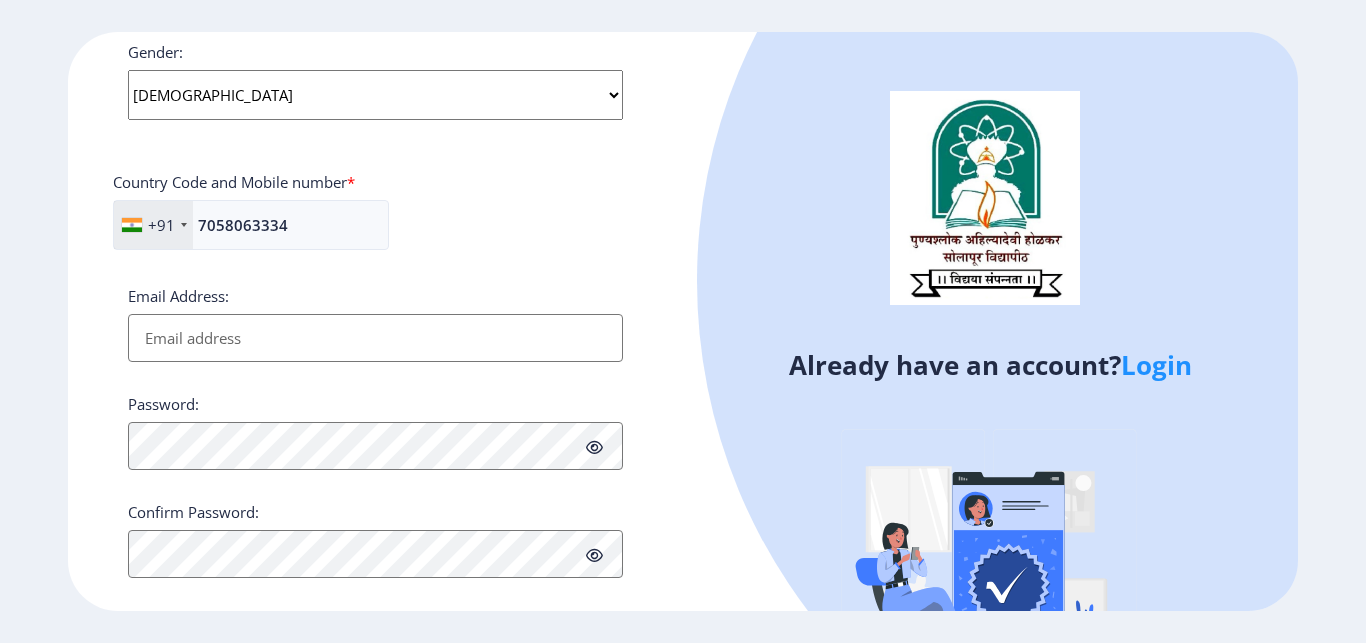 click on "Email Address:" at bounding box center [375, 338] 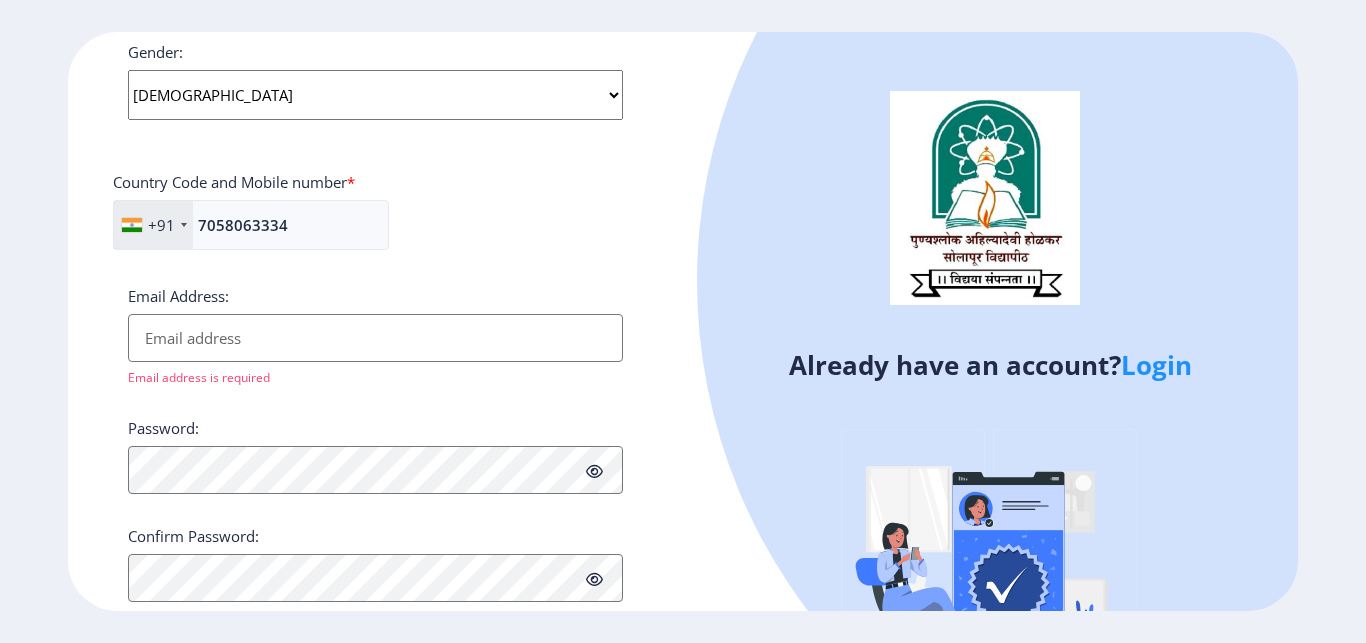 click on "Email Address:" at bounding box center [375, 338] 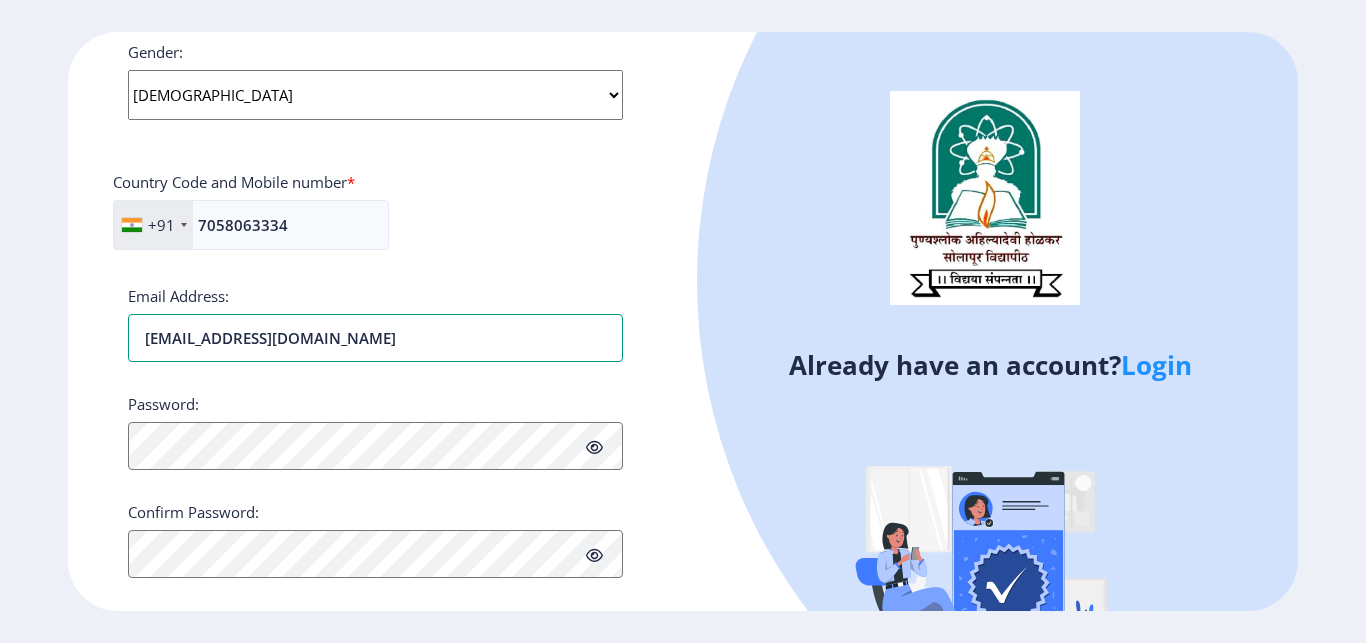 type on "[EMAIL_ADDRESS][DOMAIN_NAME]" 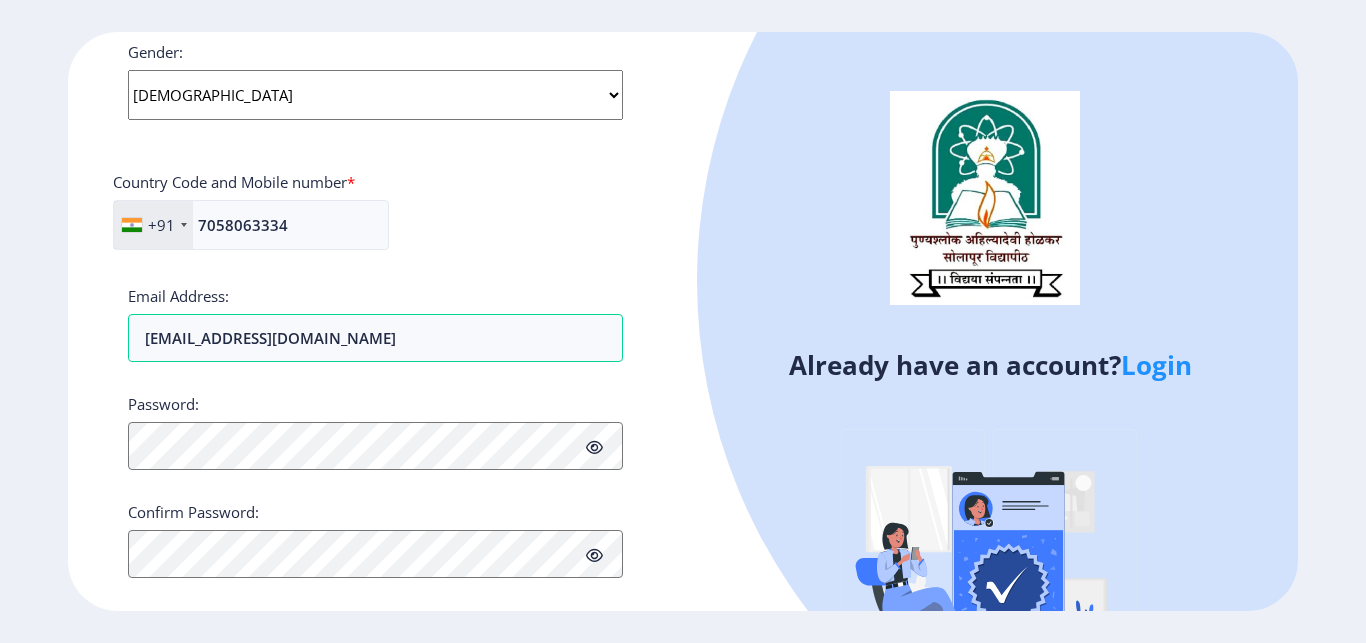 click on "Applicant First Name: [PERSON_NAME] Applicant Middle Name: [PERSON_NAME] Applicant Last Name: [PERSON_NAME] Mothers First Name: ANNAPURNA Applicant Full Name : (As on marksheet) [PERSON_NAME] [PERSON_NAME] Aadhar Number :  753312053997 Gender: Select Gender [DEMOGRAPHIC_DATA] [DEMOGRAPHIC_DATA] Other  Country Code and Mobile number  *  +91 [GEOGRAPHIC_DATA] ([GEOGRAPHIC_DATA]) +91 [GEOGRAPHIC_DATA] (‫[GEOGRAPHIC_DATA]‬‎) +93 [GEOGRAPHIC_DATA] ([GEOGRAPHIC_DATA]) +355 [GEOGRAPHIC_DATA] (‫[GEOGRAPHIC_DATA]‬‎) +213 [US_STATE] +1 [GEOGRAPHIC_DATA] +376 [GEOGRAPHIC_DATA] +244 [GEOGRAPHIC_DATA] +1 [GEOGRAPHIC_DATA] +1 [GEOGRAPHIC_DATA] +54 [GEOGRAPHIC_DATA] ([GEOGRAPHIC_DATA]) +374 [GEOGRAPHIC_DATA] +297 [GEOGRAPHIC_DATA] +61 [GEOGRAPHIC_DATA] ([GEOGRAPHIC_DATA]) +43 [GEOGRAPHIC_DATA] ([GEOGRAPHIC_DATA]) +994 [GEOGRAPHIC_DATA] +1 [GEOGRAPHIC_DATA] ([GEOGRAPHIC_DATA][GEOGRAPHIC_DATA]‬‎) +973 [GEOGRAPHIC_DATA] ([GEOGRAPHIC_DATA]) +880 [GEOGRAPHIC_DATA] +1 [GEOGRAPHIC_DATA] ([GEOGRAPHIC_DATA]) +375 [GEOGRAPHIC_DATA] ([GEOGRAPHIC_DATA]) +32 [GEOGRAPHIC_DATA] +501 [GEOGRAPHIC_DATA] ([GEOGRAPHIC_DATA]) +229 [GEOGRAPHIC_DATA] +1 [GEOGRAPHIC_DATA] (འབྲུག) +975 [GEOGRAPHIC_DATA] +591 [GEOGRAPHIC_DATA] ([GEOGRAPHIC_DATA]) +387 [GEOGRAPHIC_DATA] +267 [GEOGRAPHIC_DATA] ([GEOGRAPHIC_DATA]) +55 [GEOGRAPHIC_DATA] +246 +1 [GEOGRAPHIC_DATA] +673" 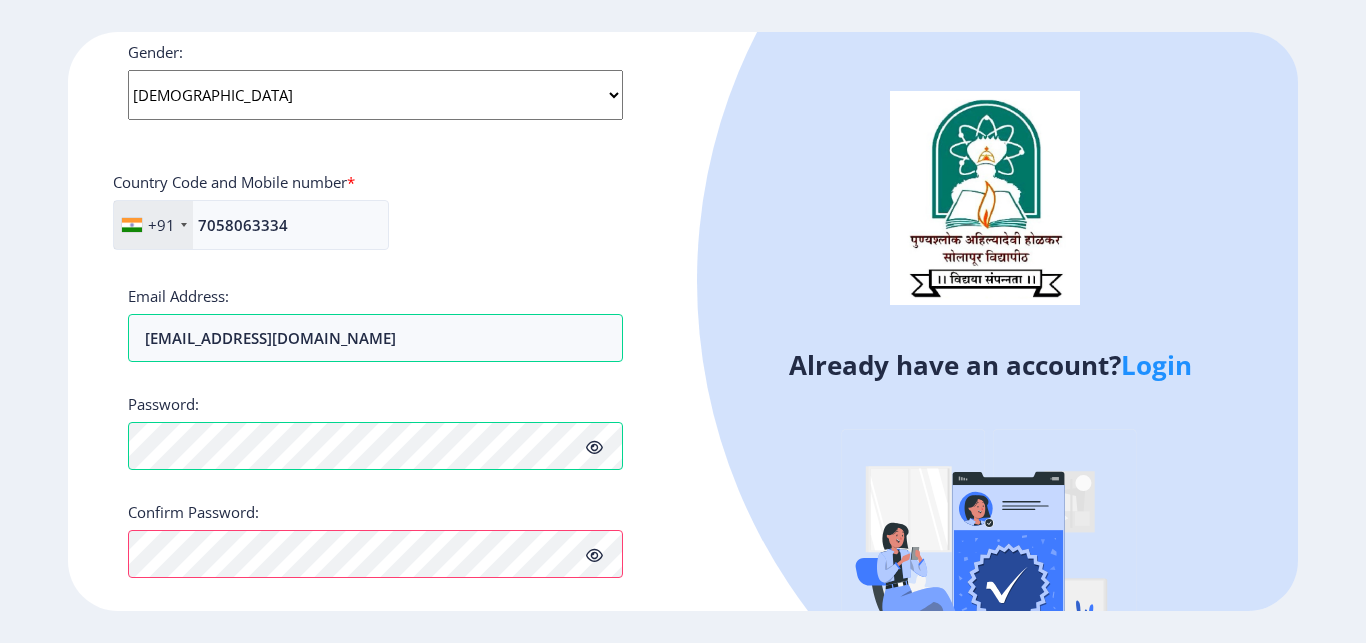 click on "Applicant First Name: [PERSON_NAME] Applicant Middle Name: [PERSON_NAME] Applicant Last Name: [PERSON_NAME] Mothers First Name: ANNAPURNA Applicant Full Name : (As on marksheet) [PERSON_NAME] [PERSON_NAME] Aadhar Number :  753312053997 Gender: Select Gender [DEMOGRAPHIC_DATA] [DEMOGRAPHIC_DATA] Other  Country Code and Mobile number  *  +91 [GEOGRAPHIC_DATA] ([GEOGRAPHIC_DATA]) +91 [GEOGRAPHIC_DATA] (‫[GEOGRAPHIC_DATA]‬‎) +93 [GEOGRAPHIC_DATA] ([GEOGRAPHIC_DATA]) +355 [GEOGRAPHIC_DATA] (‫[GEOGRAPHIC_DATA]‬‎) +213 [US_STATE] +1 [GEOGRAPHIC_DATA] +376 [GEOGRAPHIC_DATA] +244 [GEOGRAPHIC_DATA] +1 [GEOGRAPHIC_DATA] +1 [GEOGRAPHIC_DATA] +54 [GEOGRAPHIC_DATA] ([GEOGRAPHIC_DATA]) +374 [GEOGRAPHIC_DATA] +297 [GEOGRAPHIC_DATA] +61 [GEOGRAPHIC_DATA] ([GEOGRAPHIC_DATA]) +43 [GEOGRAPHIC_DATA] ([GEOGRAPHIC_DATA]) +994 [GEOGRAPHIC_DATA] +1 [GEOGRAPHIC_DATA] ([GEOGRAPHIC_DATA][GEOGRAPHIC_DATA]‬‎) +973 [GEOGRAPHIC_DATA] ([GEOGRAPHIC_DATA]) +880 [GEOGRAPHIC_DATA] +1 [GEOGRAPHIC_DATA] ([GEOGRAPHIC_DATA]) +375 [GEOGRAPHIC_DATA] ([GEOGRAPHIC_DATA]) +32 [GEOGRAPHIC_DATA] +501 [GEOGRAPHIC_DATA] ([GEOGRAPHIC_DATA]) +229 [GEOGRAPHIC_DATA] +1 [GEOGRAPHIC_DATA] (འབྲུག) +975 [GEOGRAPHIC_DATA] +591 [GEOGRAPHIC_DATA] ([GEOGRAPHIC_DATA]) +387 [GEOGRAPHIC_DATA] +267 [GEOGRAPHIC_DATA] ([GEOGRAPHIC_DATA]) +55 [GEOGRAPHIC_DATA] +246 +1 [GEOGRAPHIC_DATA] +673" 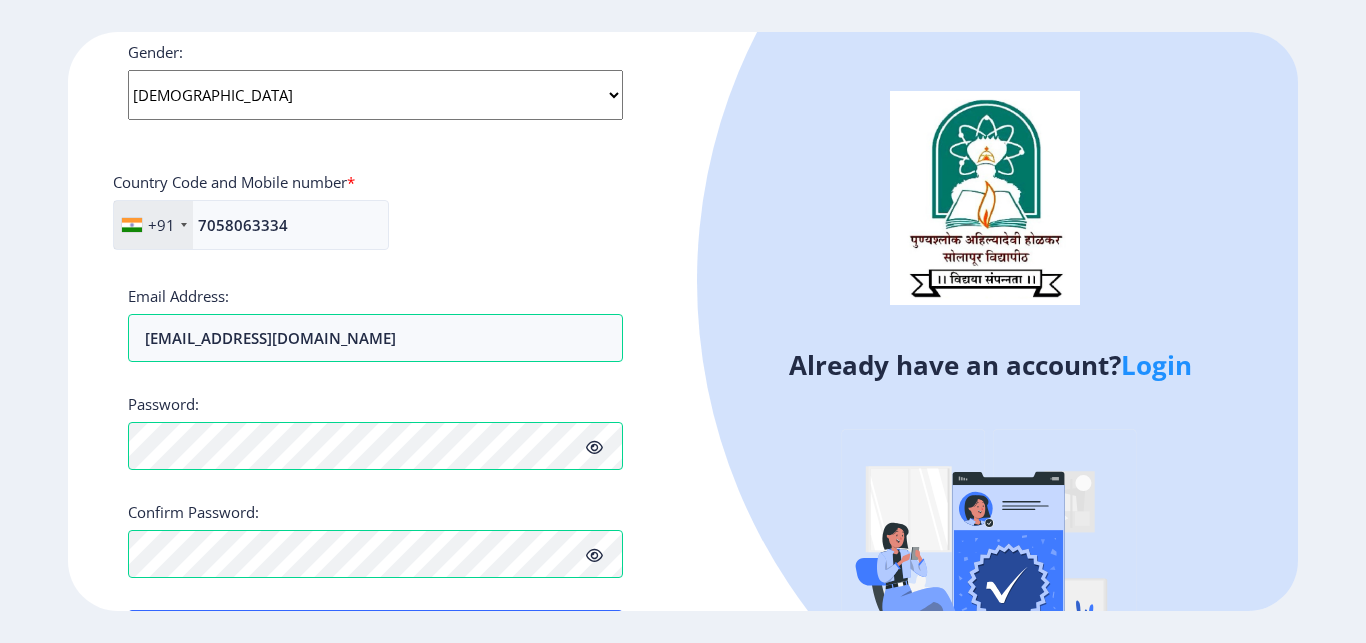 scroll, scrollTop: 861, scrollLeft: 0, axis: vertical 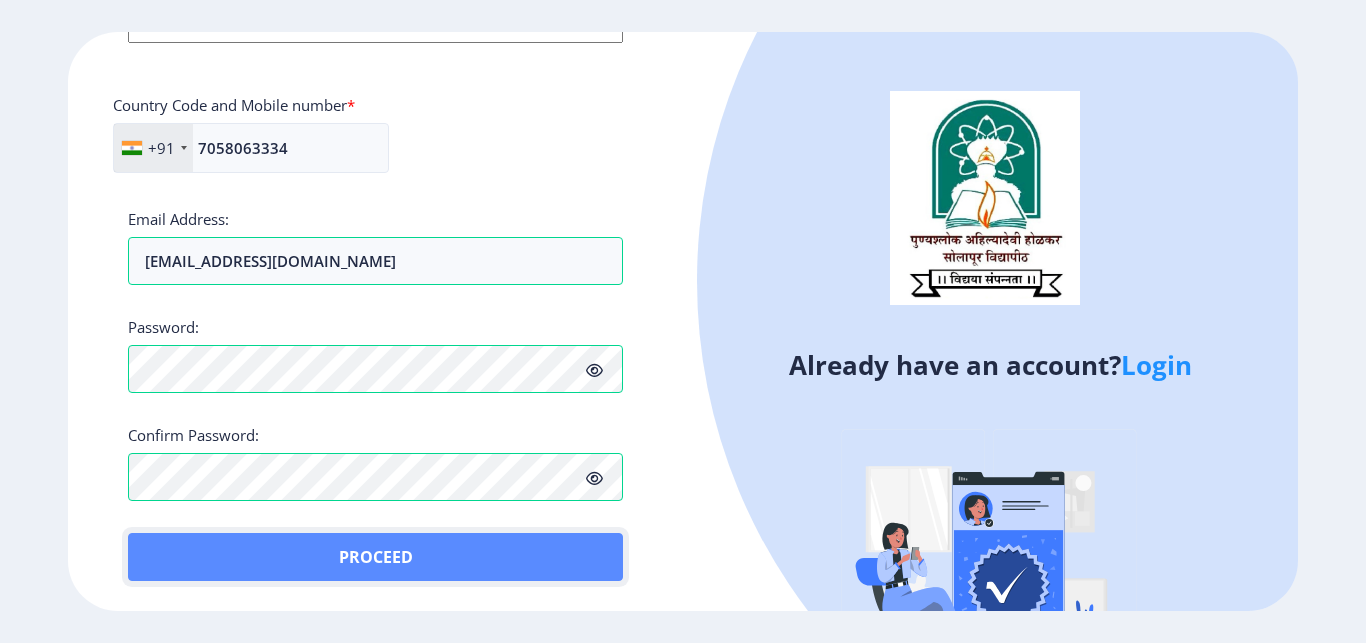 click on "Proceed" 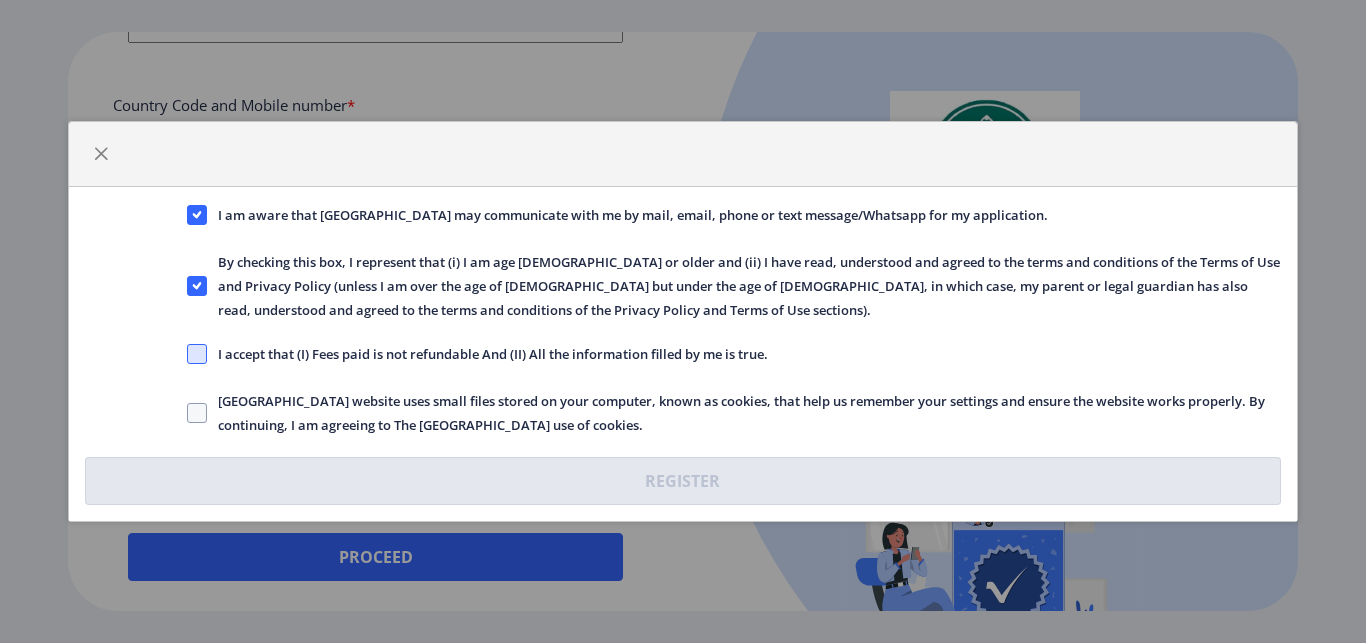 click 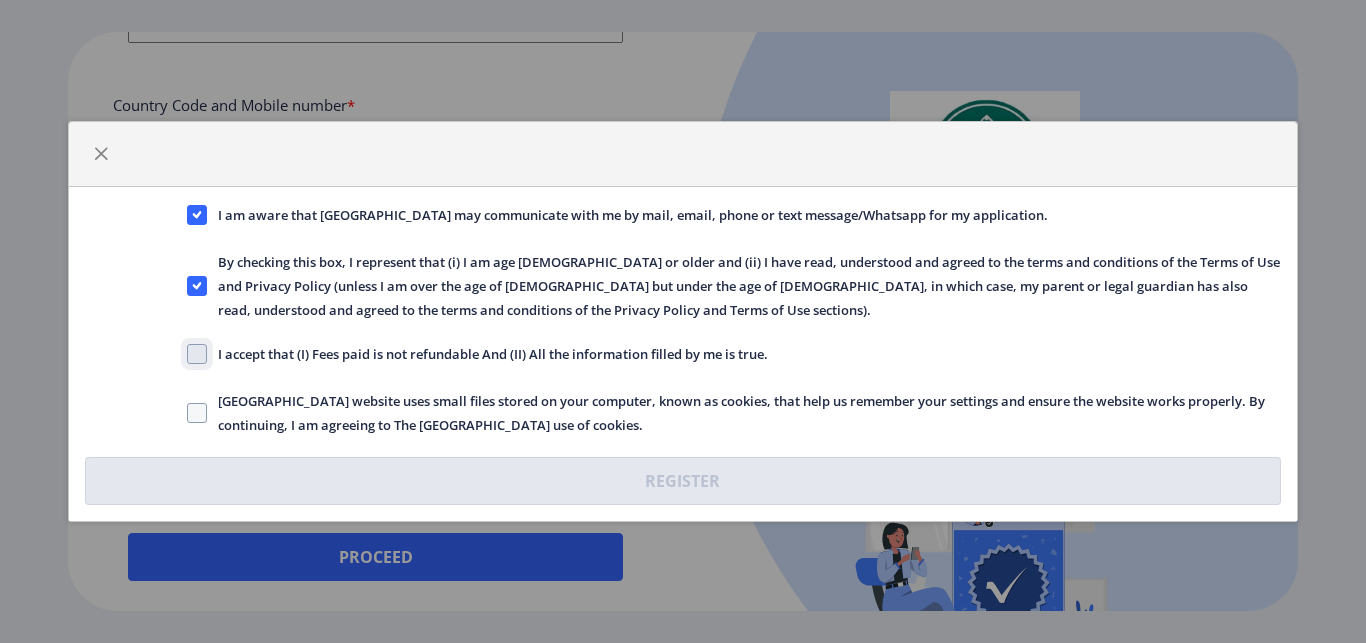 click on "I accept that (I) Fees paid is not refundable And (II) All the information filled by me is true." 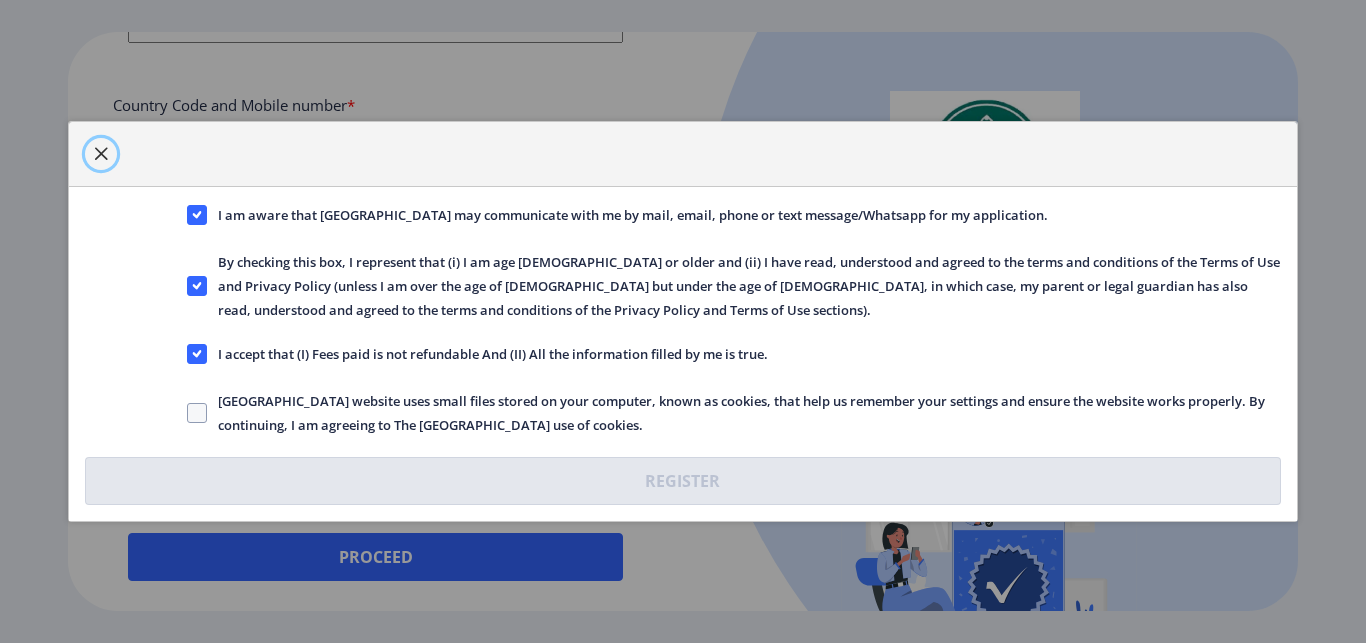 click 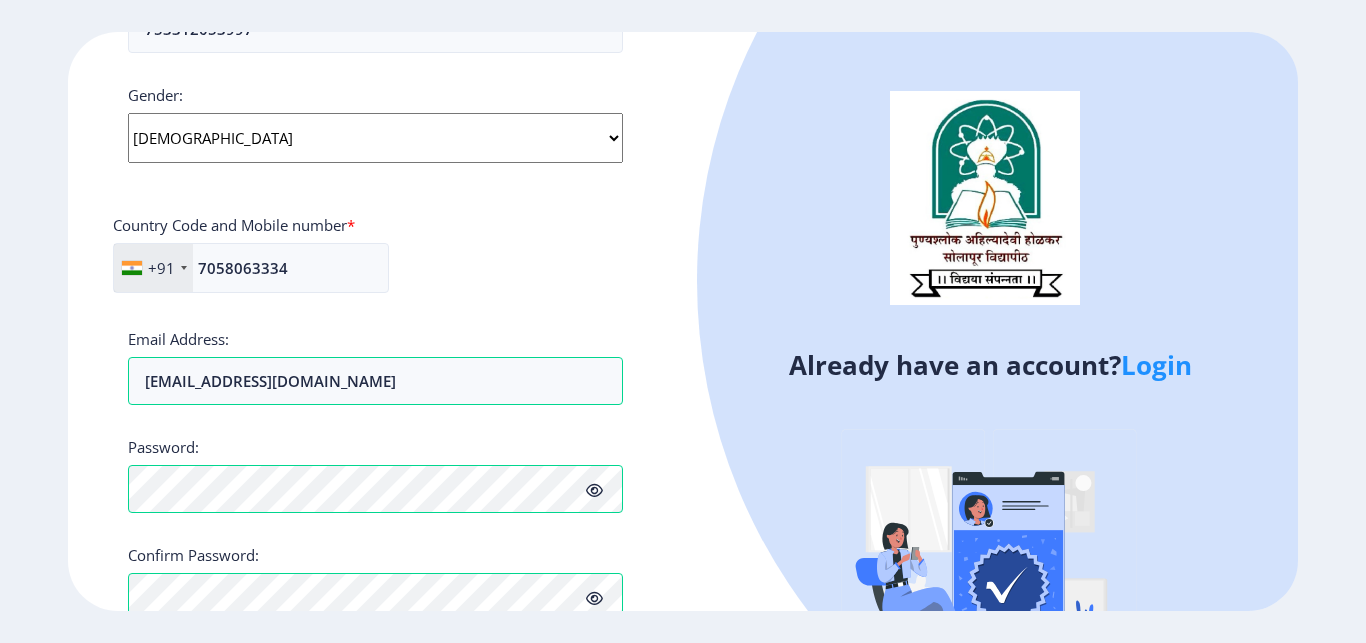 scroll, scrollTop: 861, scrollLeft: 0, axis: vertical 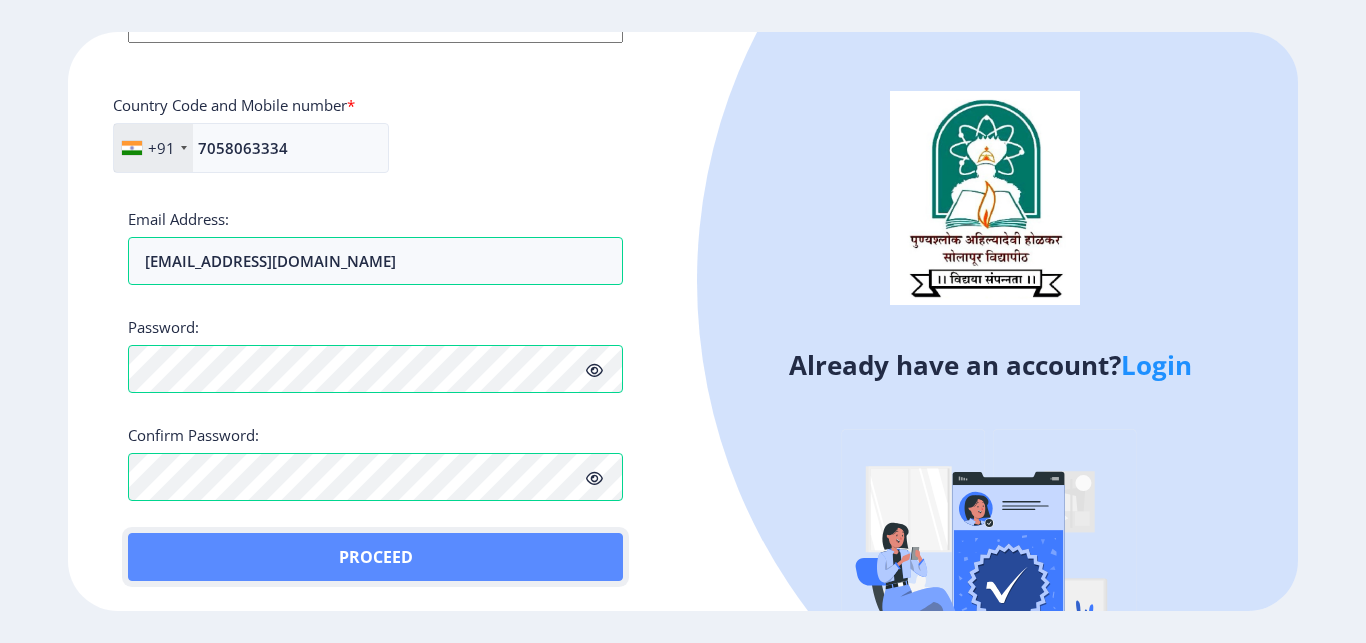 click on "Proceed" 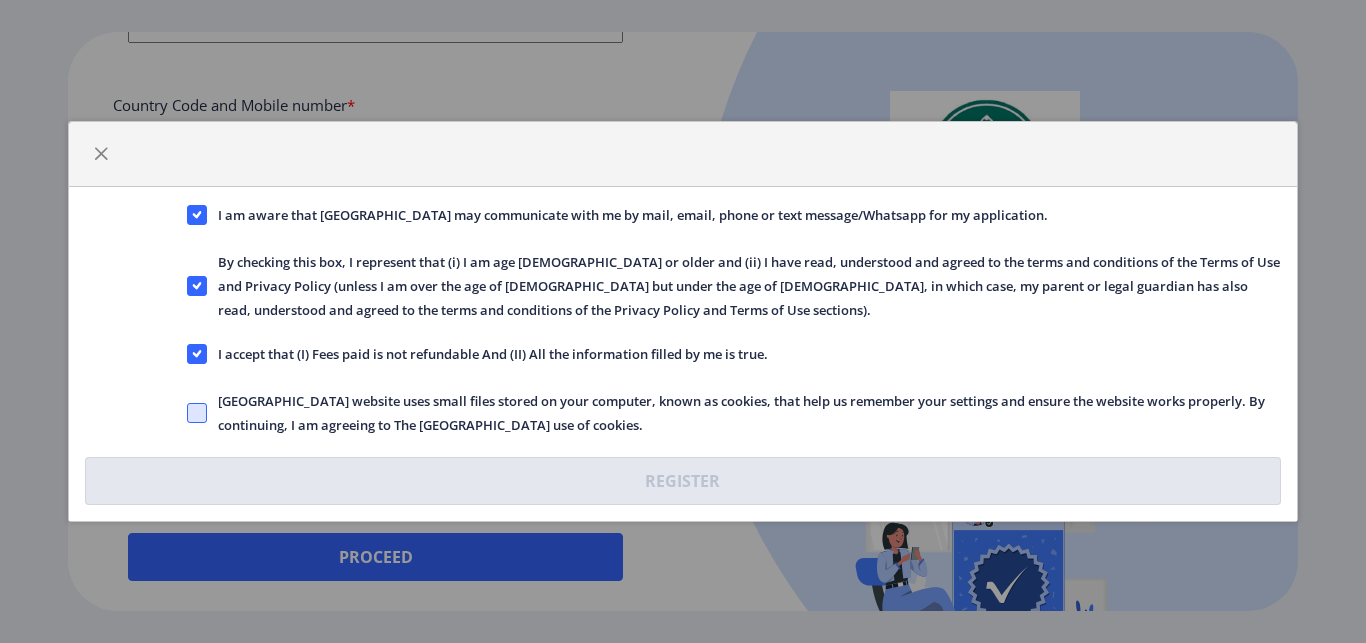 click 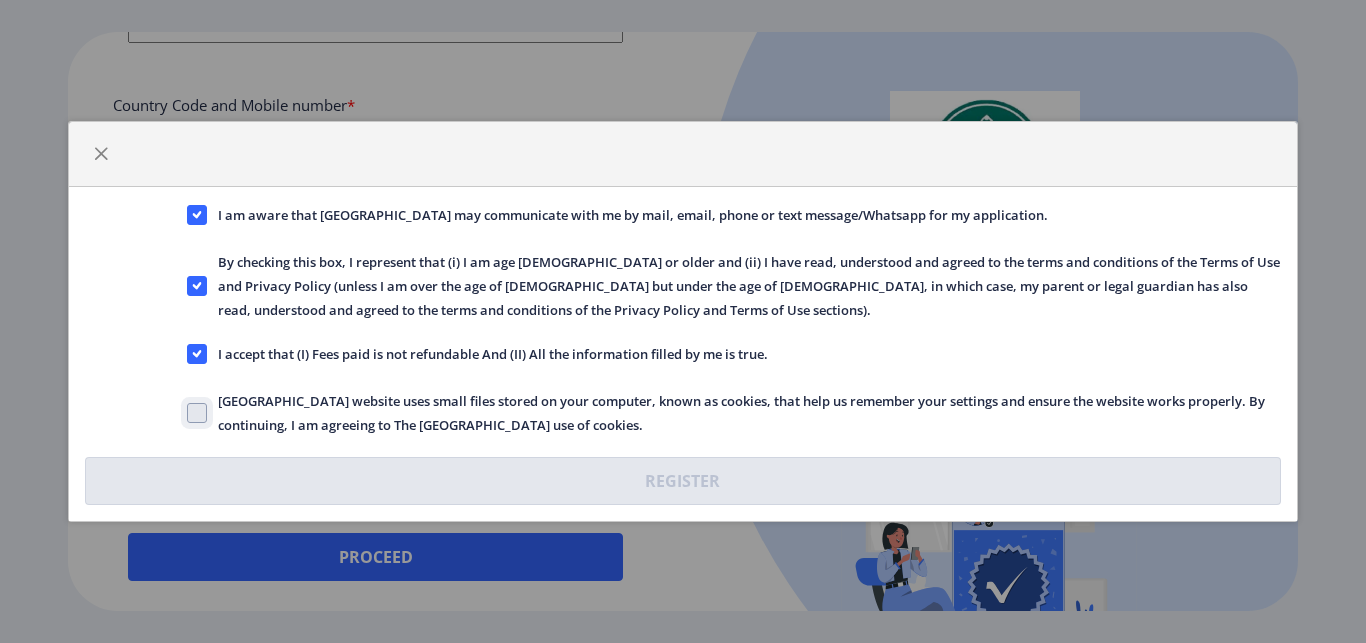 click on "[GEOGRAPHIC_DATA] website uses small files stored on your computer, known as cookies, that help us remember your settings and ensure the website works properly. By continuing, I am agreeing to The [GEOGRAPHIC_DATA] use of cookies." 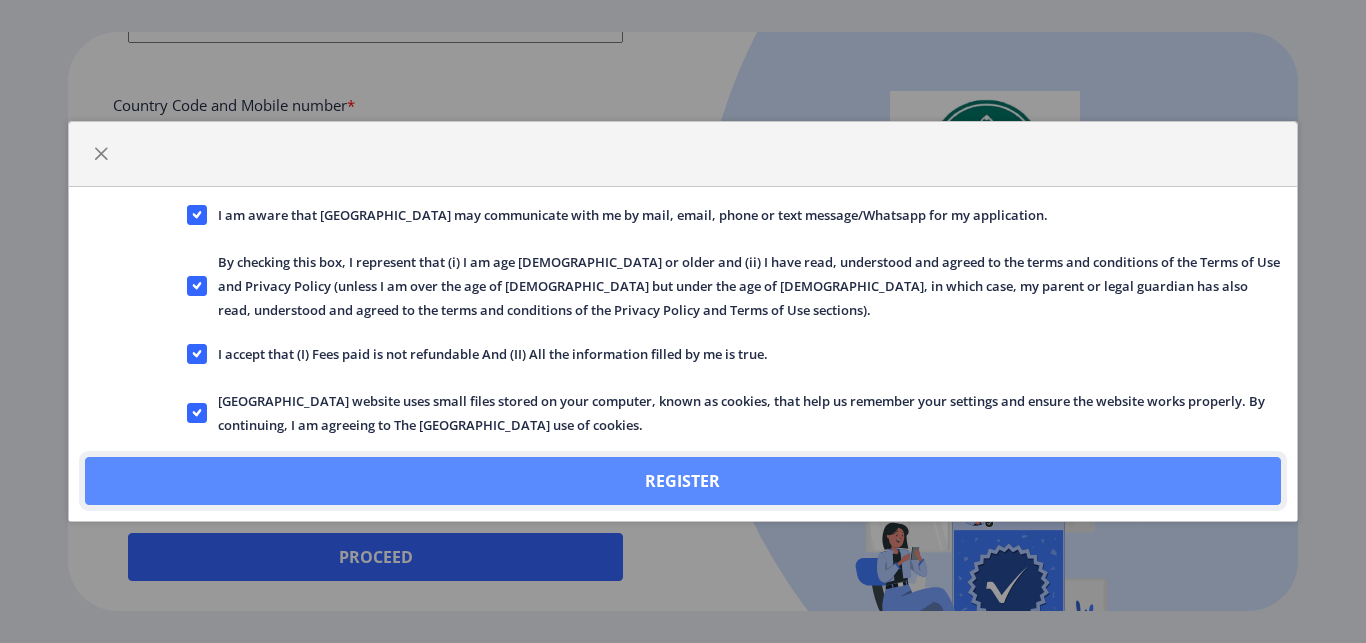 click on "Register" 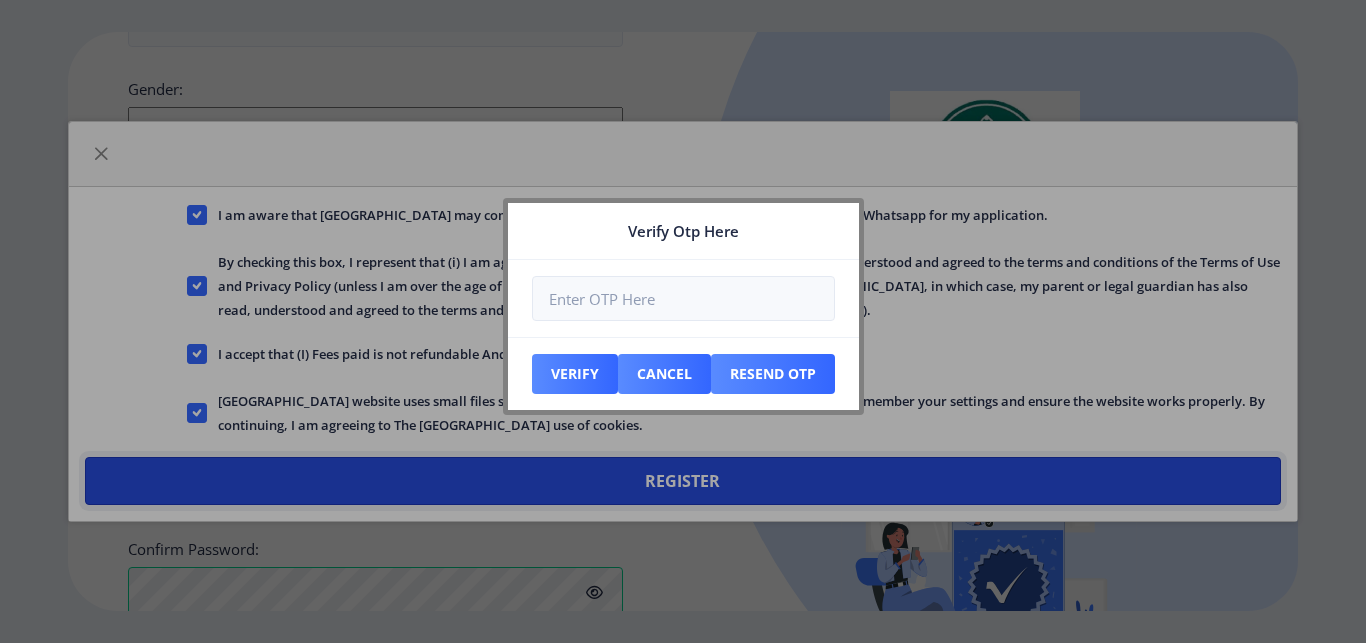 scroll, scrollTop: 975, scrollLeft: 0, axis: vertical 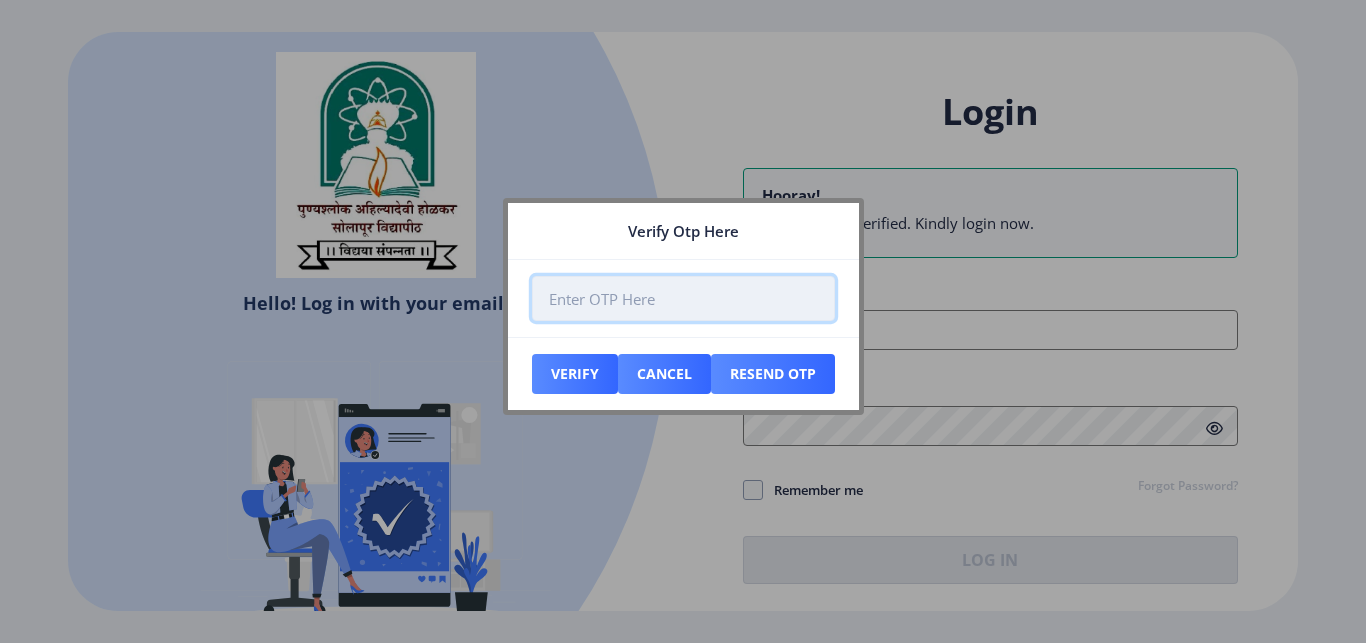 click at bounding box center [683, 298] 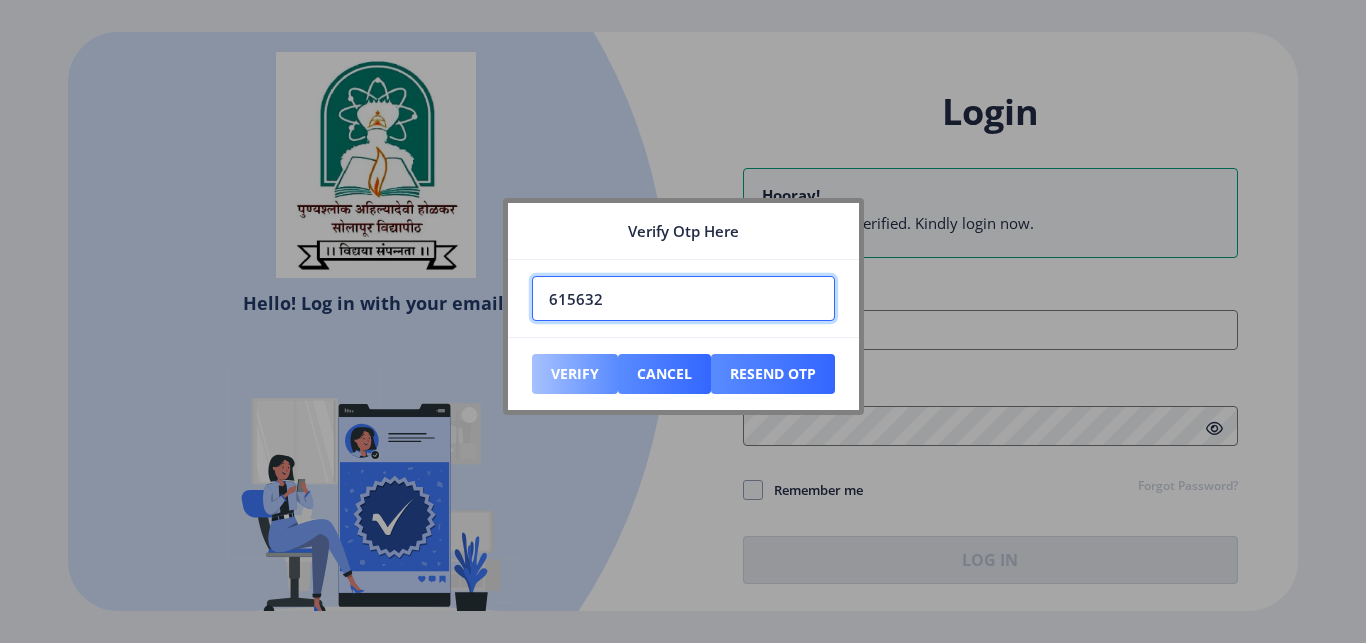 type on "615632" 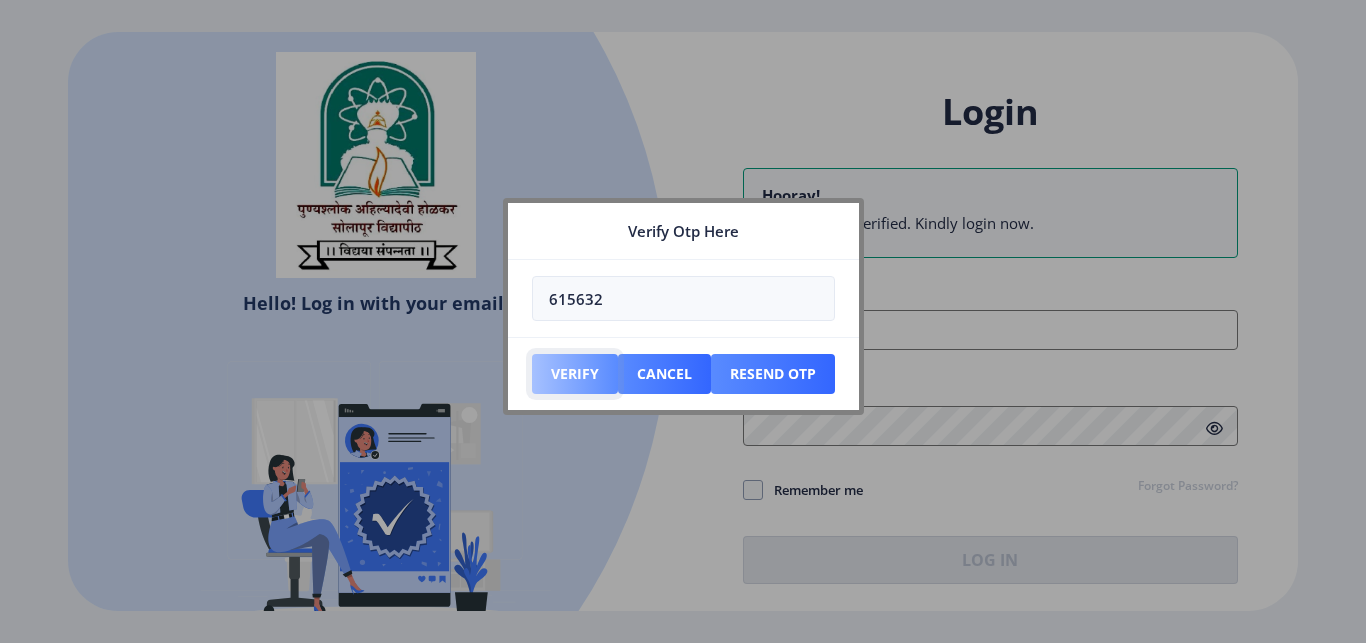 click on "Verify" at bounding box center [575, 374] 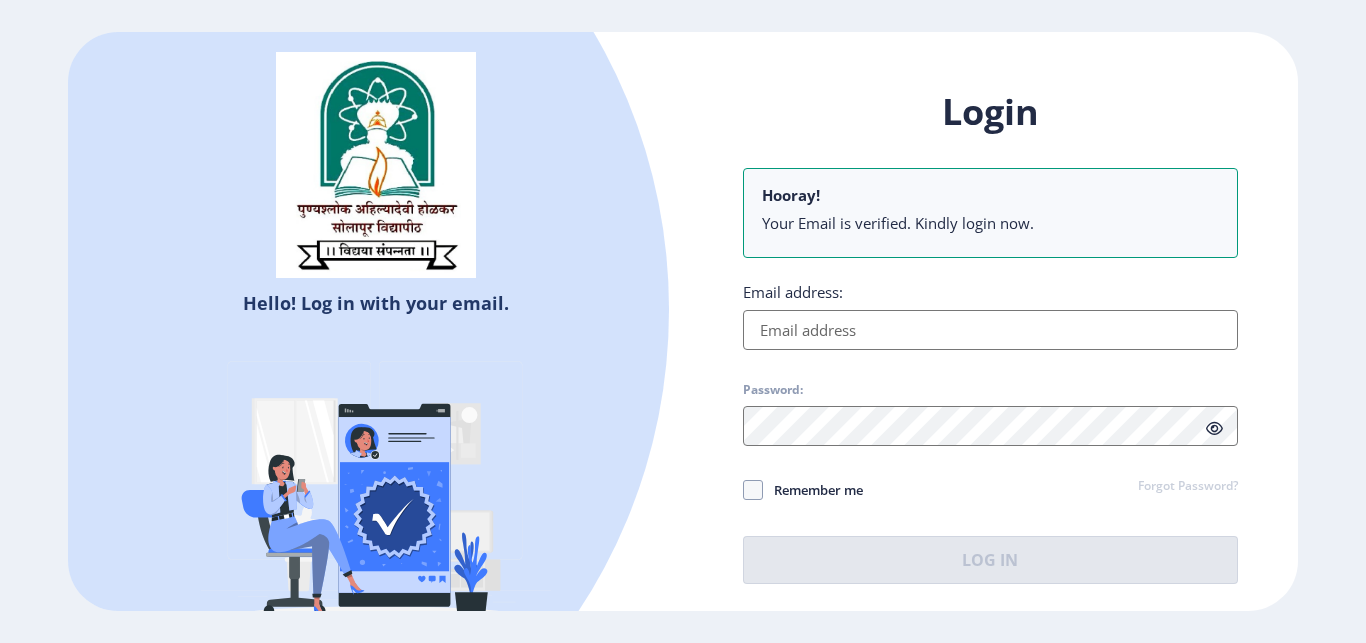 click on "Email address:" at bounding box center [990, 330] 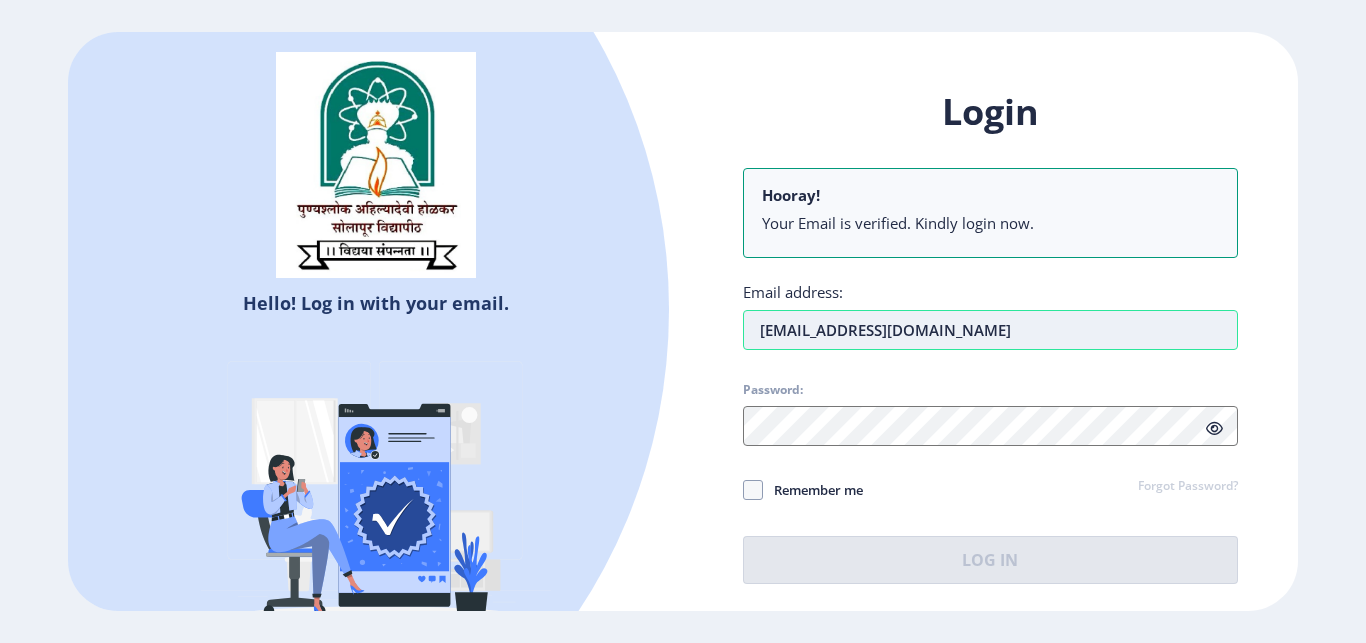type on "[EMAIL_ADDRESS][DOMAIN_NAME]" 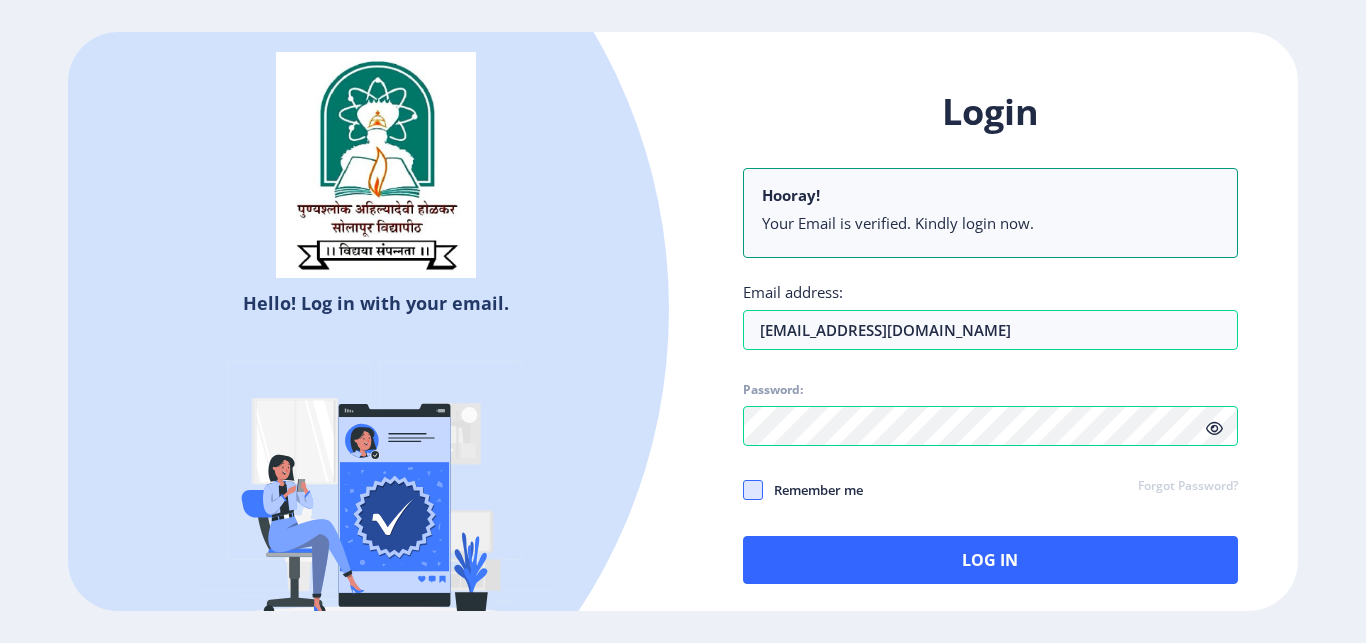 click 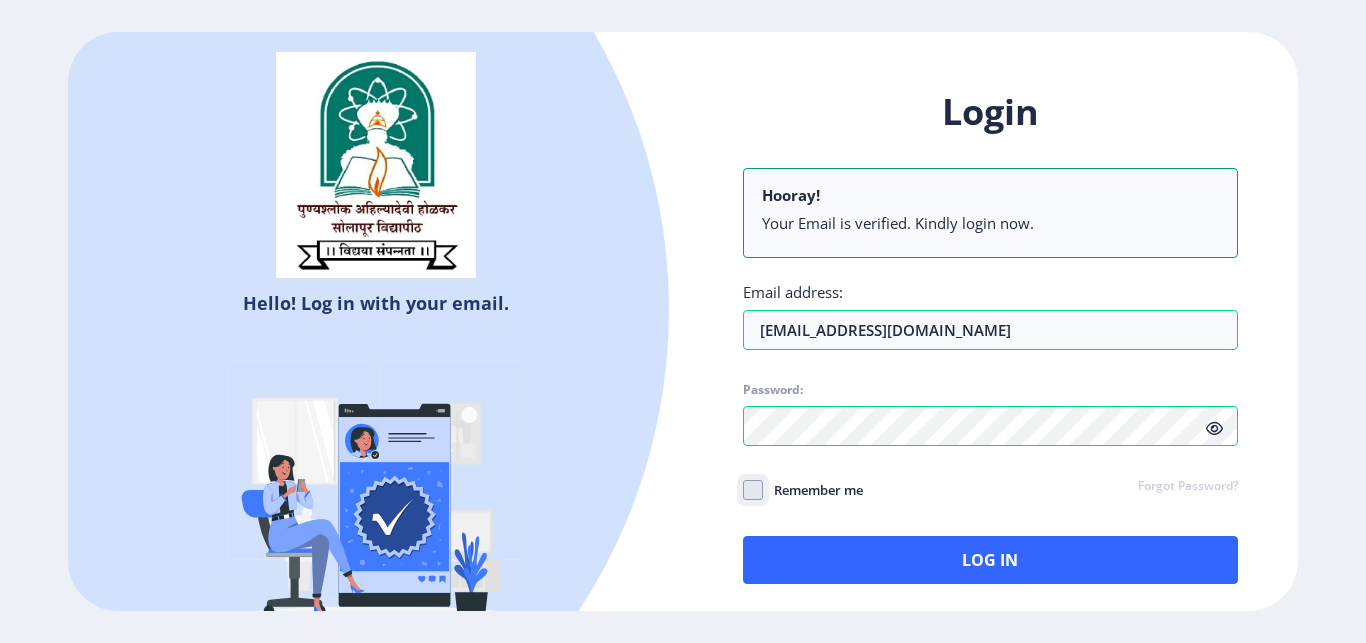 click on "Remember me" 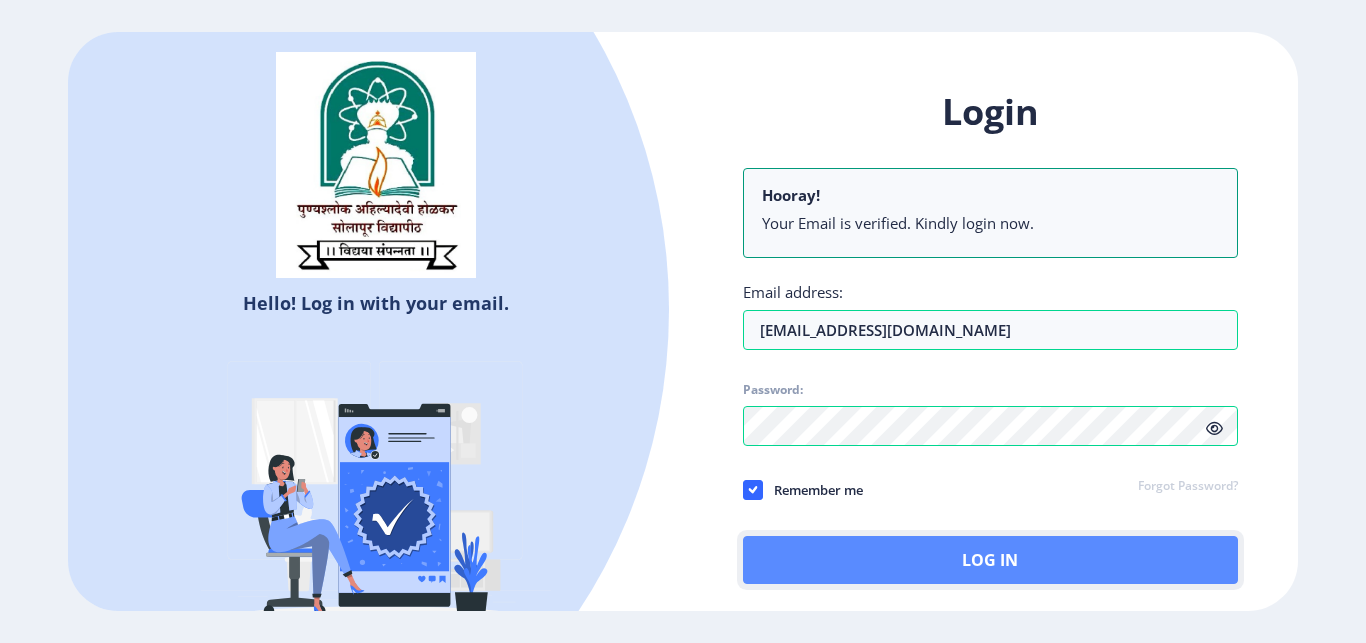 click on "Log In" 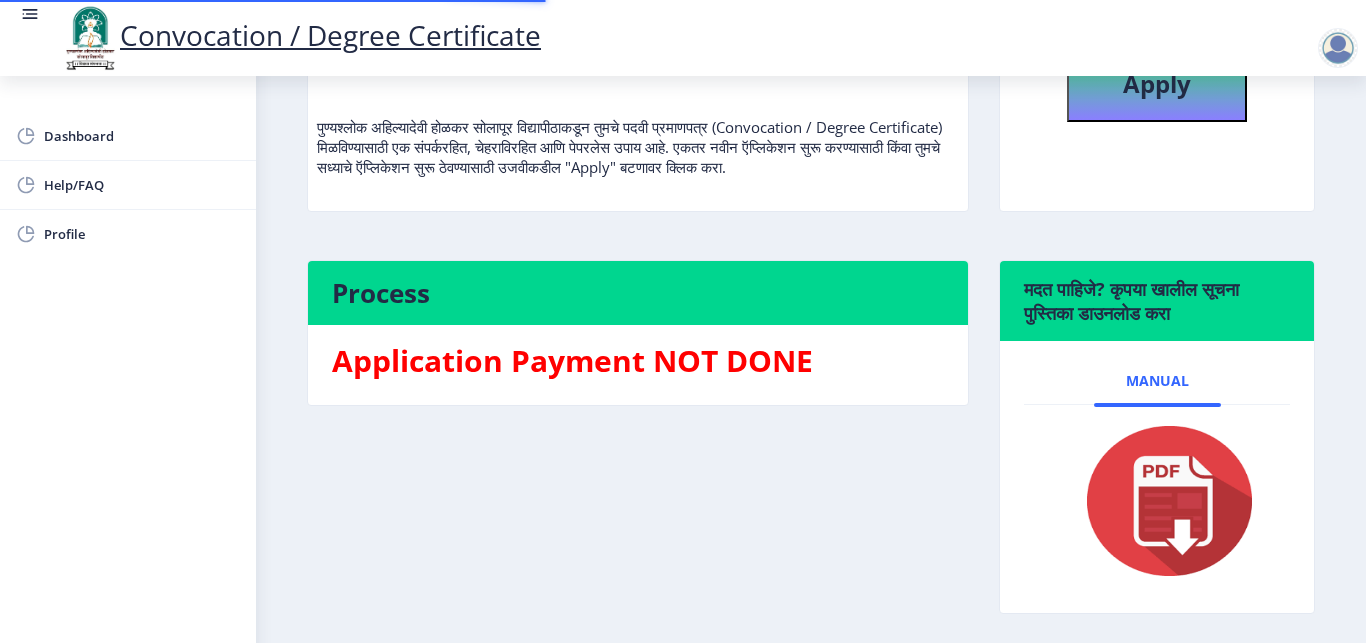 scroll, scrollTop: 0, scrollLeft: 0, axis: both 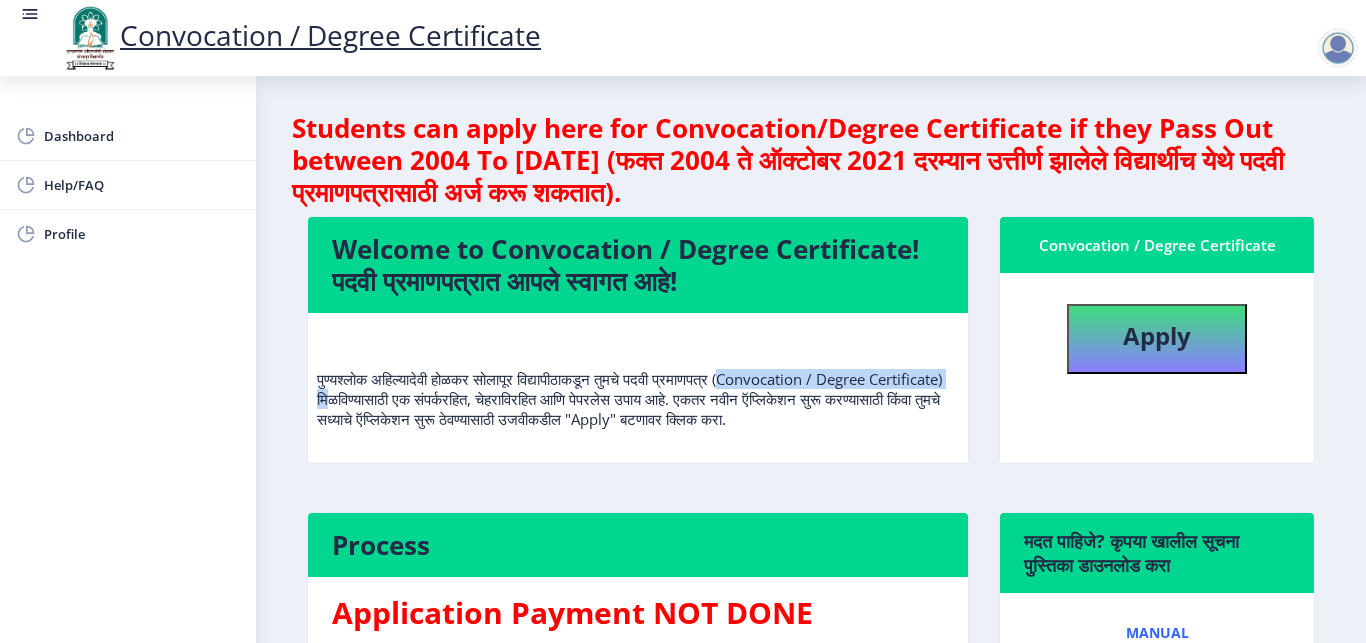 drag, startPoint x: 774, startPoint y: 382, endPoint x: 396, endPoint y: 400, distance: 378.4283 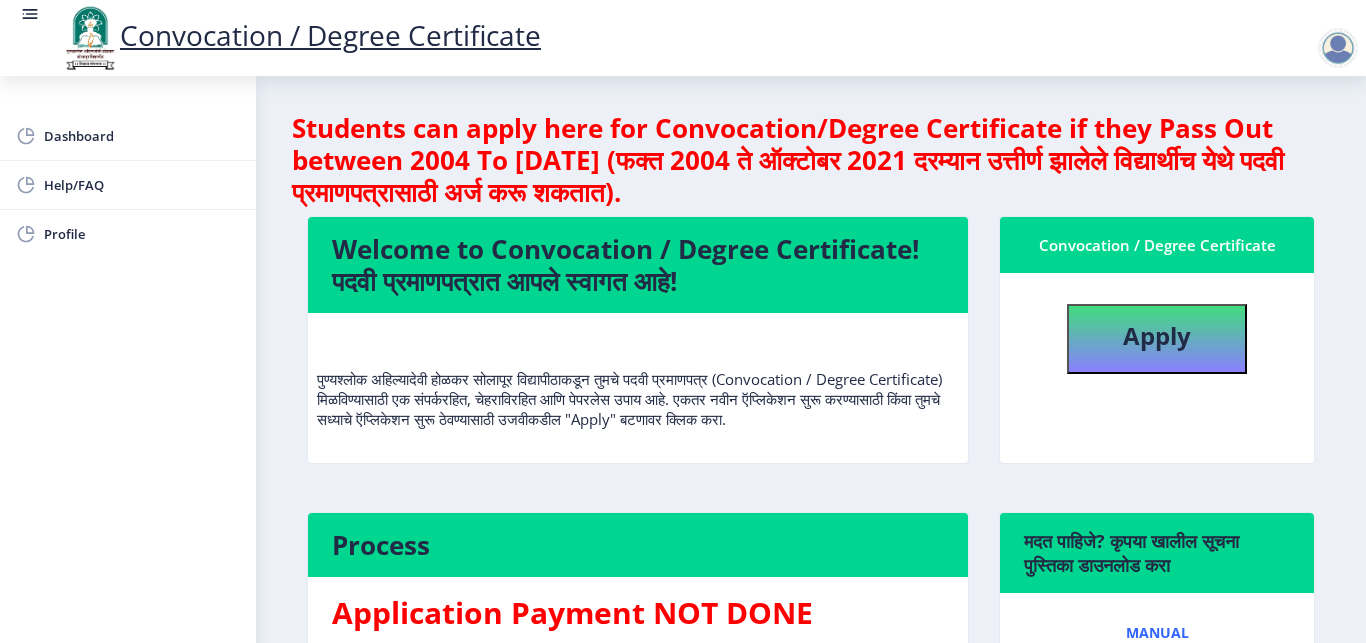 click on "पुण्यश्लोक अहिल्यादेवी होळकर सोलापूर विद्यापीठाकडून तुमचे पदवी प्रमाणपत्र (Convocation / Degree Certificate) मिळविण्यासाठी एक संपर्करहित, चेहराविरहित आणि पेपरलेस उपाय आहे. एकतर नवीन ऍप्लिकेशन सुरू करण्यासाठी किंवा तुमचे सध्याचे ऍप्लिकेशन सुरू ठेवण्यासाठी उजवीकडील "Apply" बटणावर क्लिक करा." 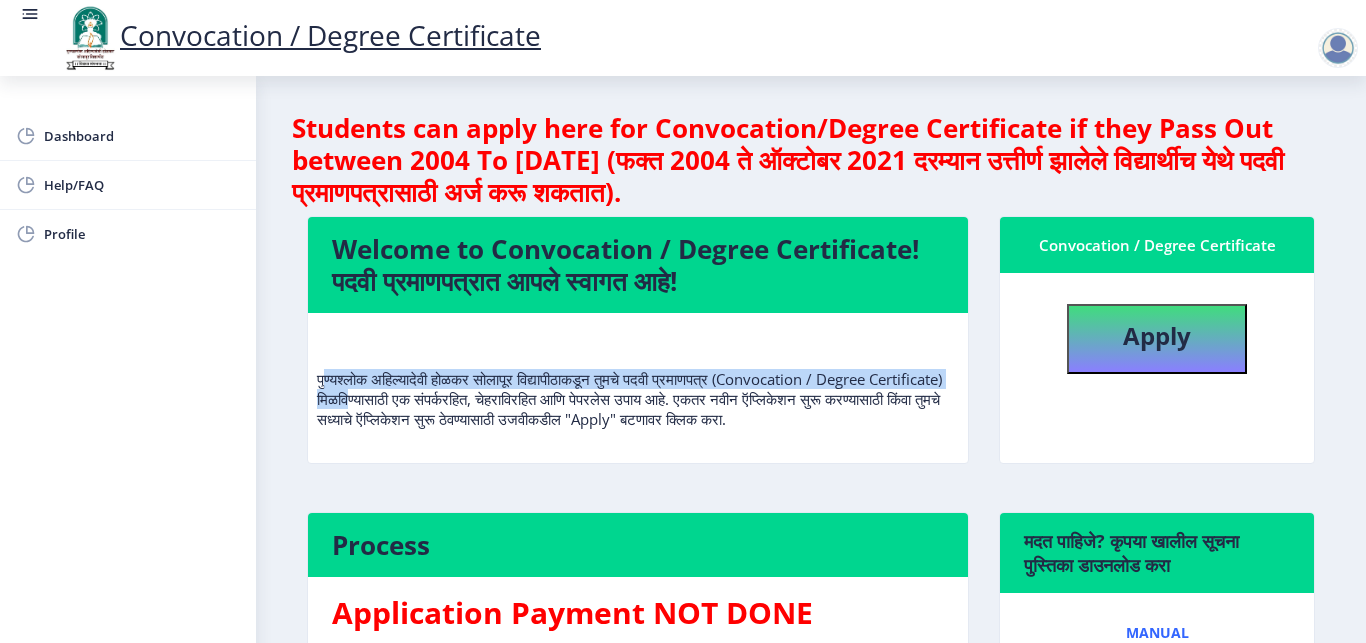drag, startPoint x: 322, startPoint y: 380, endPoint x: 421, endPoint y: 387, distance: 99.24717 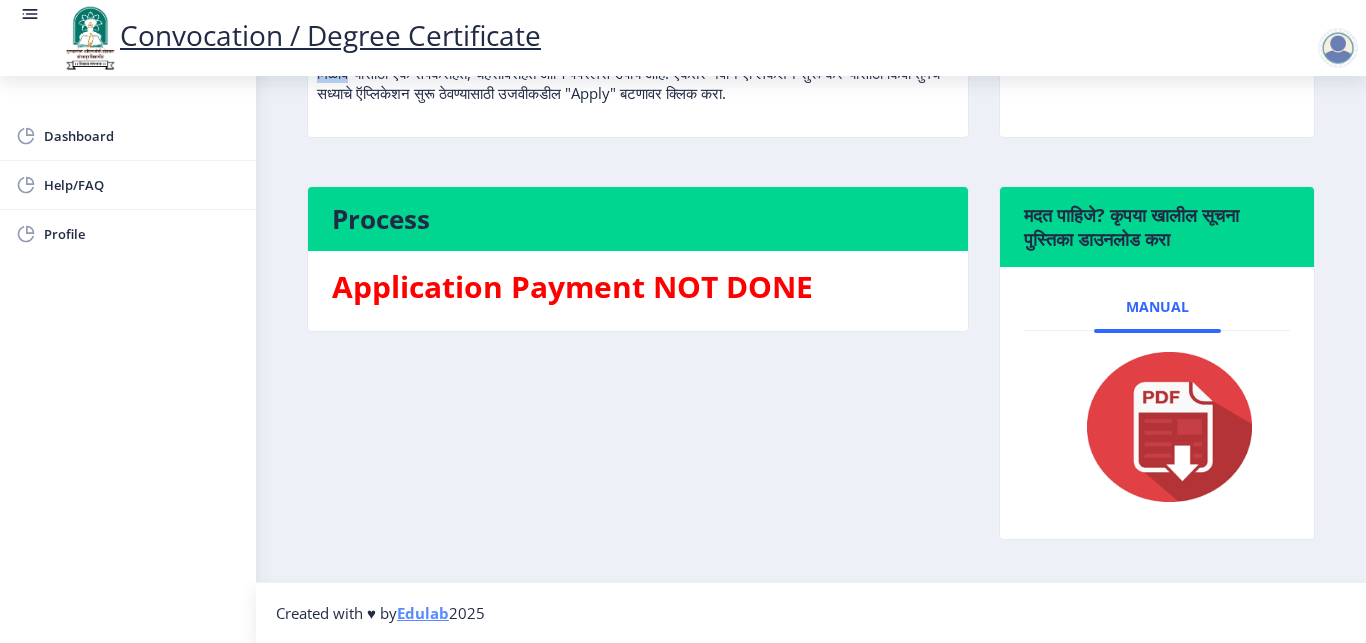 scroll, scrollTop: 220, scrollLeft: 0, axis: vertical 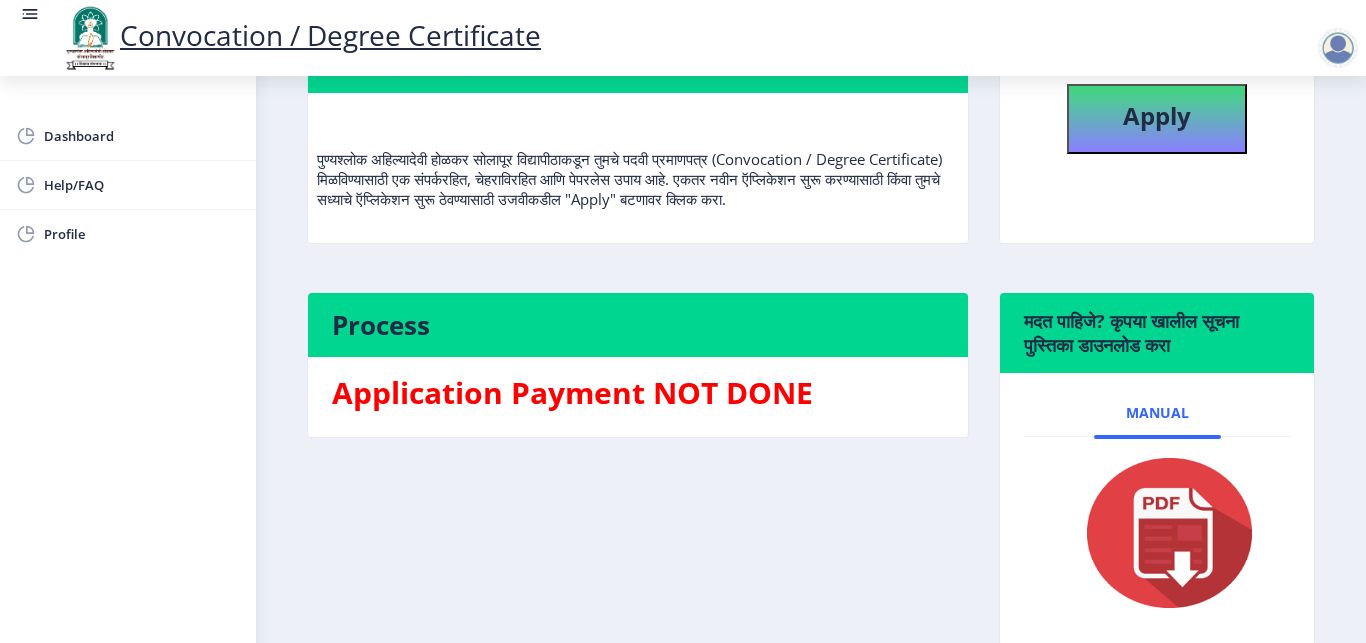 click on "मदत पाहिजे? कृपया खालील सूचना पुस्तिका डाउनलोड करा" 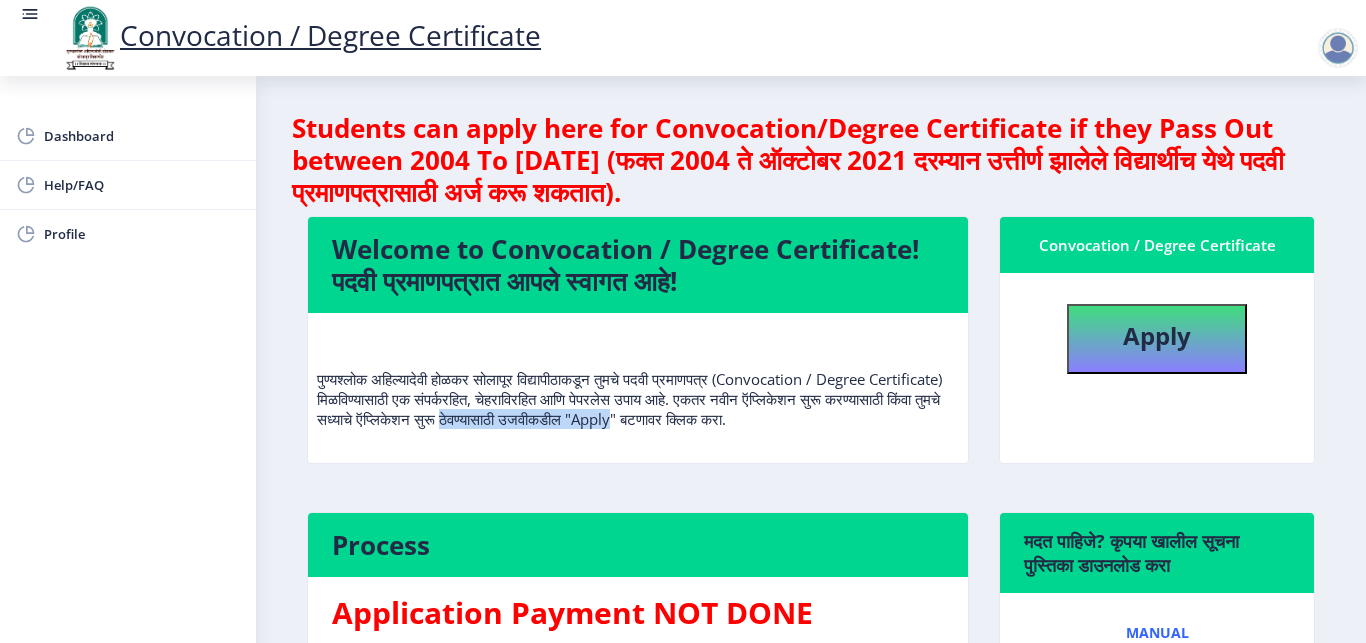 drag, startPoint x: 686, startPoint y: 418, endPoint x: 873, endPoint y: 418, distance: 187 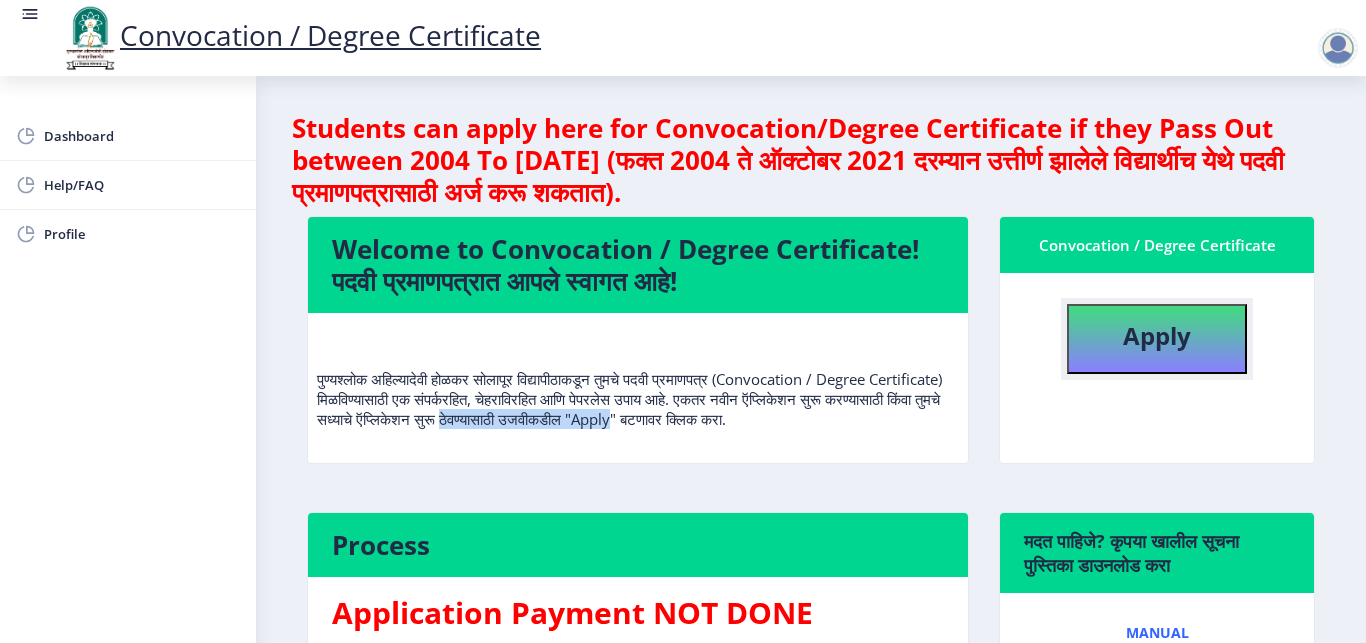 click on "Apply" 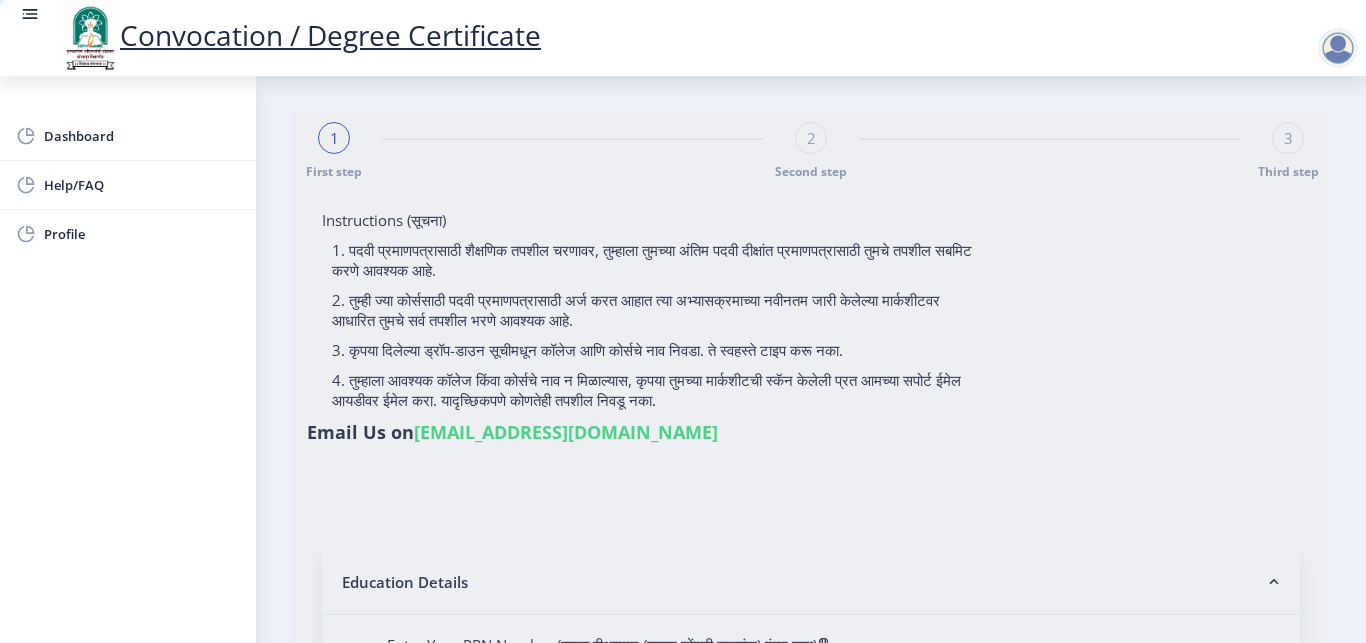 type on "[PERSON_NAME] [PERSON_NAME]" 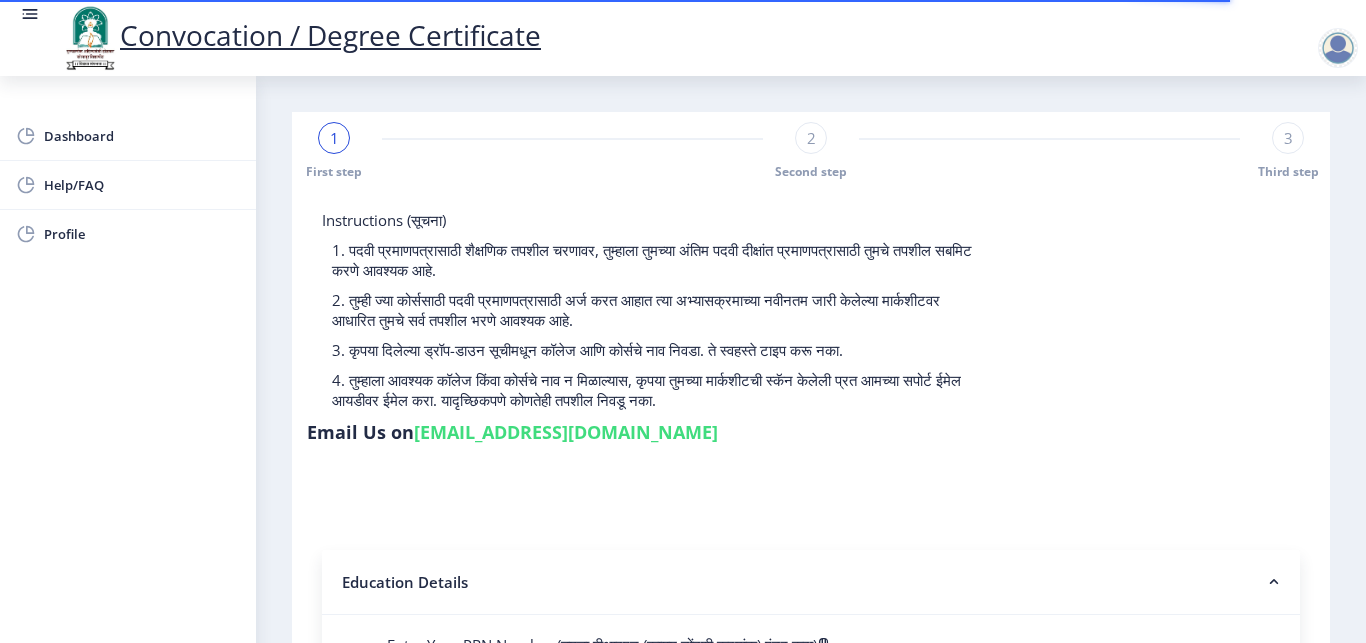 click on "1. पदवी प्रमाणपत्रासाठी शैक्षणिक तपशील चरणावर, तुम्हाला तुमच्या अंतिम पदवी दीक्षांत प्रमाणपत्रासाठी तुमचे तपशील सबमिट करणे आवश्यक आहे." 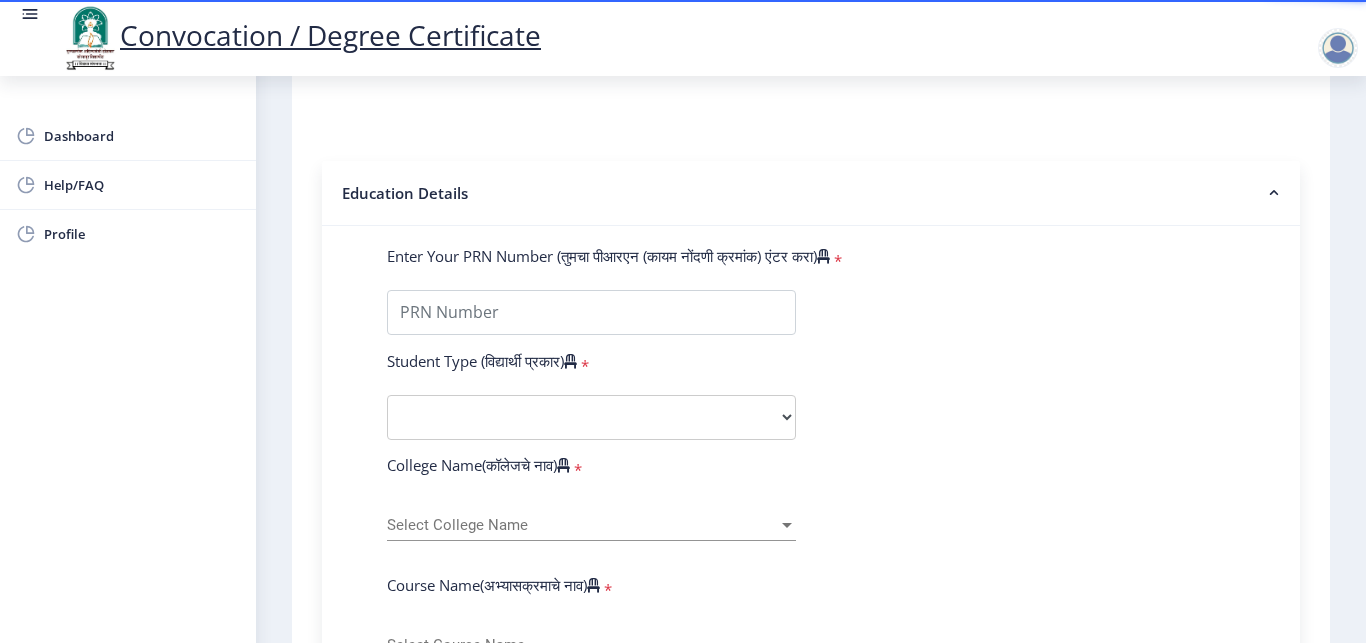 scroll, scrollTop: 504, scrollLeft: 0, axis: vertical 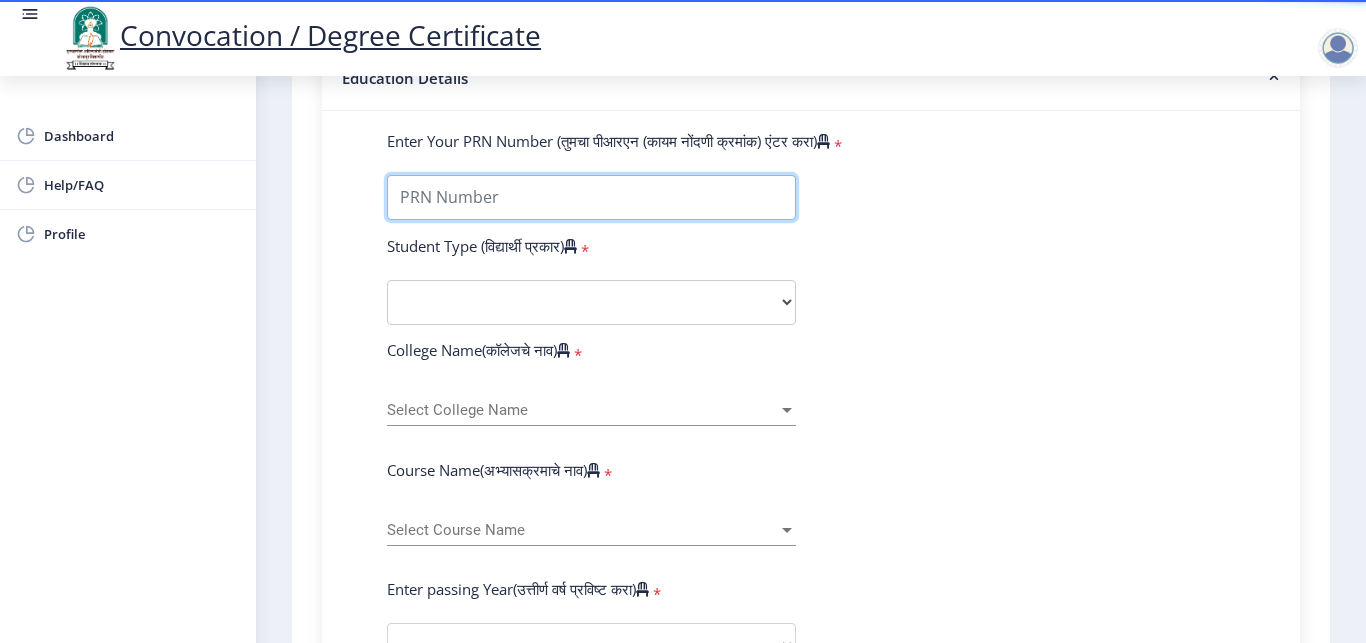 click on "Enter Your PRN Number (तुमचा पीआरएन (कायम नोंदणी क्रमांक) एंटर करा)" at bounding box center [591, 197] 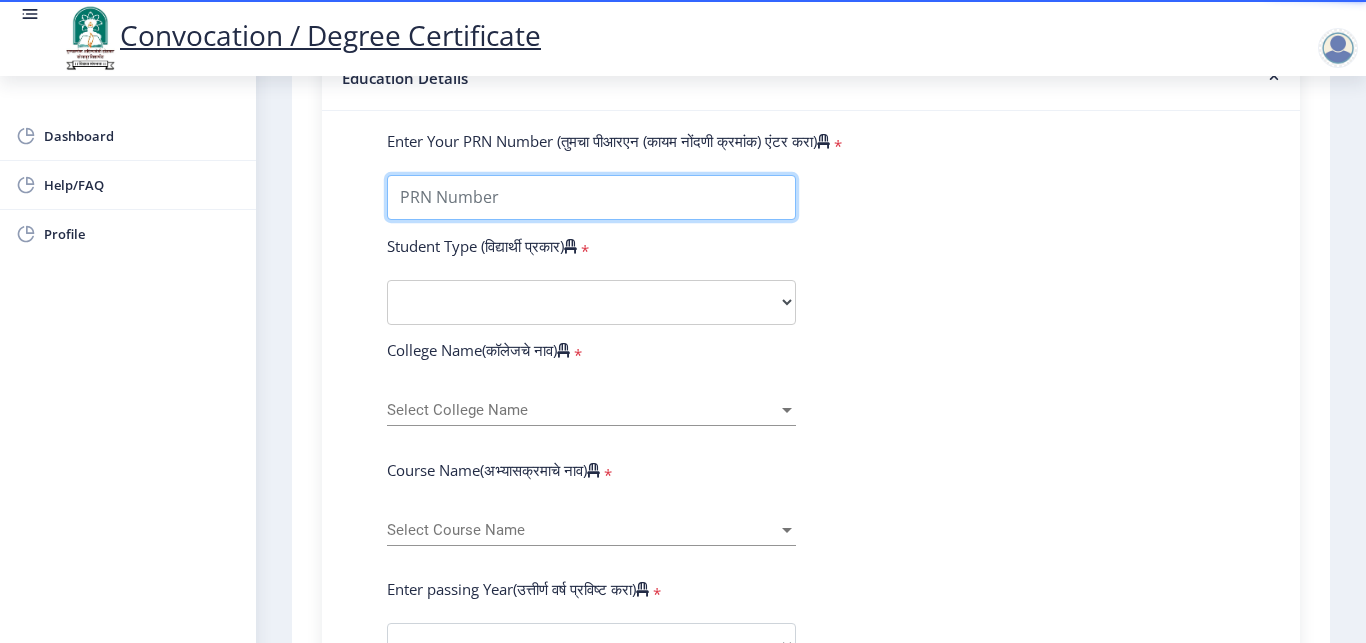 click on "Enter Your PRN Number (तुमचा पीआरएन (कायम नोंदणी क्रमांक) एंटर करा)" at bounding box center (591, 197) 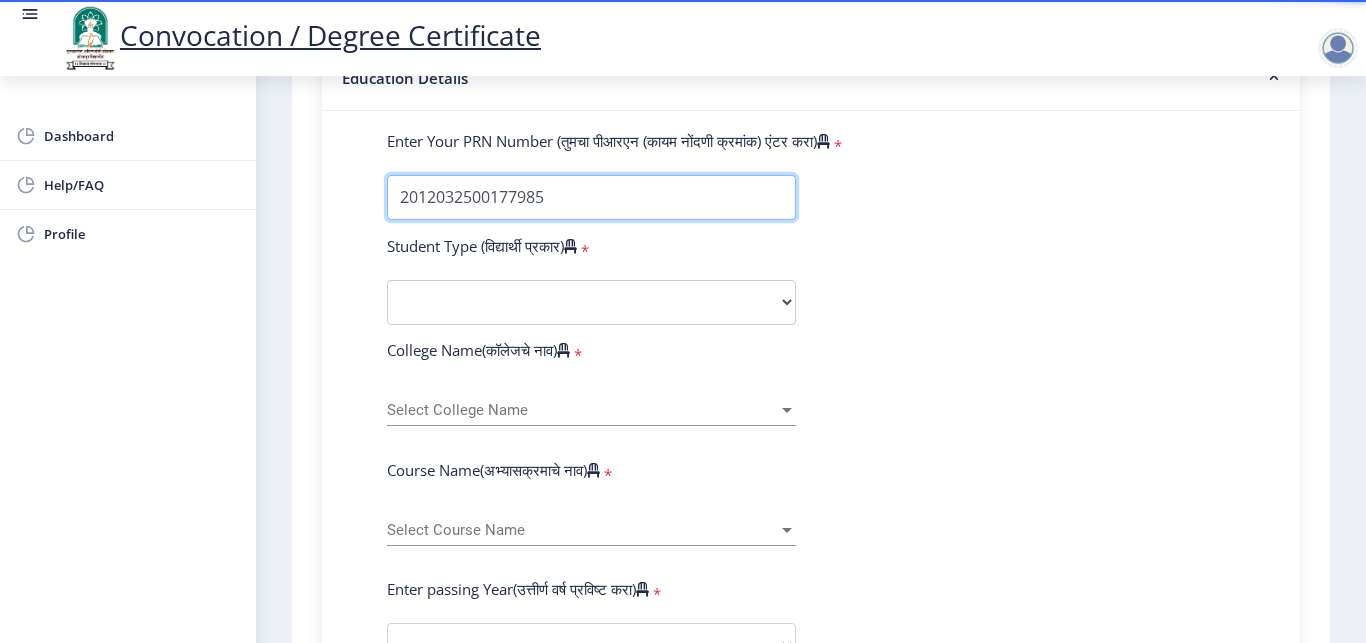 type on "2012032500177985" 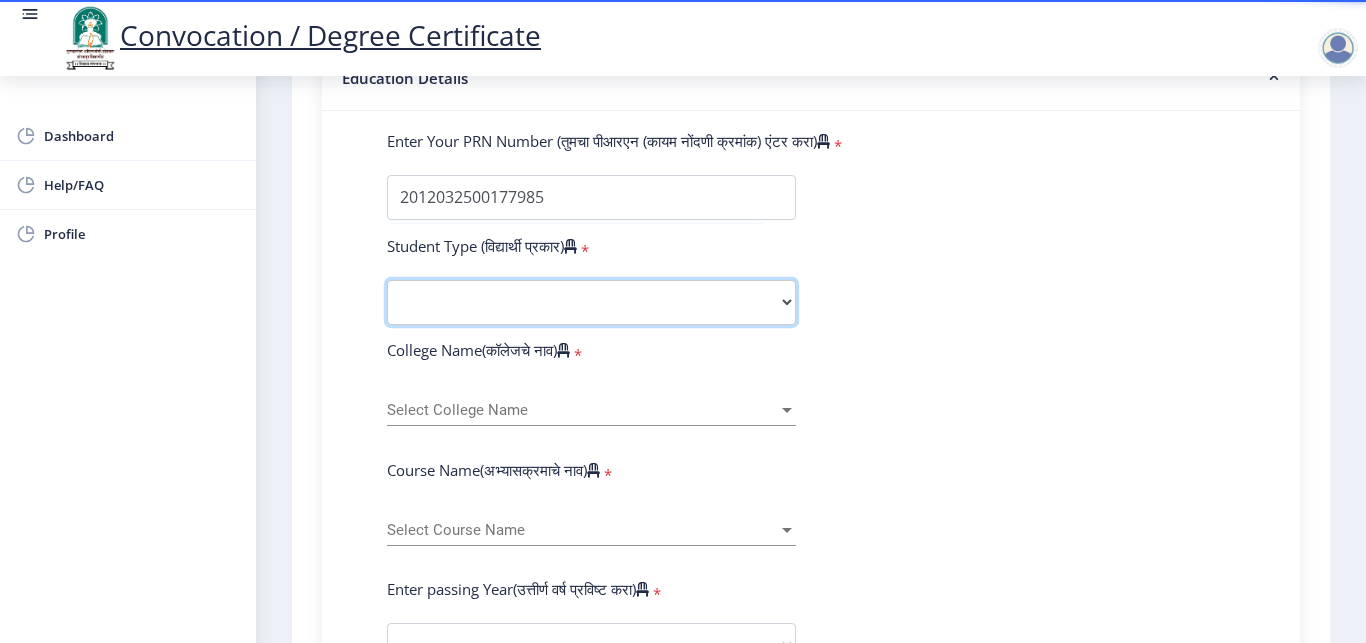 click on "Select Student Type Regular External" at bounding box center [591, 302] 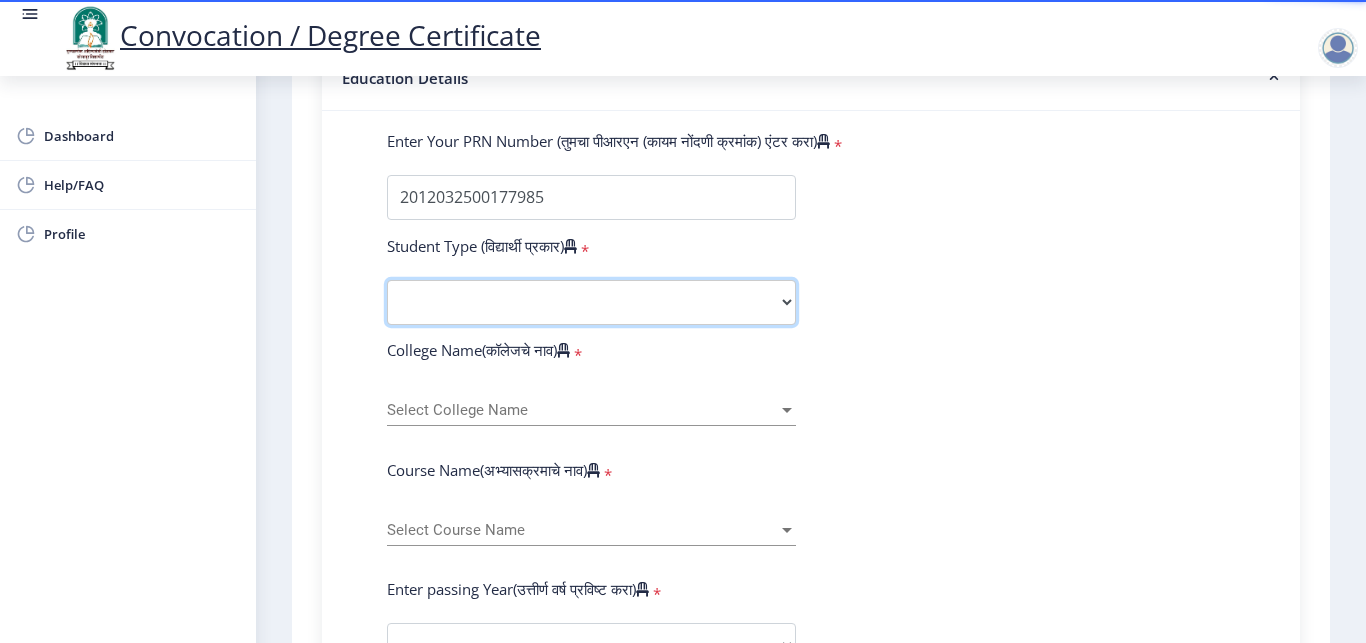 select on "Regular" 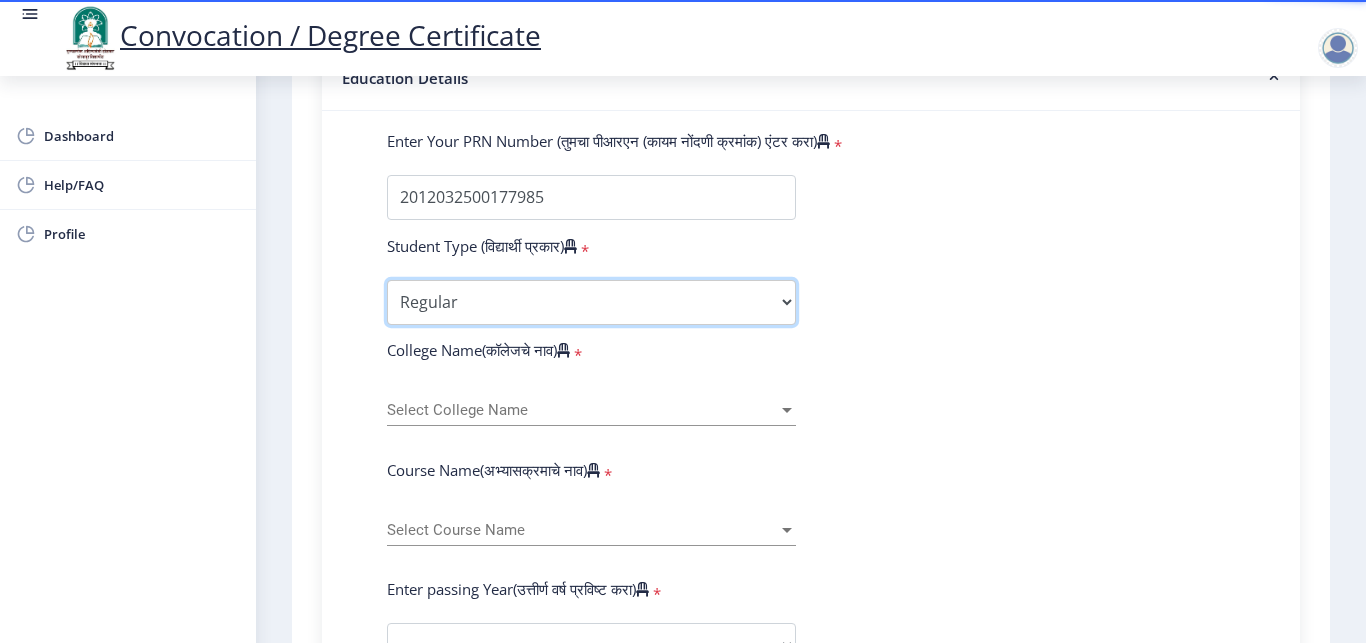 click on "Regular" at bounding box center [0, 0] 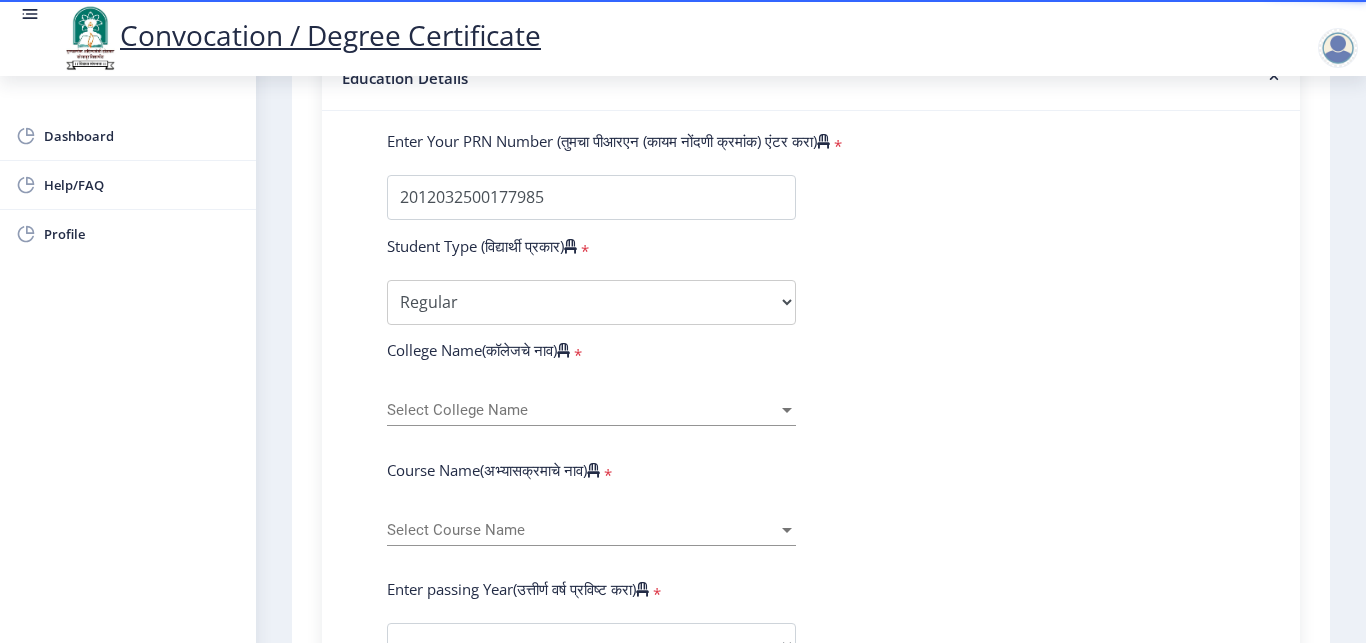 click on "Select College Name" at bounding box center [582, 410] 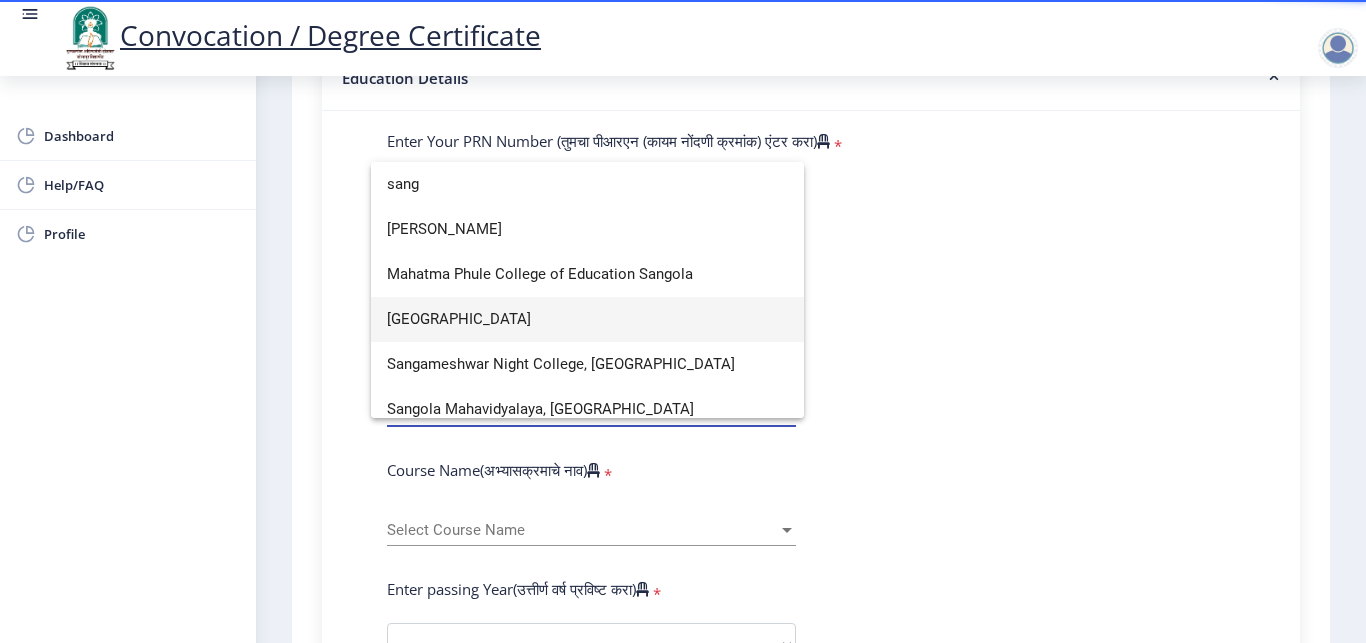 type on "sang" 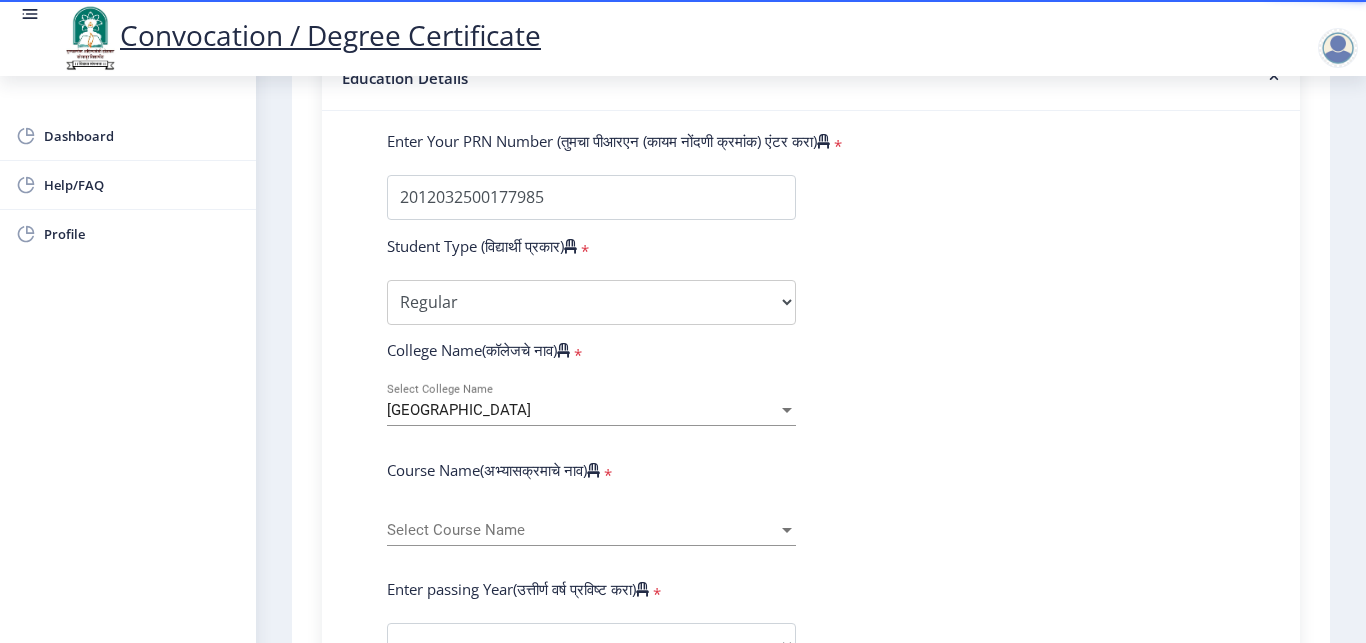 click on "Enter Your PRN Number (तुमचा पीआरएन (कायम नोंदणी क्रमांक) एंटर करा)   * Student Type (विद्यार्थी प्रकार)    * Select Student Type Regular External College Name(कॉलेजचे नाव)   * Sangameshwar College Select College Name Course Name(अभ्यासक्रमाचे नाव)   * Select Course Name Select Course Name Enter passing Year(उत्तीर्ण वर्ष प्रविष्ट करा)   *  2025   2024   2023   2022   2021   2020   2019   2018   2017   2016   2015   2014   2013   2012   2011   2010   2009   2008   2007   2006   2005   2004   2003   2002   2001   2000   1999   1998   1997   1996   1995   1994   1993   1992   1991   1990   1989   1988   1987   1986   1985   1984   1983   1982   1981   1980   1979   1978   1977   1976  Enter Passing Month(उत्तीर्ण महिना प्रविष्ट करा)   * March April May *" 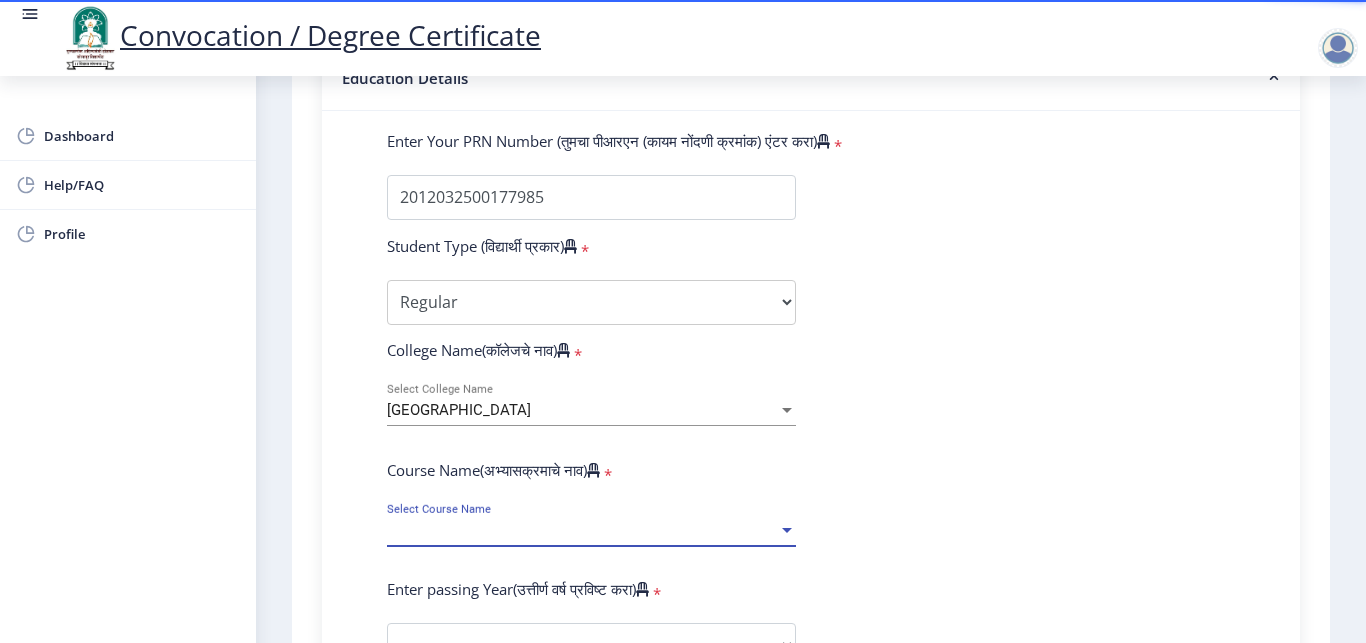 click on "Select Course Name" at bounding box center [582, 530] 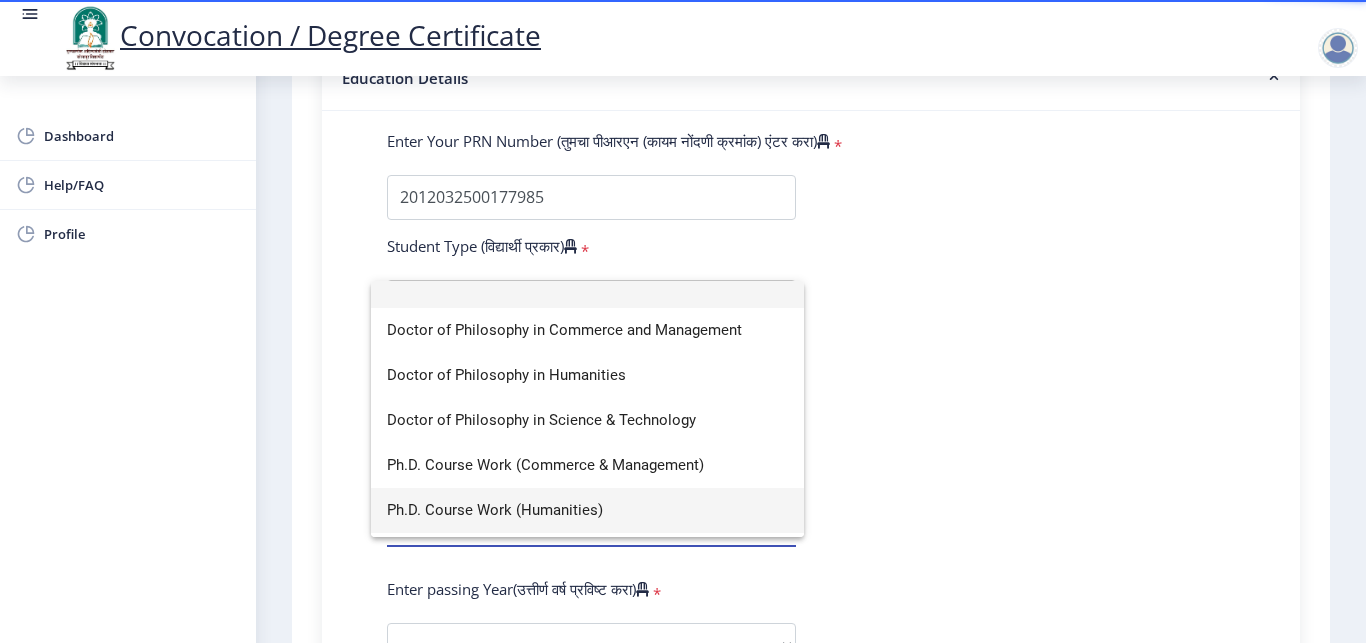scroll, scrollTop: 0, scrollLeft: 0, axis: both 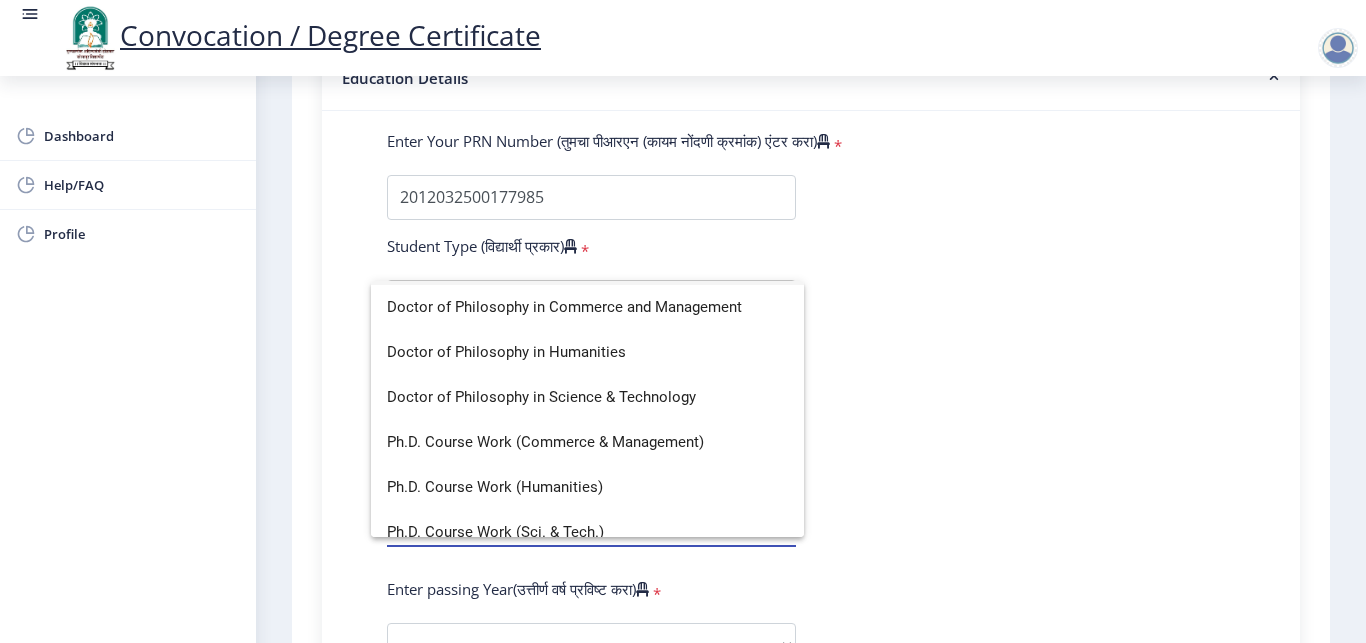 click 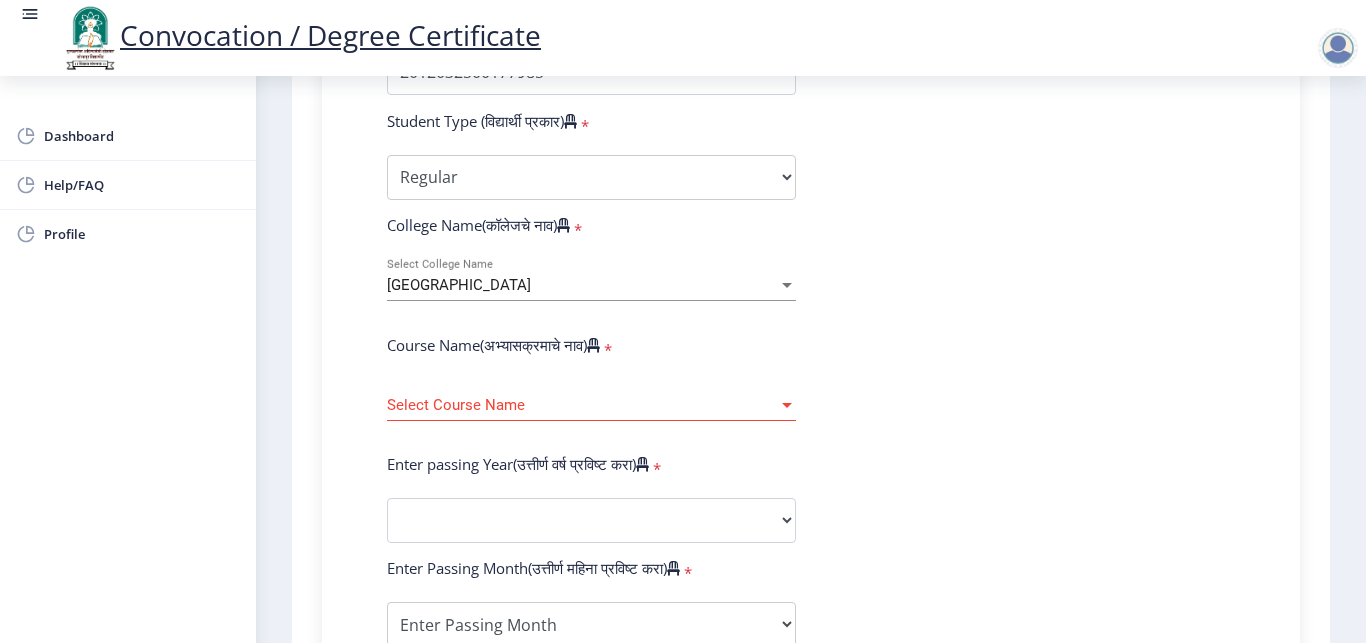 scroll, scrollTop: 630, scrollLeft: 0, axis: vertical 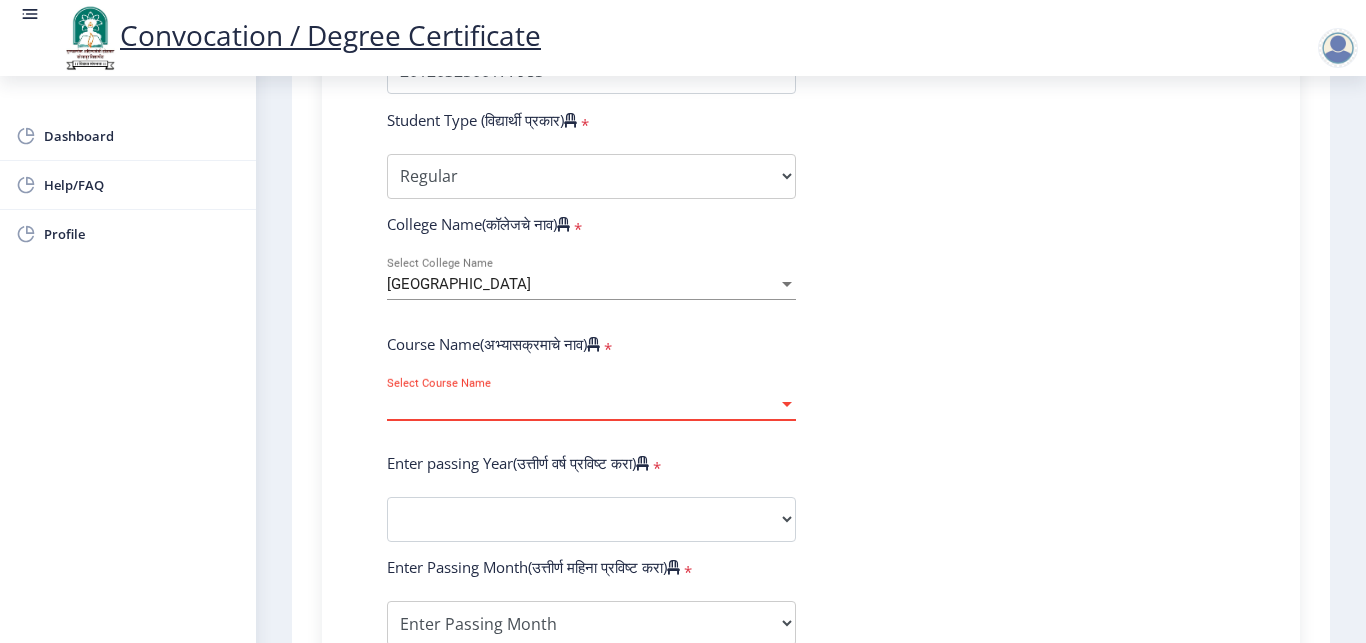 click on "Select Course Name" at bounding box center (582, 404) 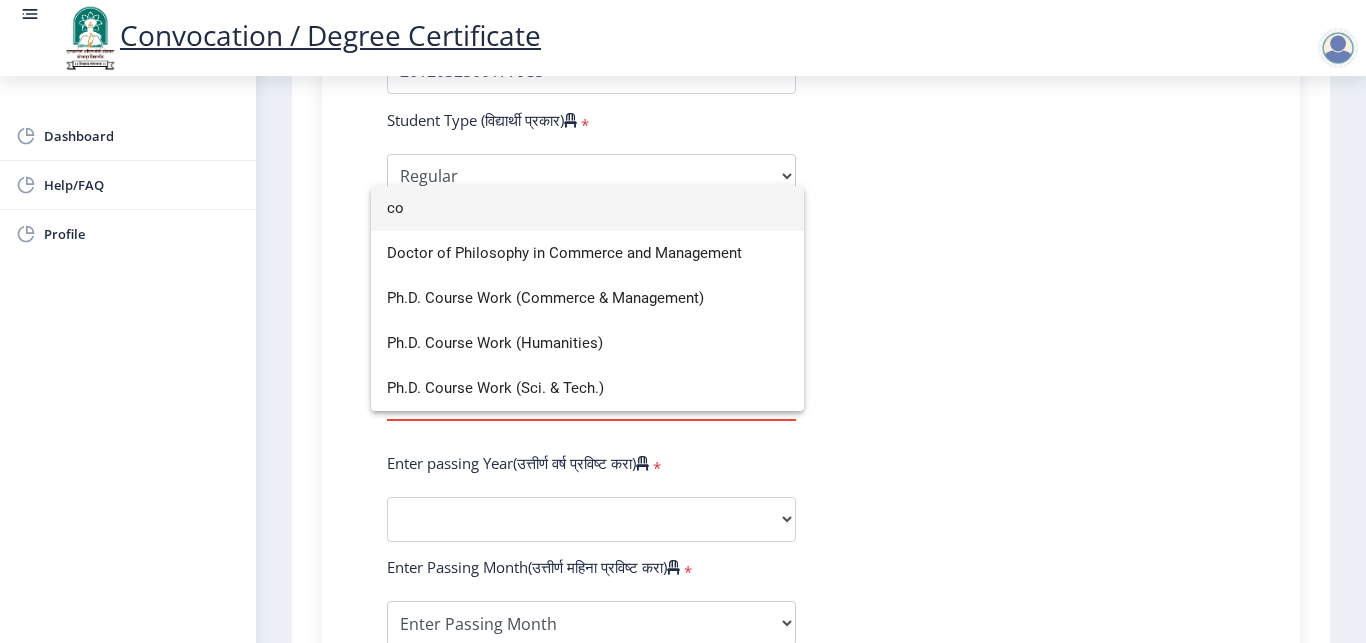type on "c" 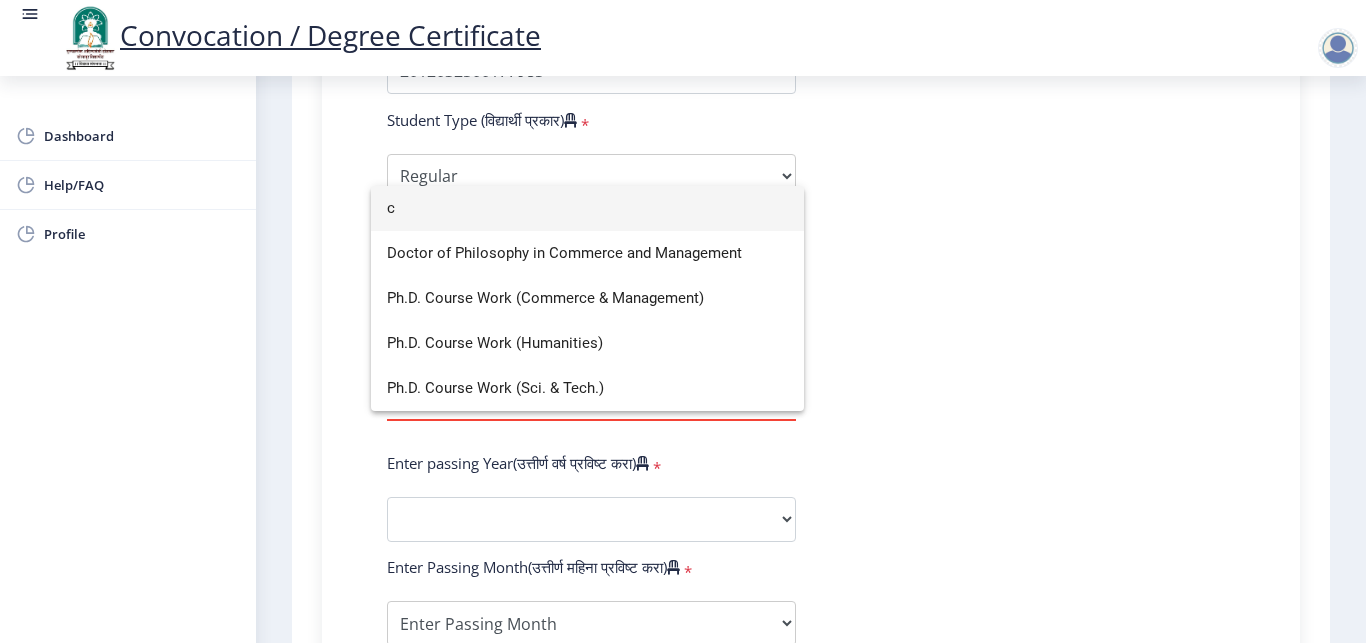 type 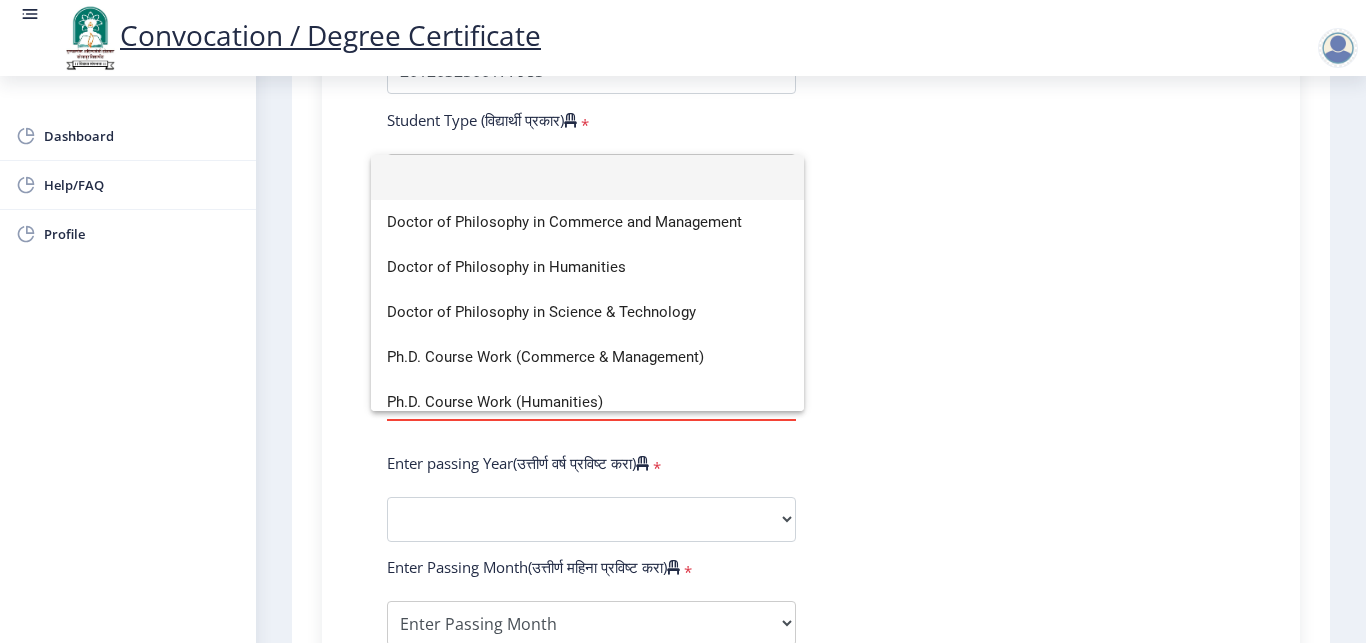 click 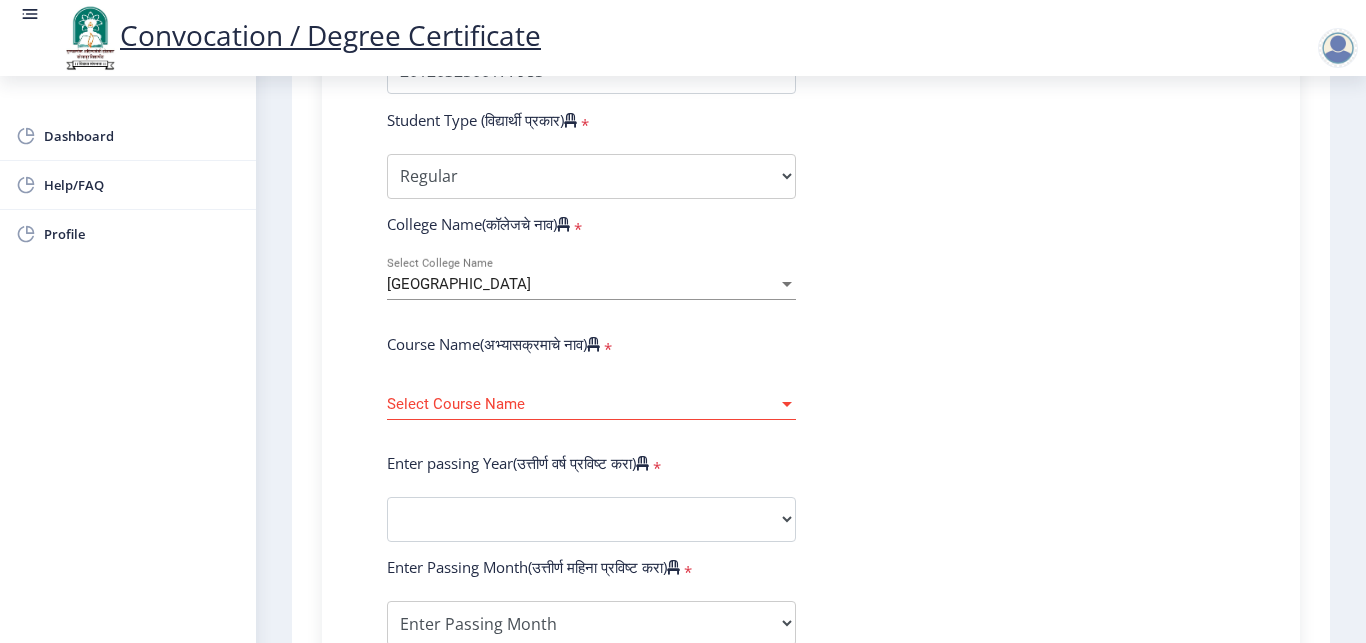 click on "Select Course Name" at bounding box center (582, 404) 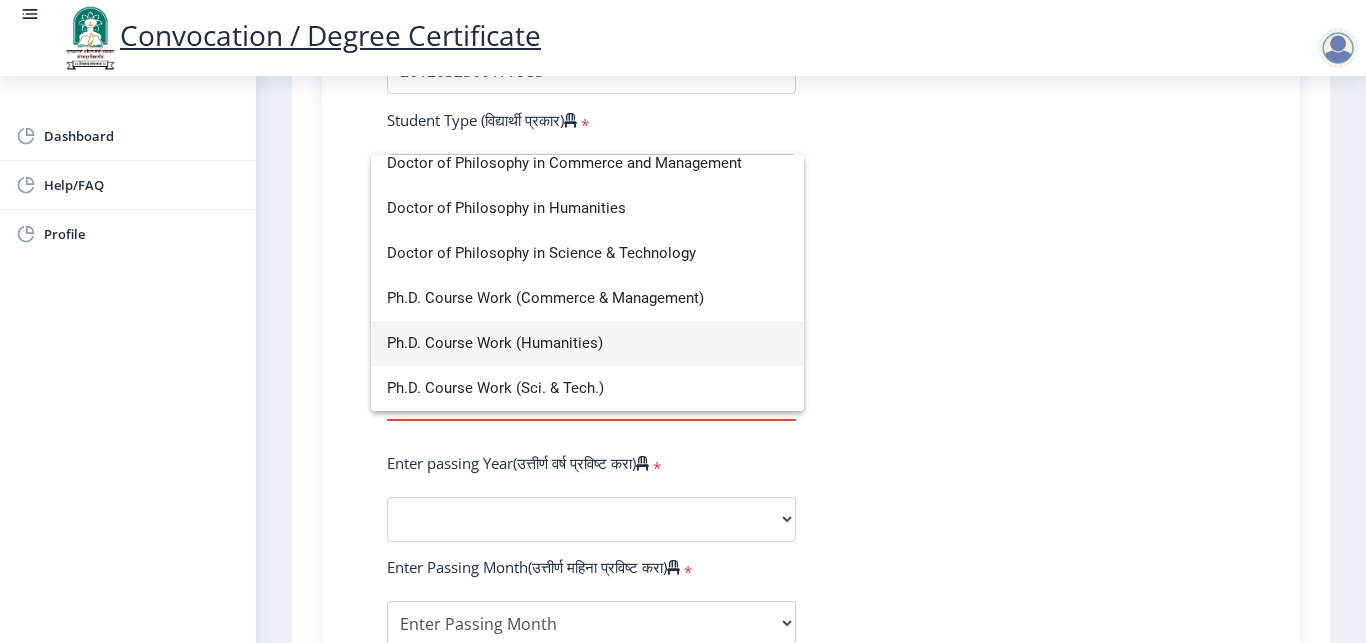 scroll, scrollTop: 0, scrollLeft: 0, axis: both 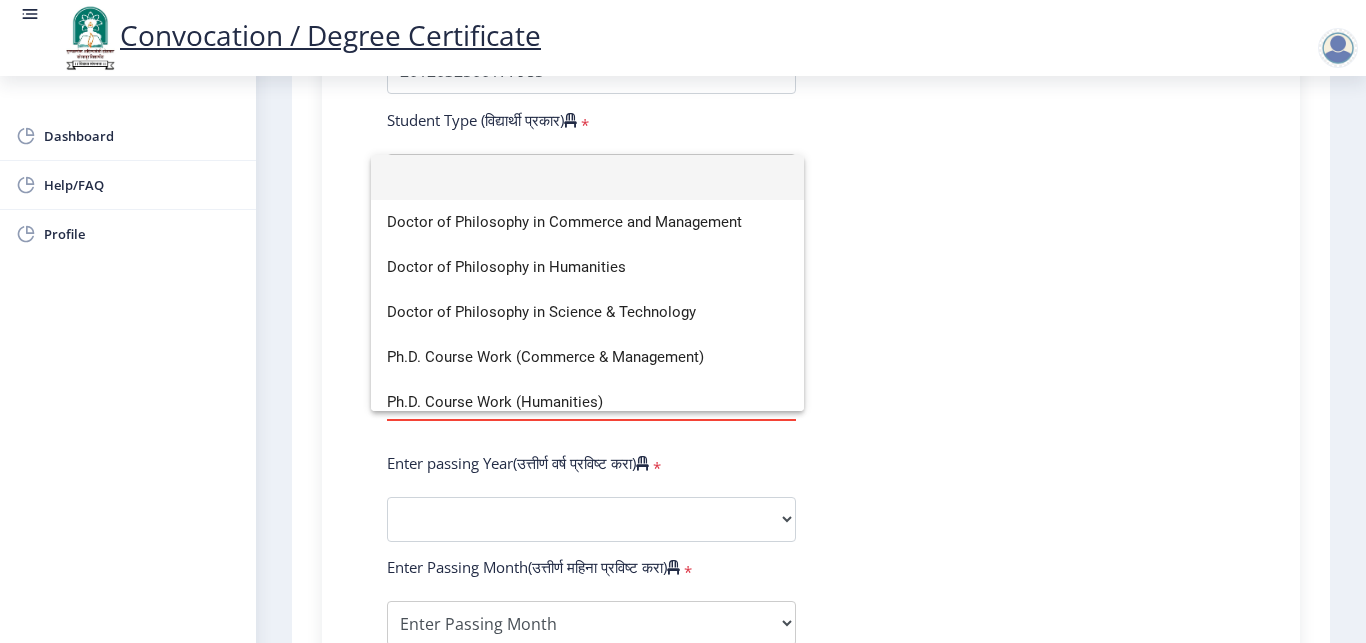 click 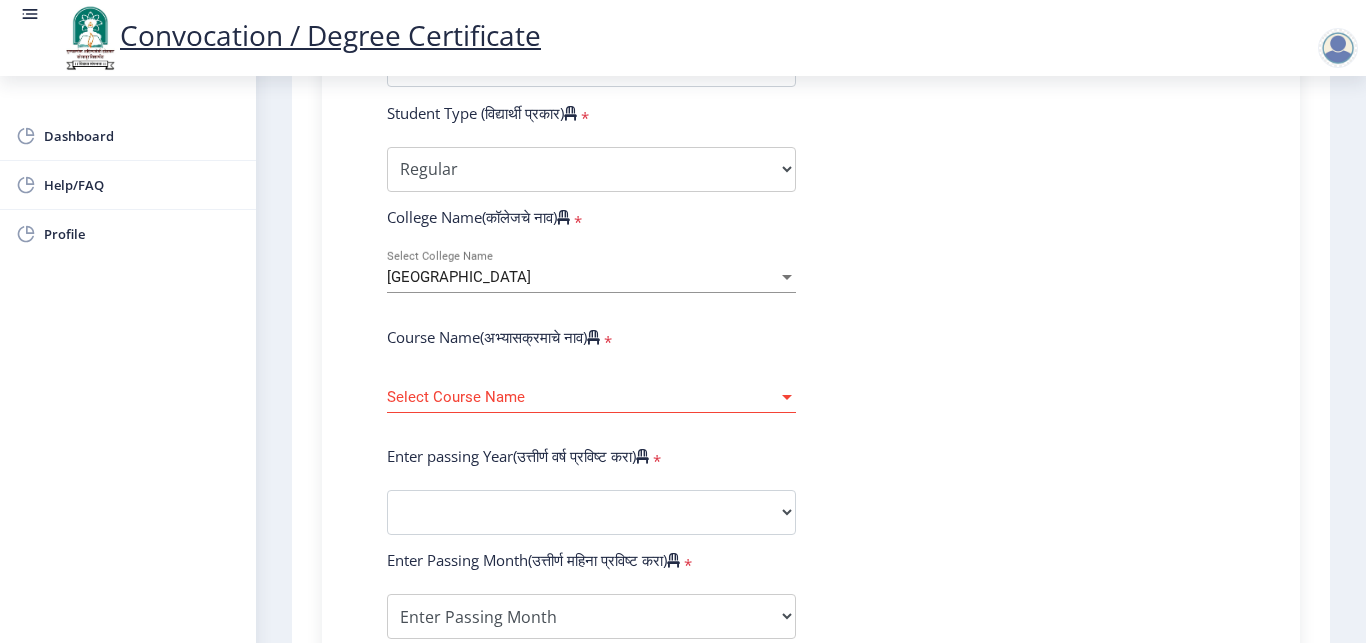scroll, scrollTop: 551, scrollLeft: 0, axis: vertical 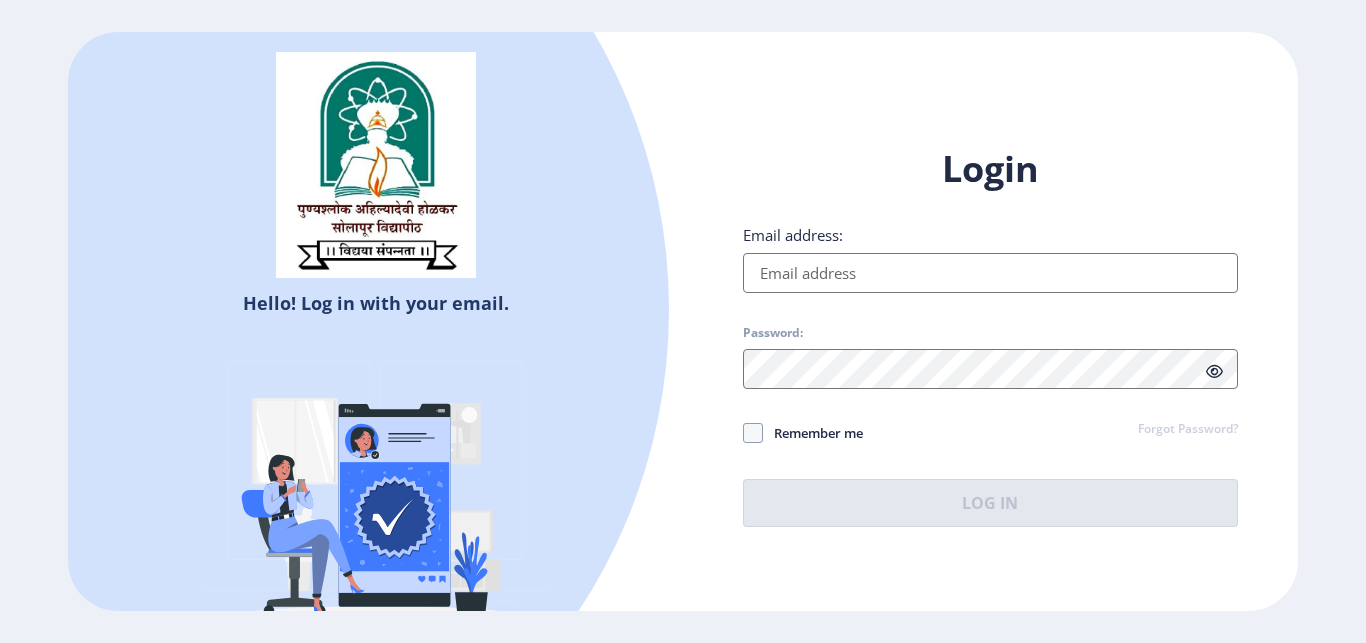 select 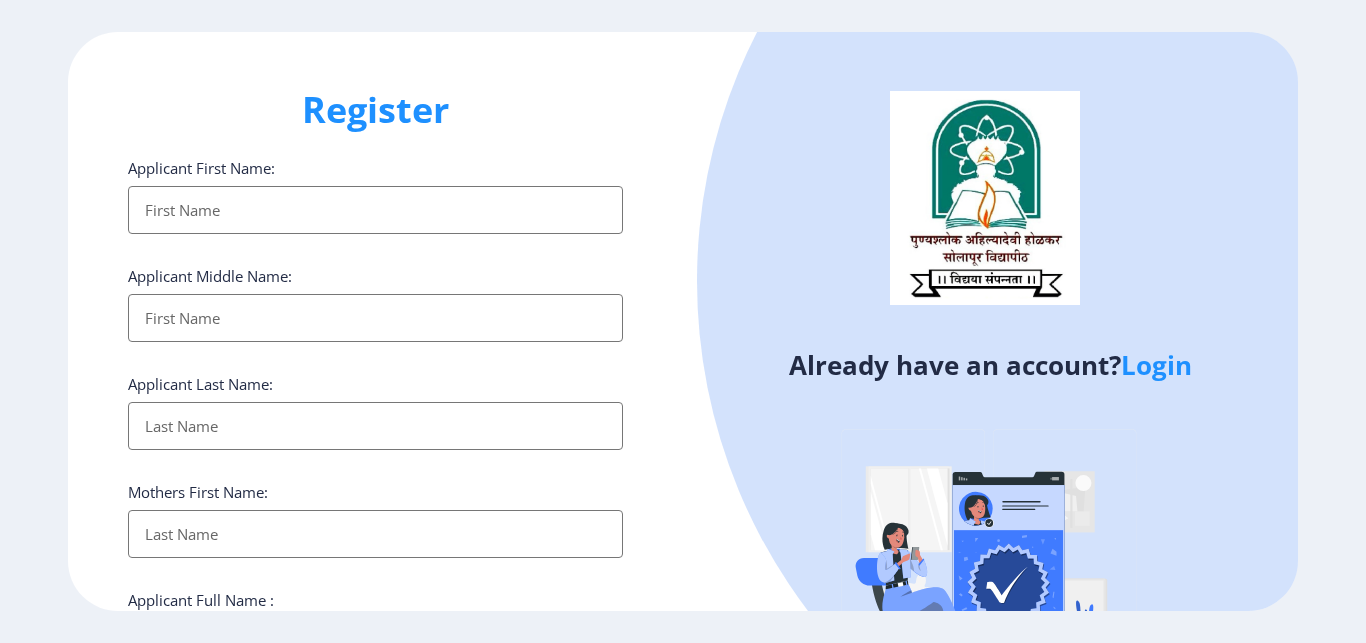 click on "Login" 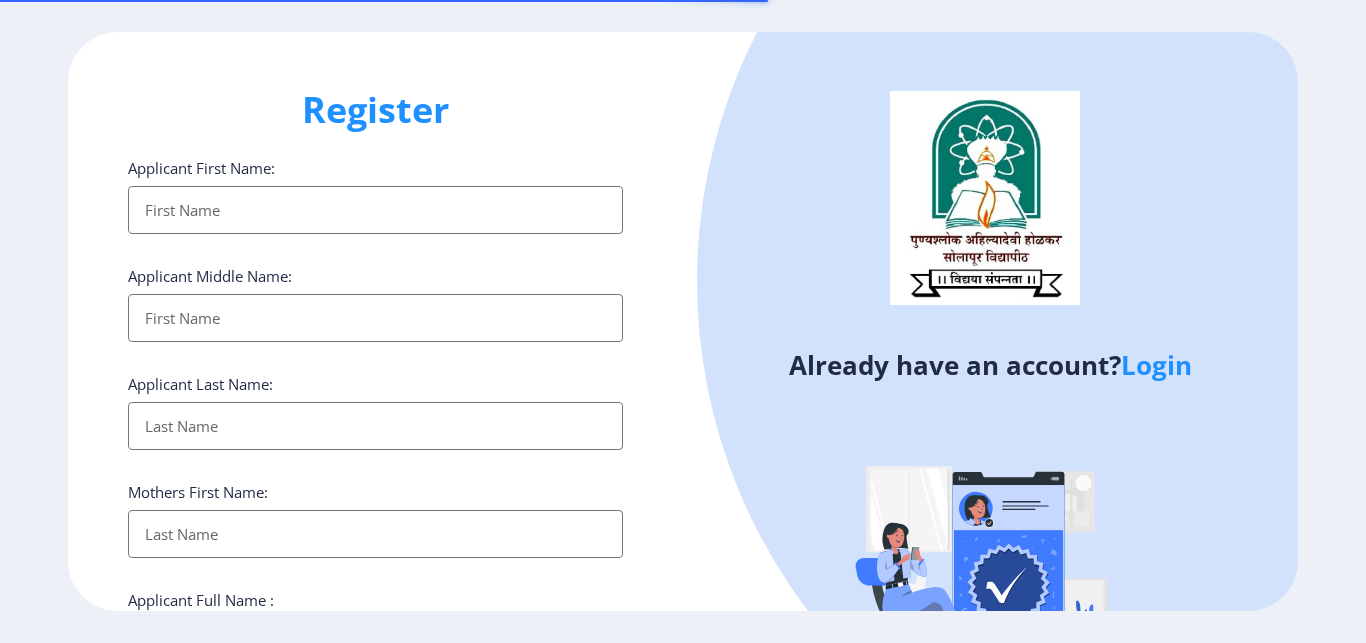 select 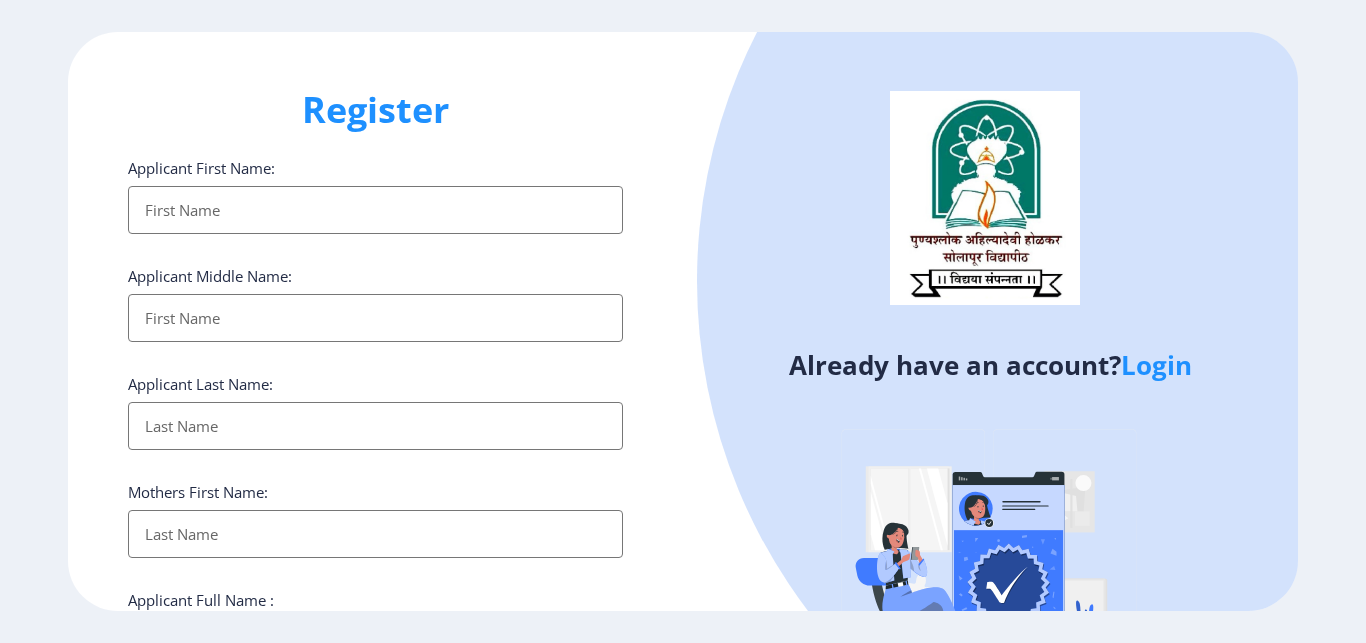 click on "Register Applicant First Name: Applicant Middle Name: Applicant Last Name: Mothers First Name: Applicant Full Name : (As on marksheet) Aadhar Number :  Gender: Select Gender Male Female Other  Country Code and Mobile number  *  +91 India (भारत) +91 Afghanistan (‫افغانستان‬‎) +93 Albania (Shqipëri) +355 Algeria (‫الجزائر‬‎) +213 American Samoa +1 Andorra +376 Angola +244 Anguilla +1 Antigua and Barbuda +1 Argentina +54 Armenia (Հայաստան) +374 Aruba +297 Australia +61 Austria (Österreich) +43 Azerbaijan (Azərbaycan) +994 Bahamas +1 Bahrain (‫البحرين‬‎) +973 Bangladesh (বাংলাদেশ) +880 Barbados +1 Belarus (Беларусь) +375 Belgium (België) +32 Belize +501 Benin (Bénin) +229 Bermuda +1 Bhutan (འབྲུག) +975 Bolivia +591 Bosnia and Herzegovina (Босна и Херцеговина) +387 Botswana +267 Brazil (Brasil) +55 British Indian Ocean Territory +246 British Virgin Islands +1 Brunei +673 Bulgaria (България) +359" 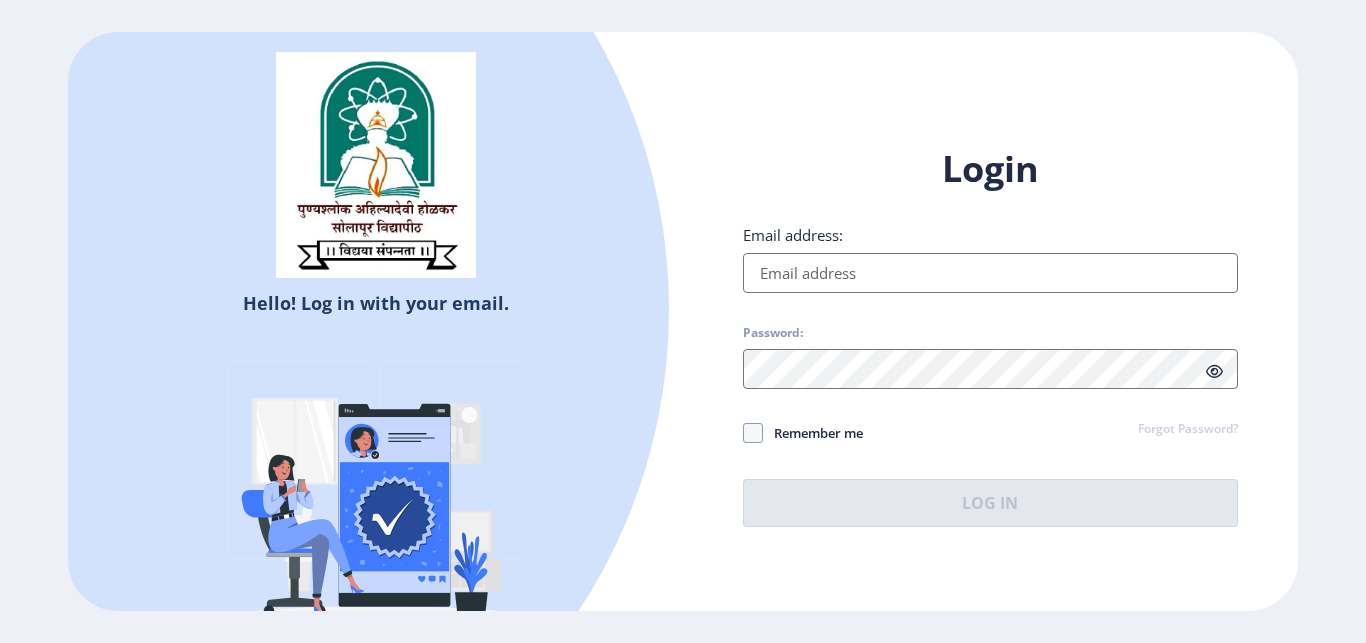 click on "Email address:" at bounding box center [990, 273] 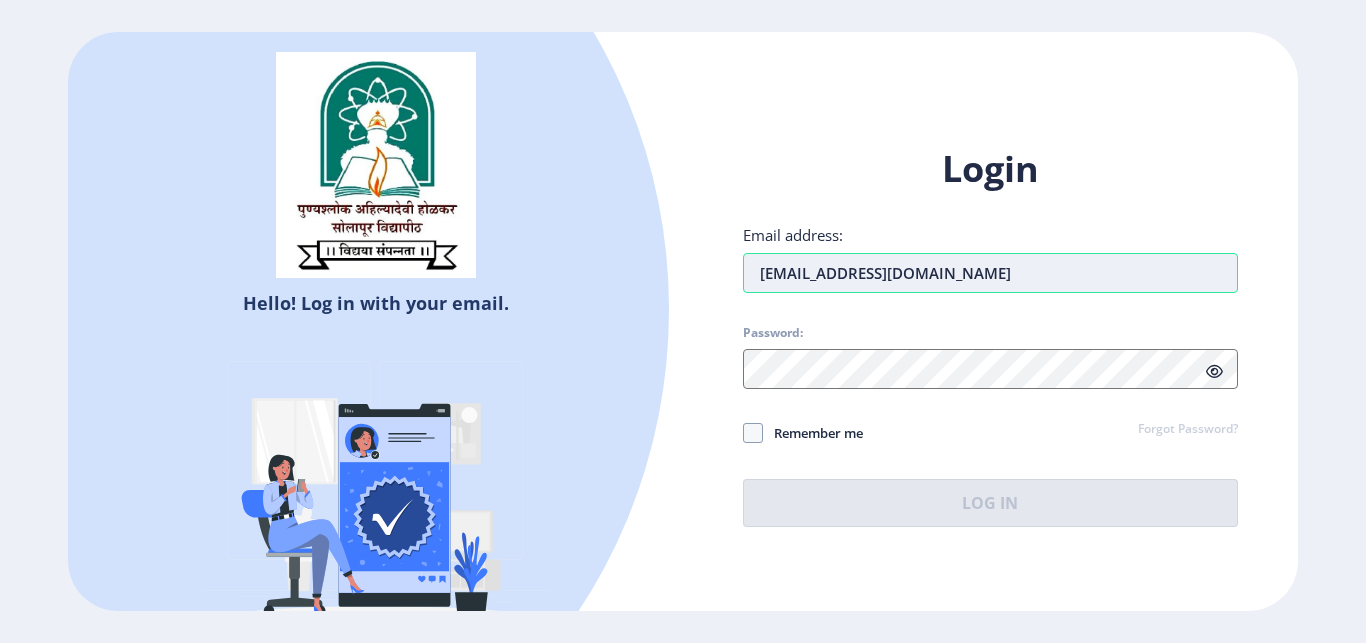 type on "[EMAIL_ADDRESS][DOMAIN_NAME]" 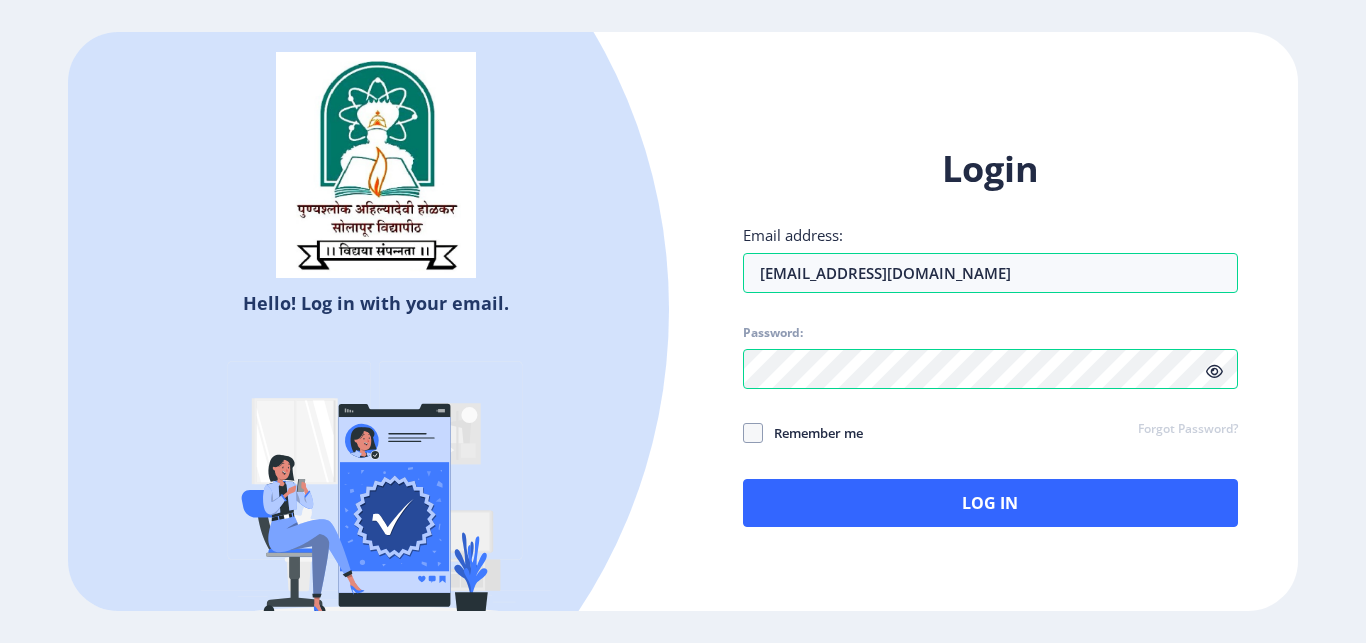 click on "Remember me" 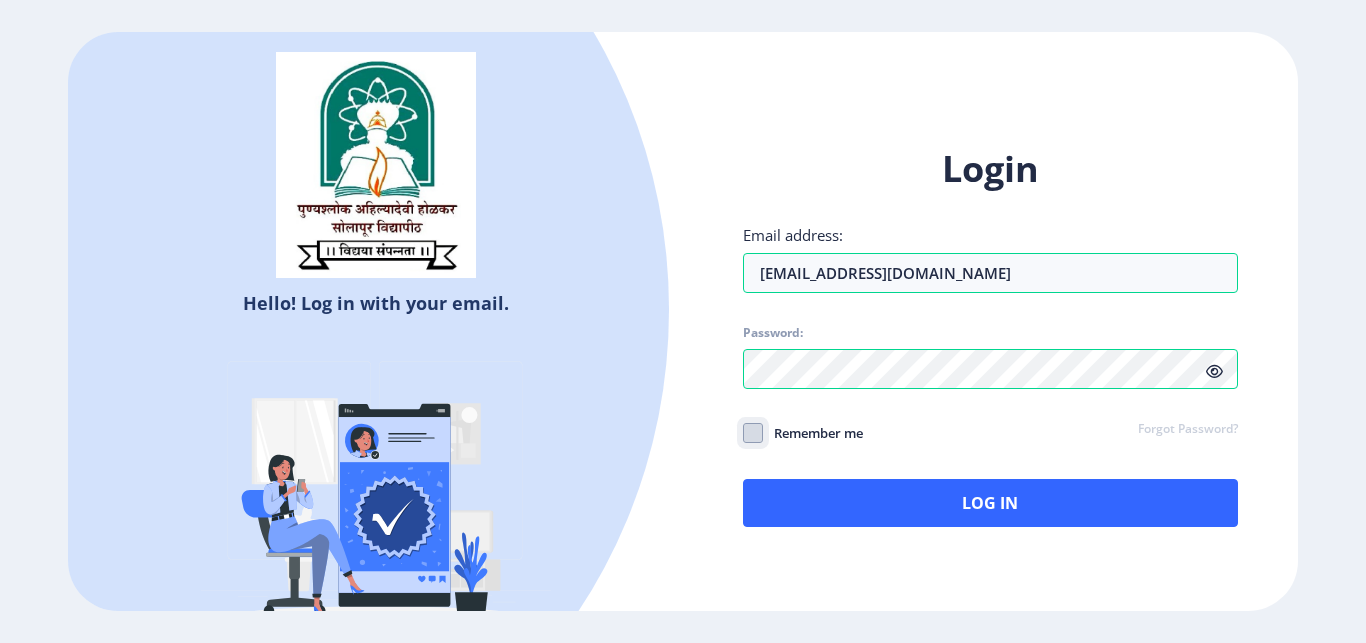 click on "Remember me" 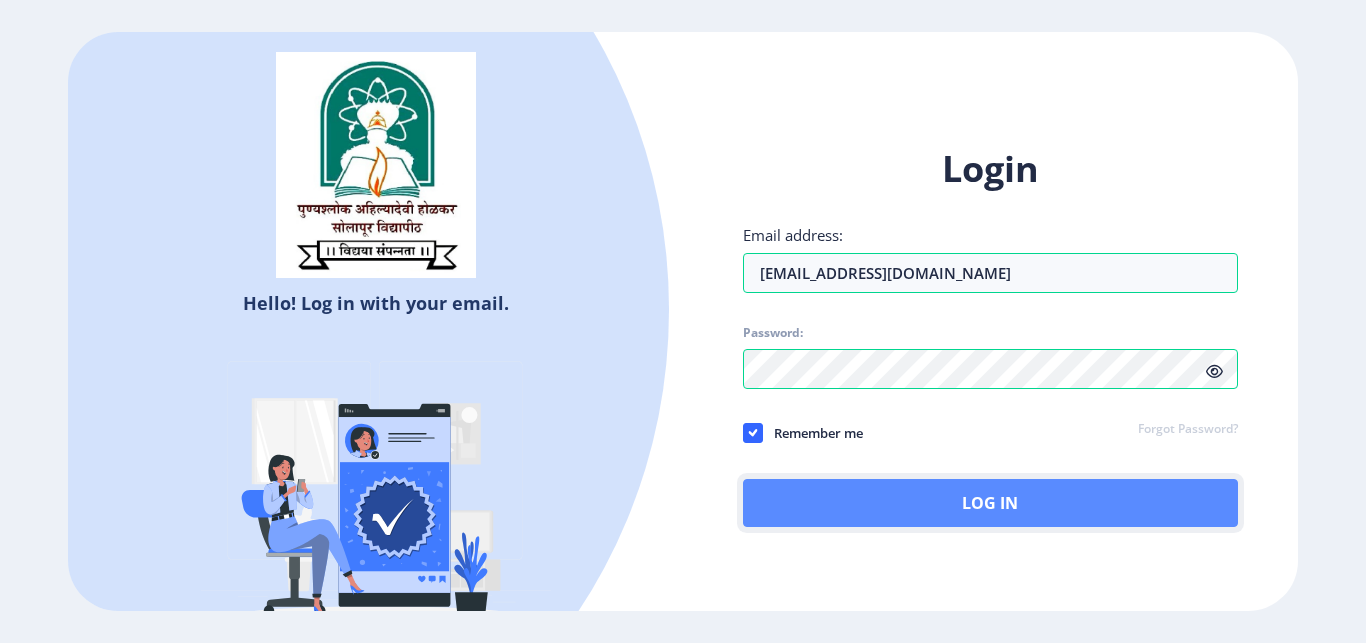 click on "Log In" 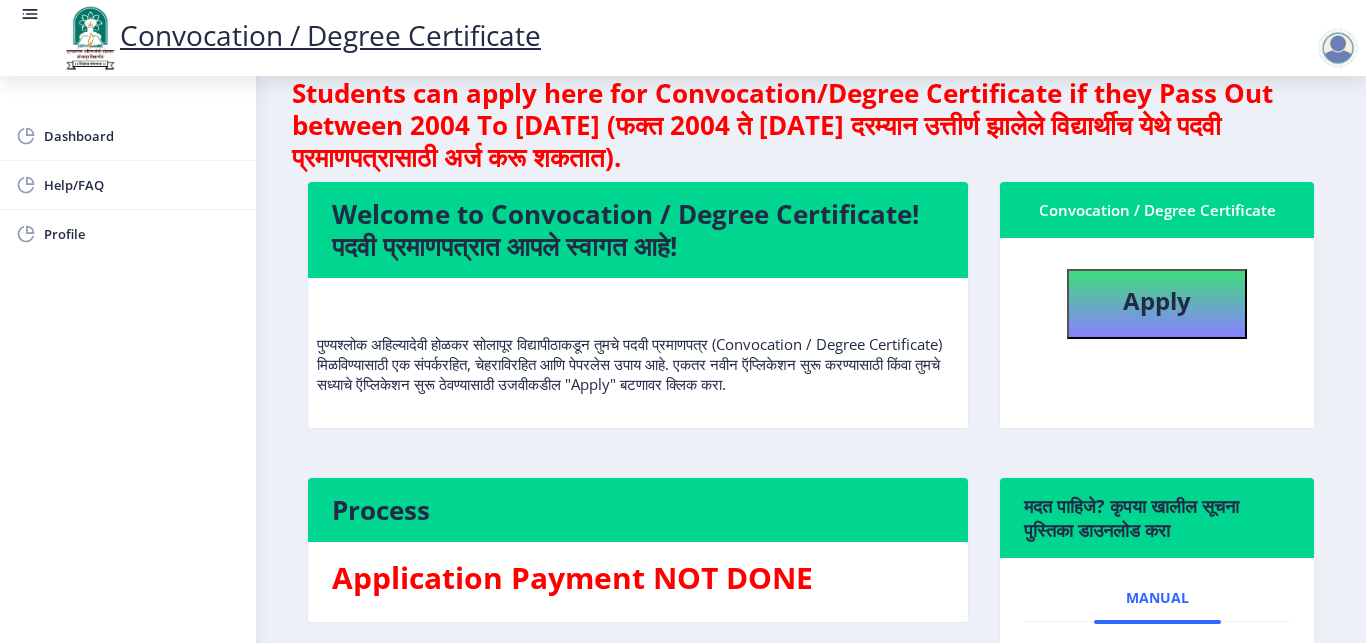 scroll, scrollTop: 0, scrollLeft: 0, axis: both 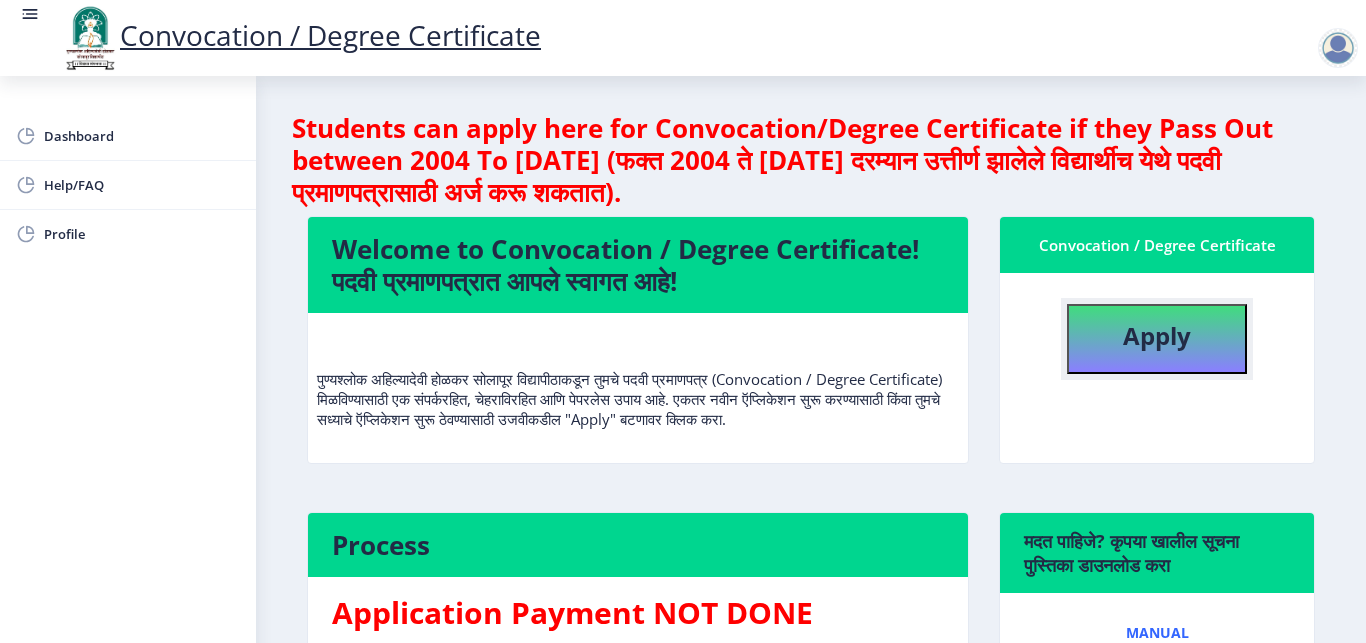 click on "Apply" 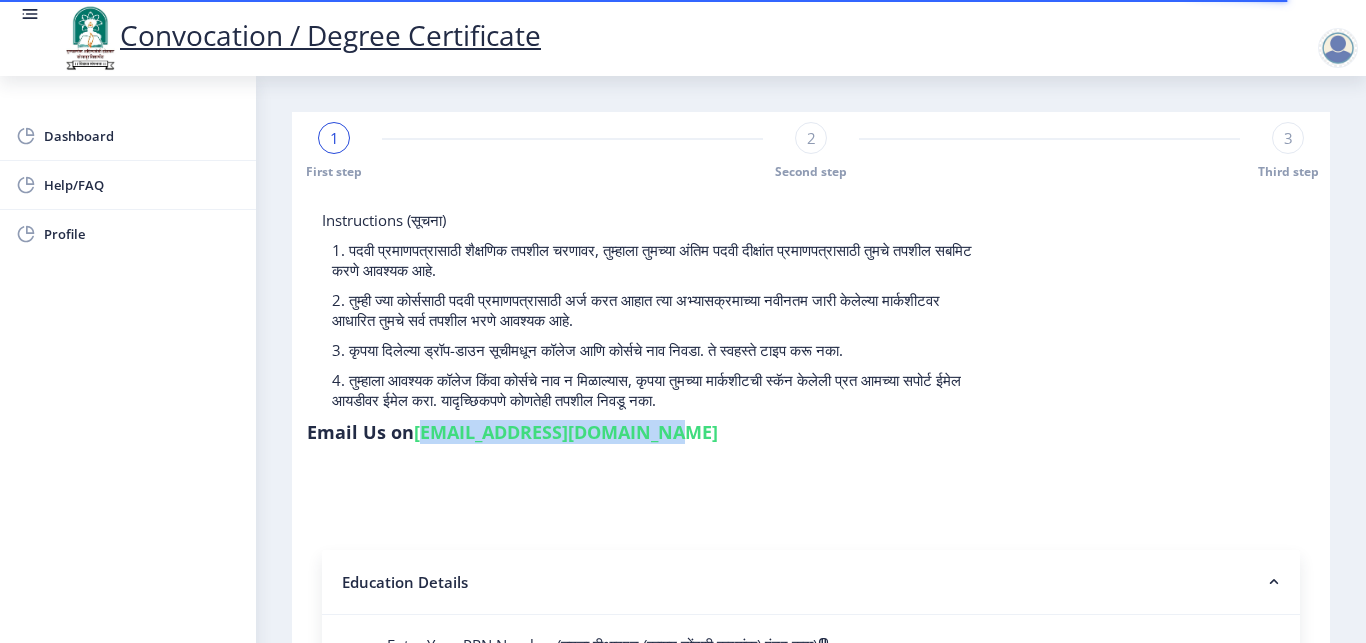 drag, startPoint x: 641, startPoint y: 432, endPoint x: 419, endPoint y: 442, distance: 222.22511 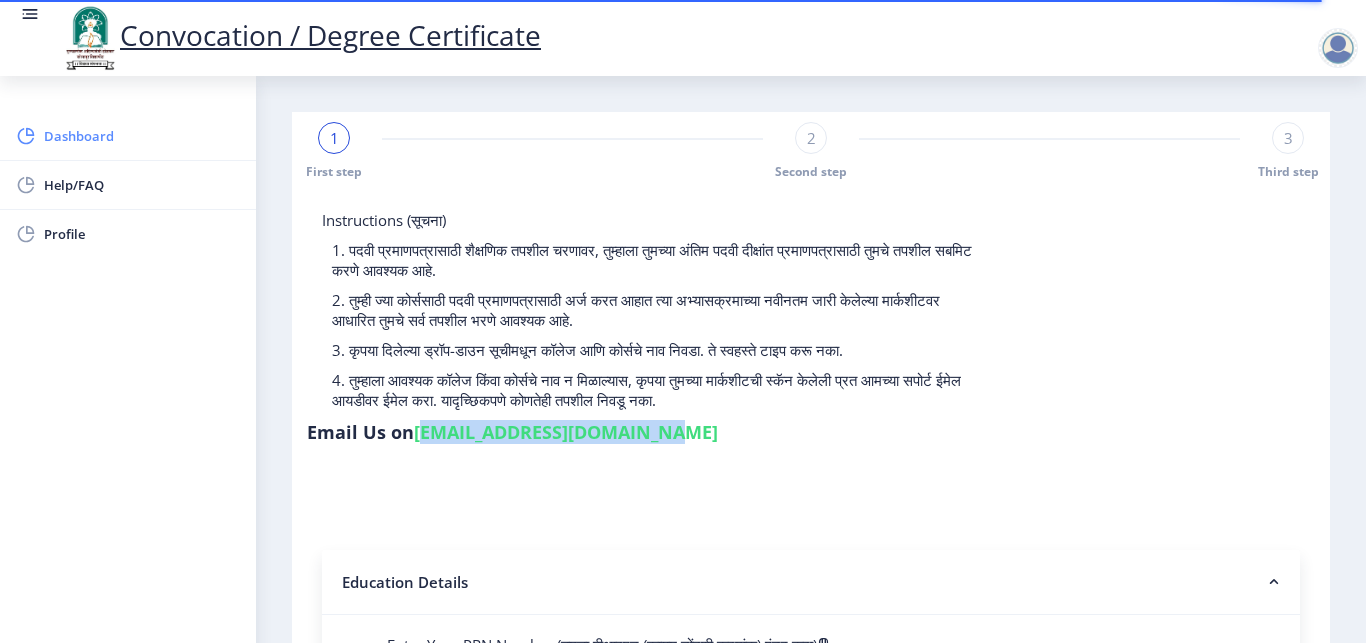 click on "Dashboard" 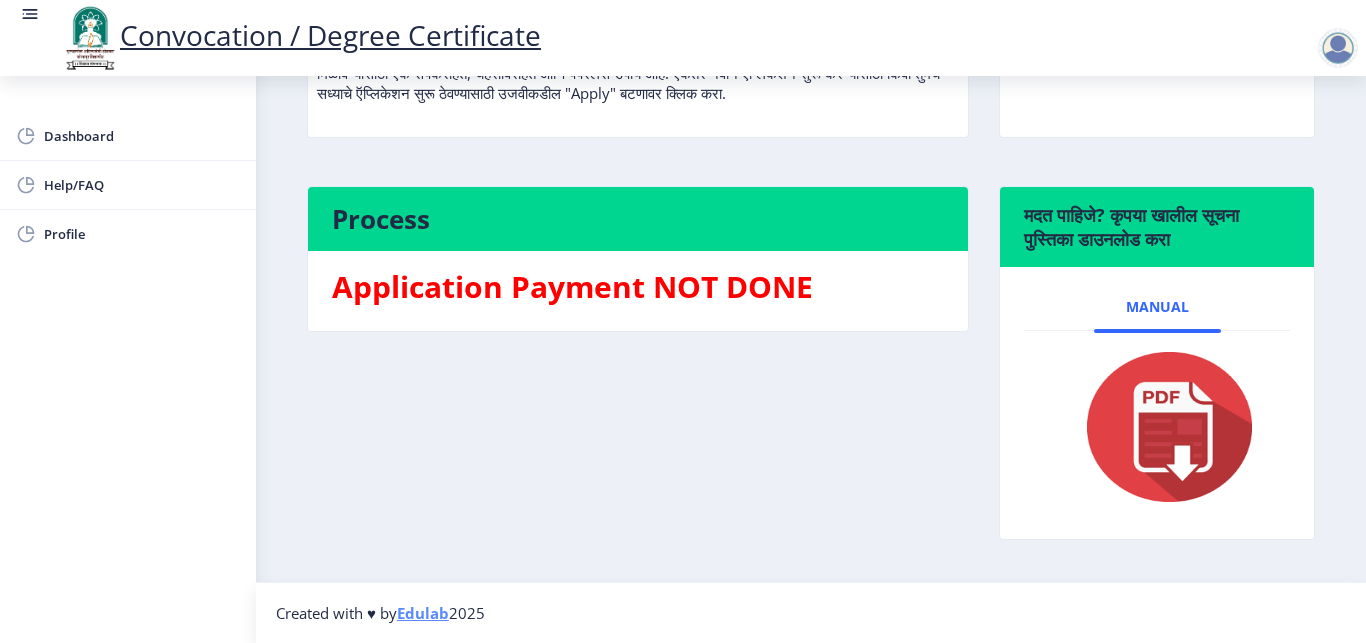 scroll, scrollTop: 0, scrollLeft: 0, axis: both 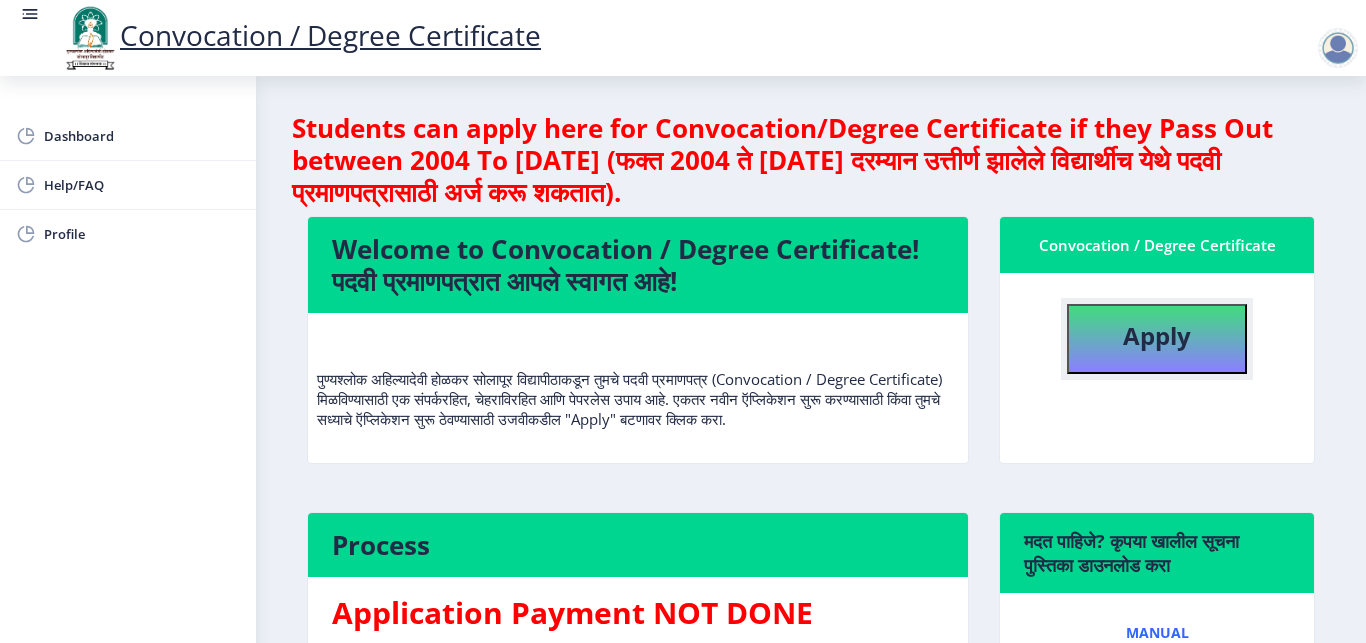 click on "Apply" 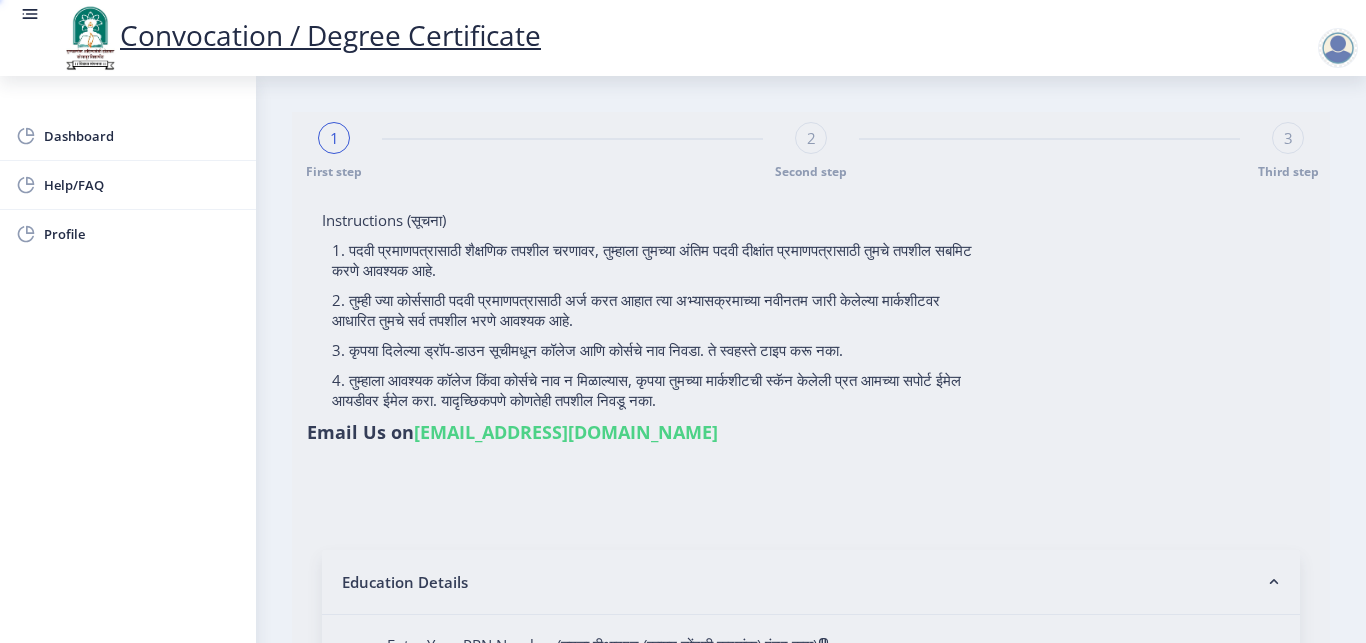type on "[PERSON_NAME] [PERSON_NAME]" 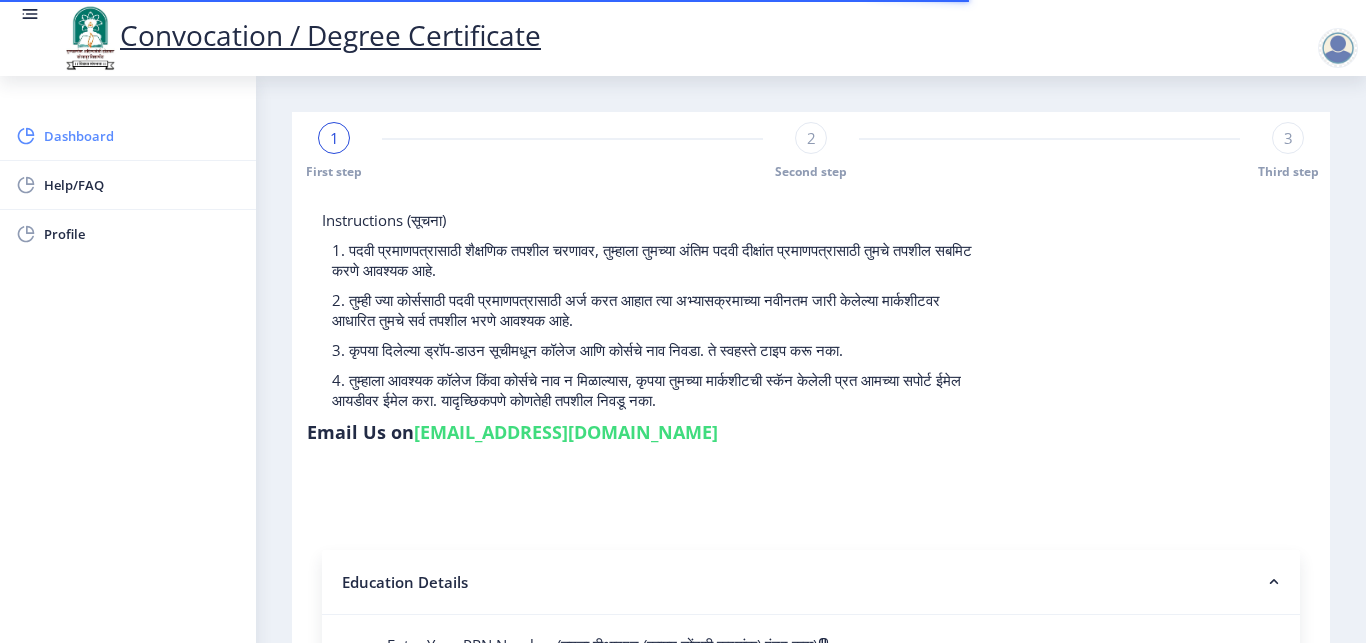 click on "Dashboard" 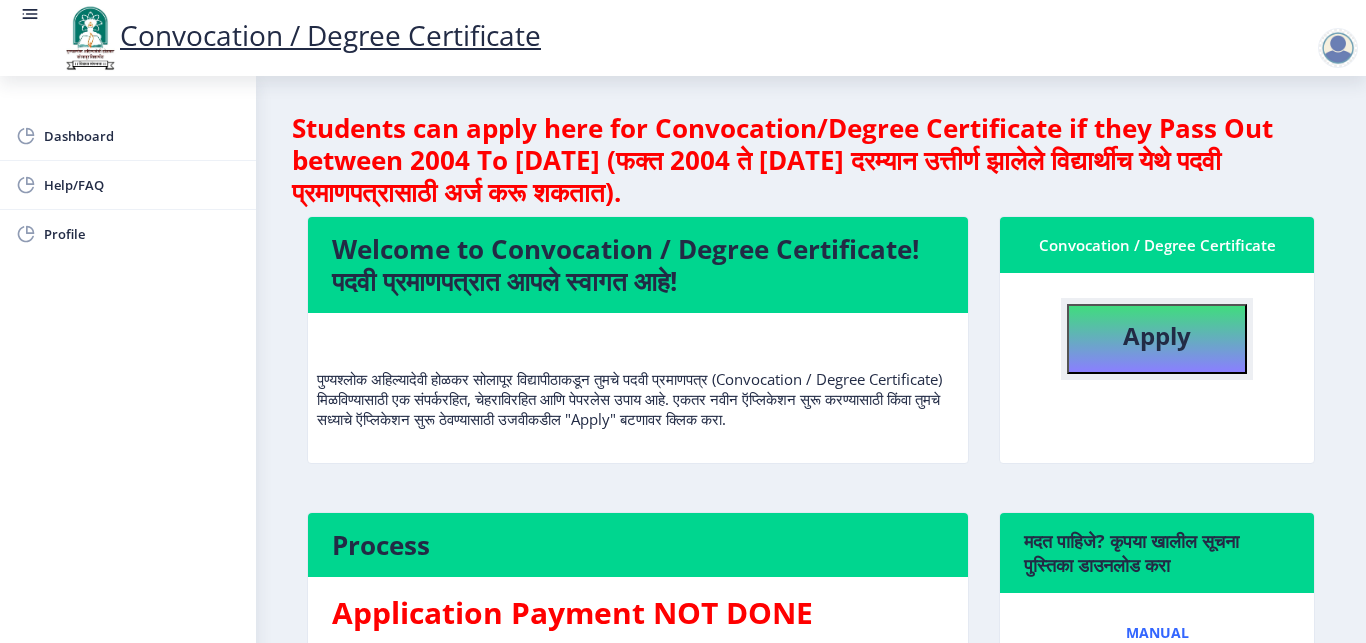 click on "Apply" 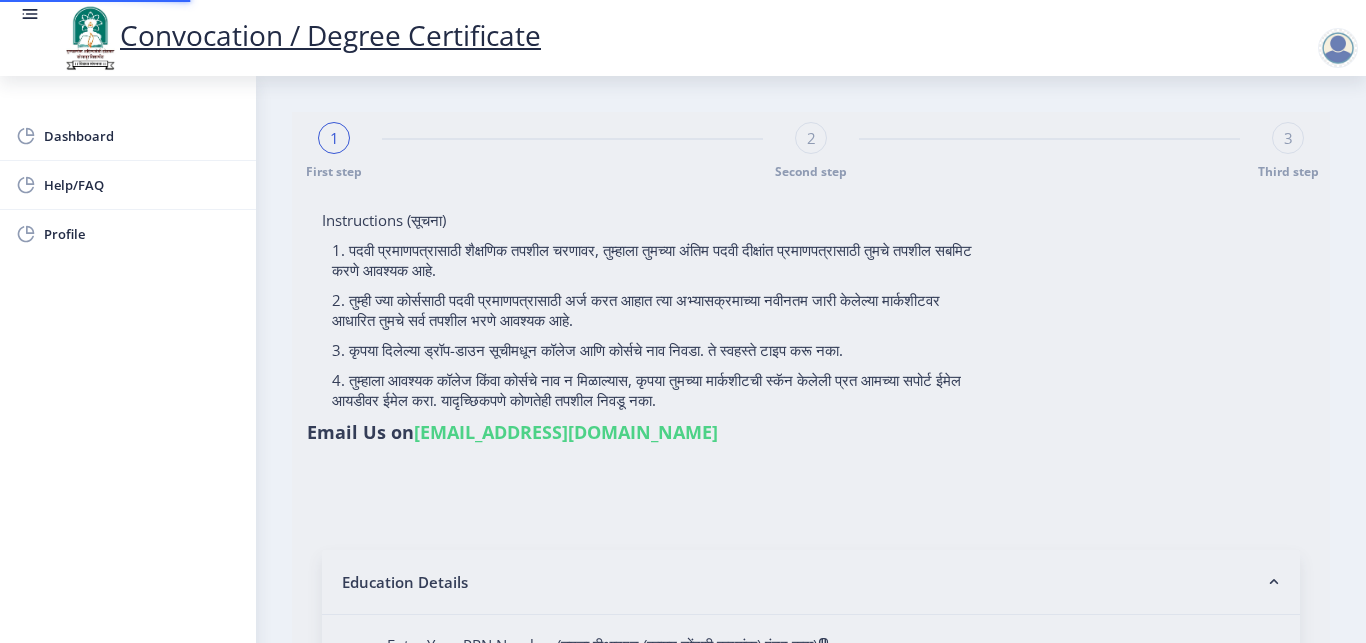 type on "[PERSON_NAME] [PERSON_NAME]" 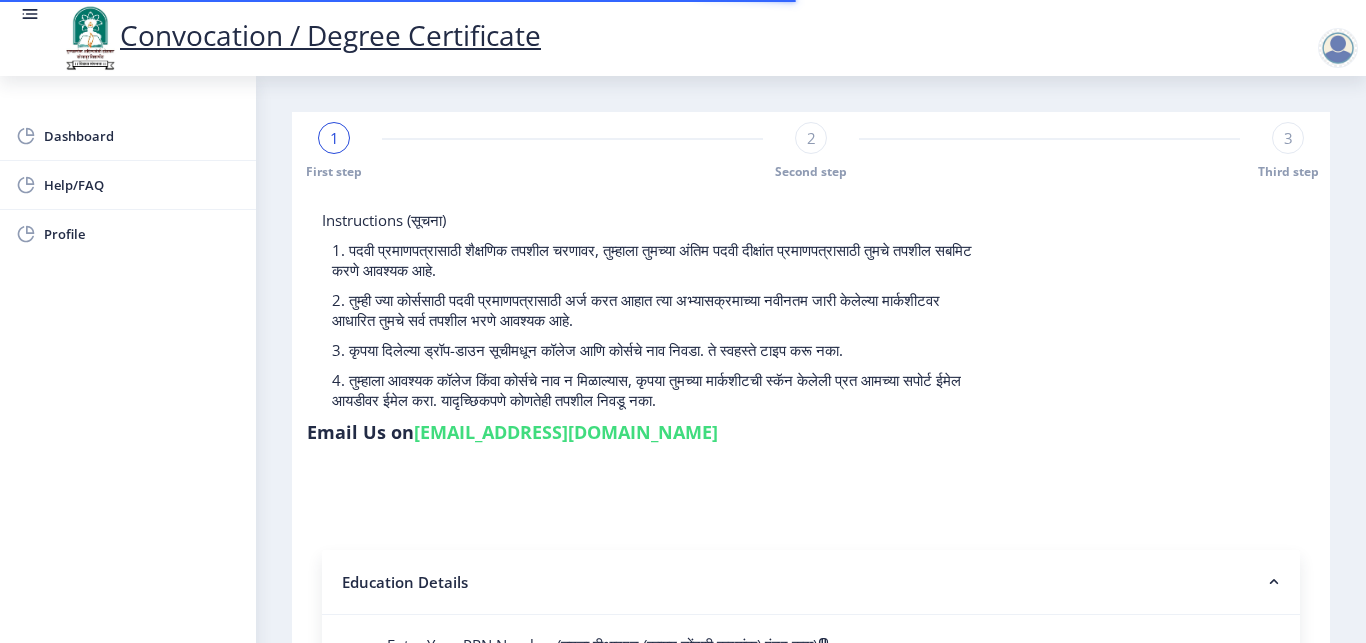 scroll, scrollTop: 504, scrollLeft: 0, axis: vertical 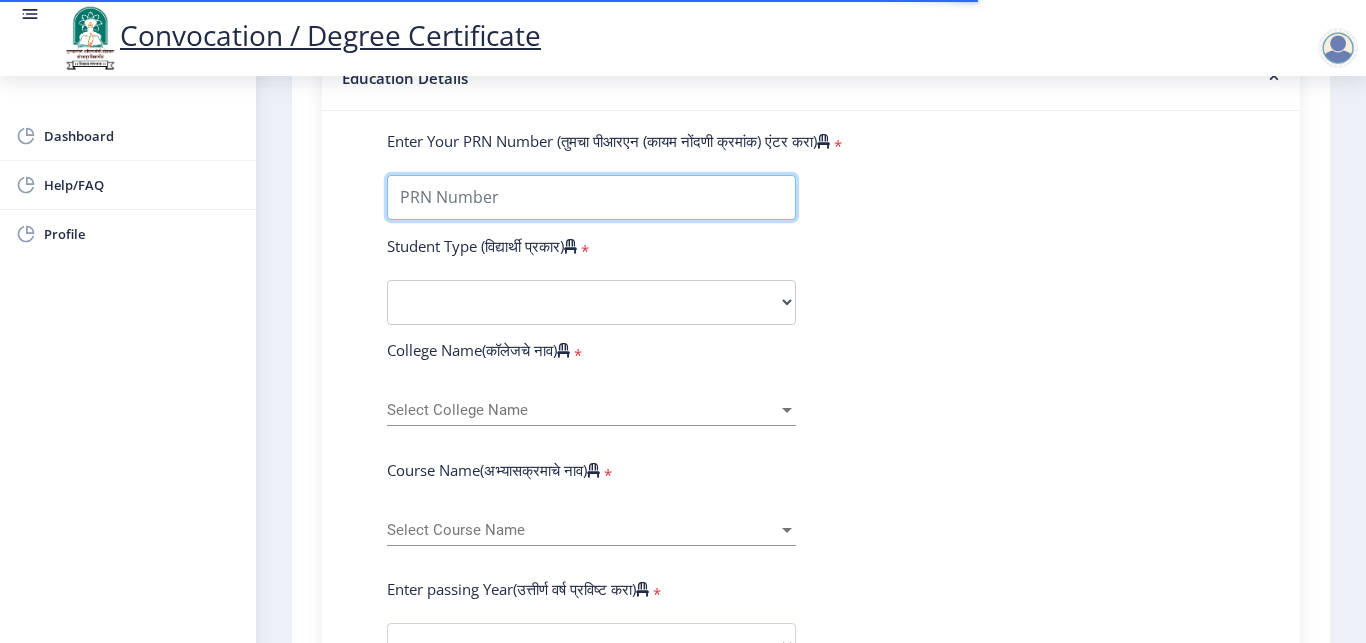 click on "Enter Your PRN Number (तुमचा पीआरएन (कायम नोंदणी क्रमांक) एंटर करा)" at bounding box center (591, 197) 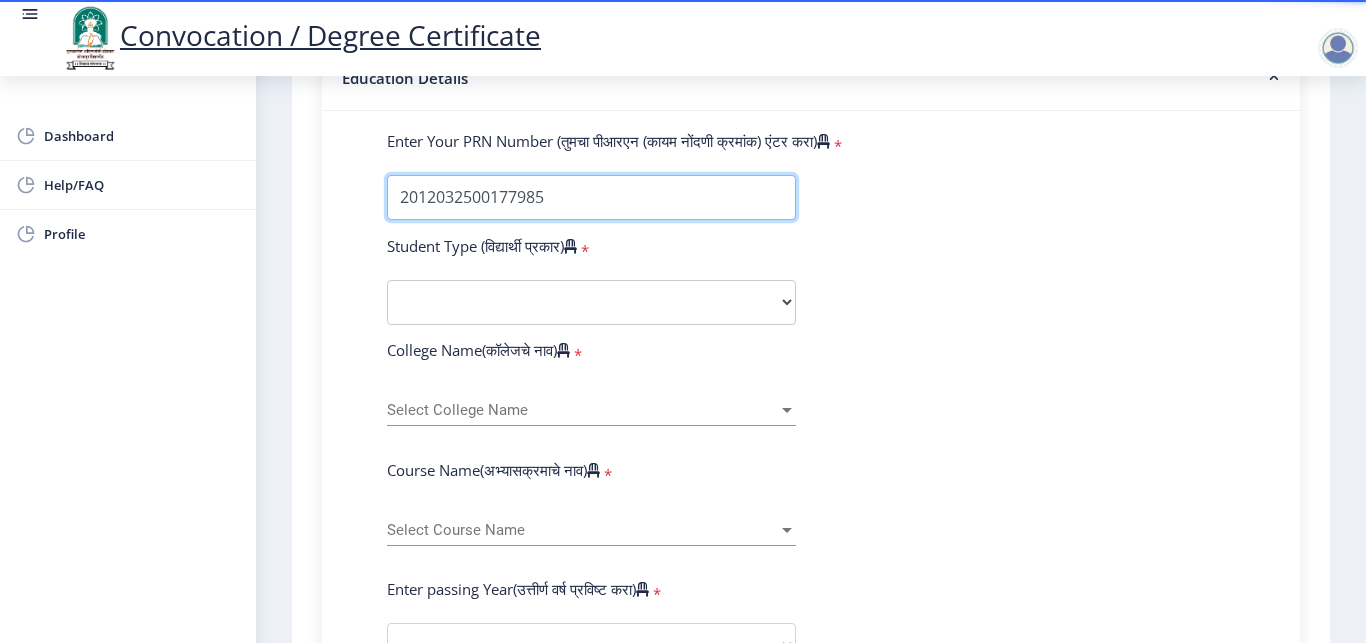 type on "2012032500177985" 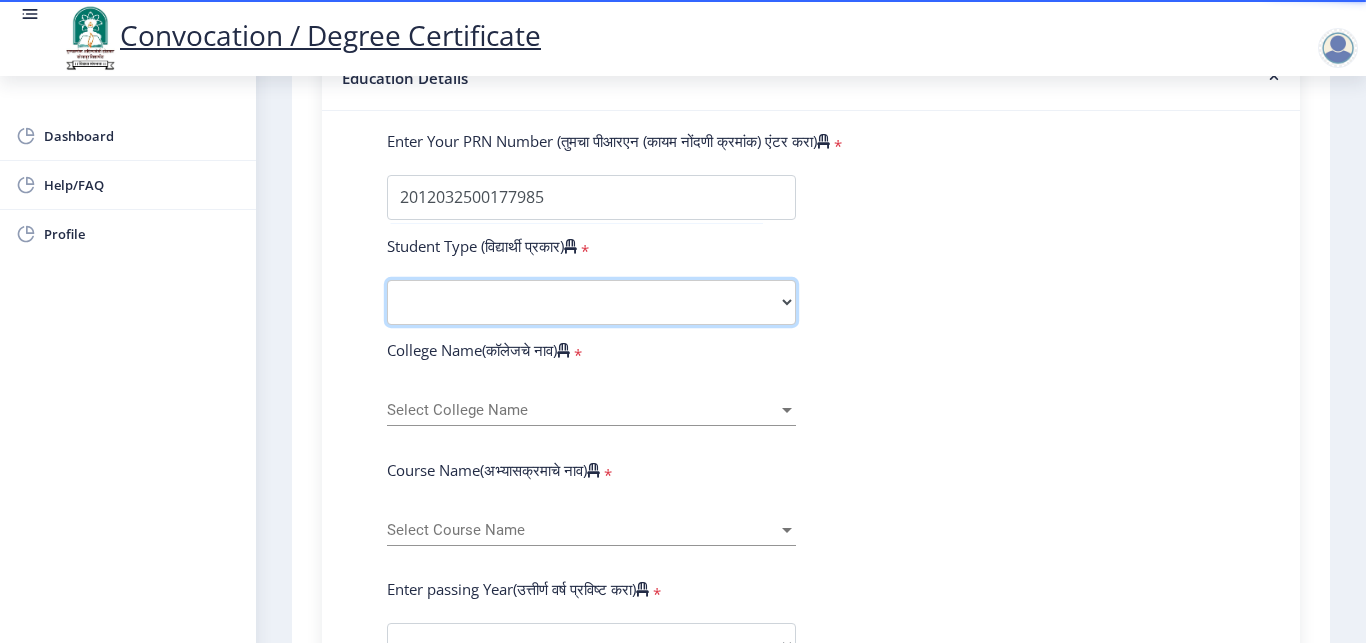 click on "Select Student Type Regular External" at bounding box center (591, 302) 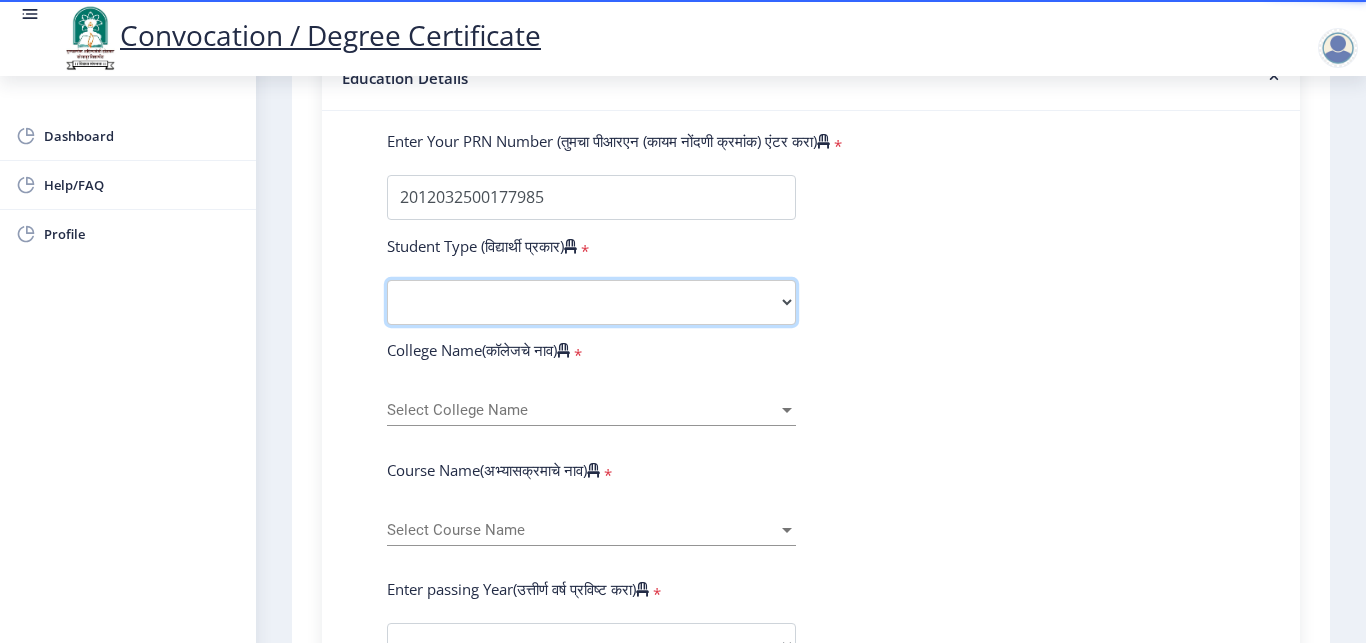 select on "Regular" 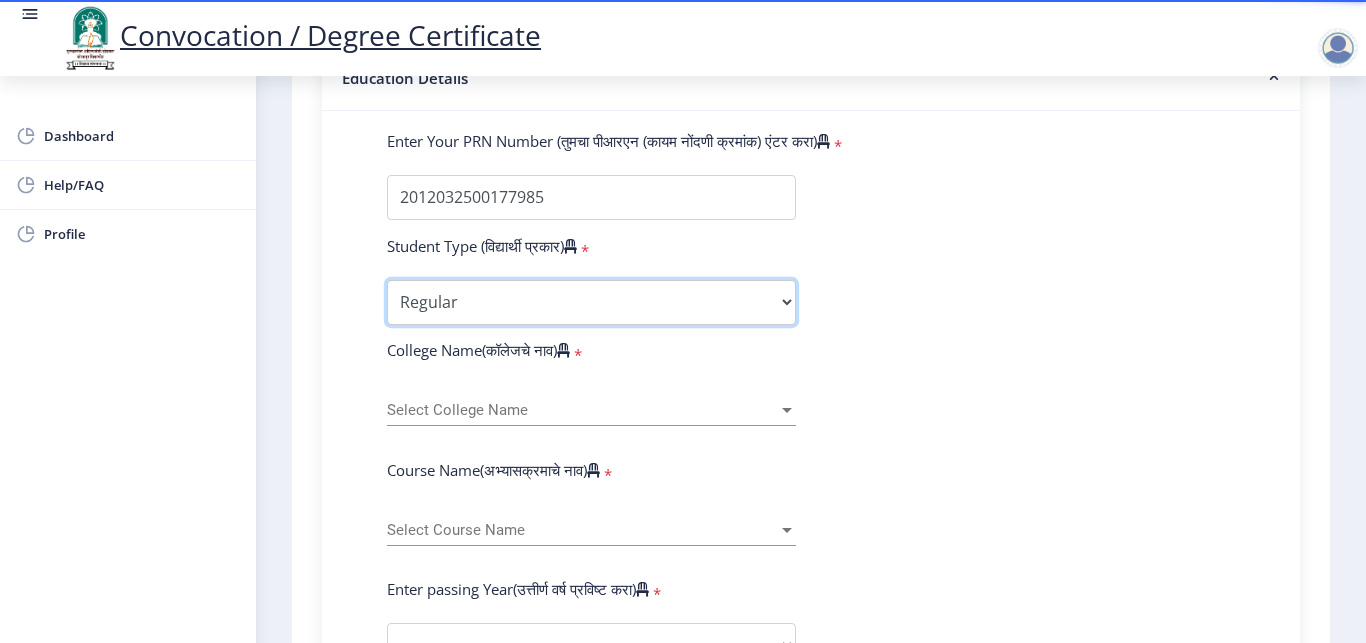 click on "Regular" at bounding box center [0, 0] 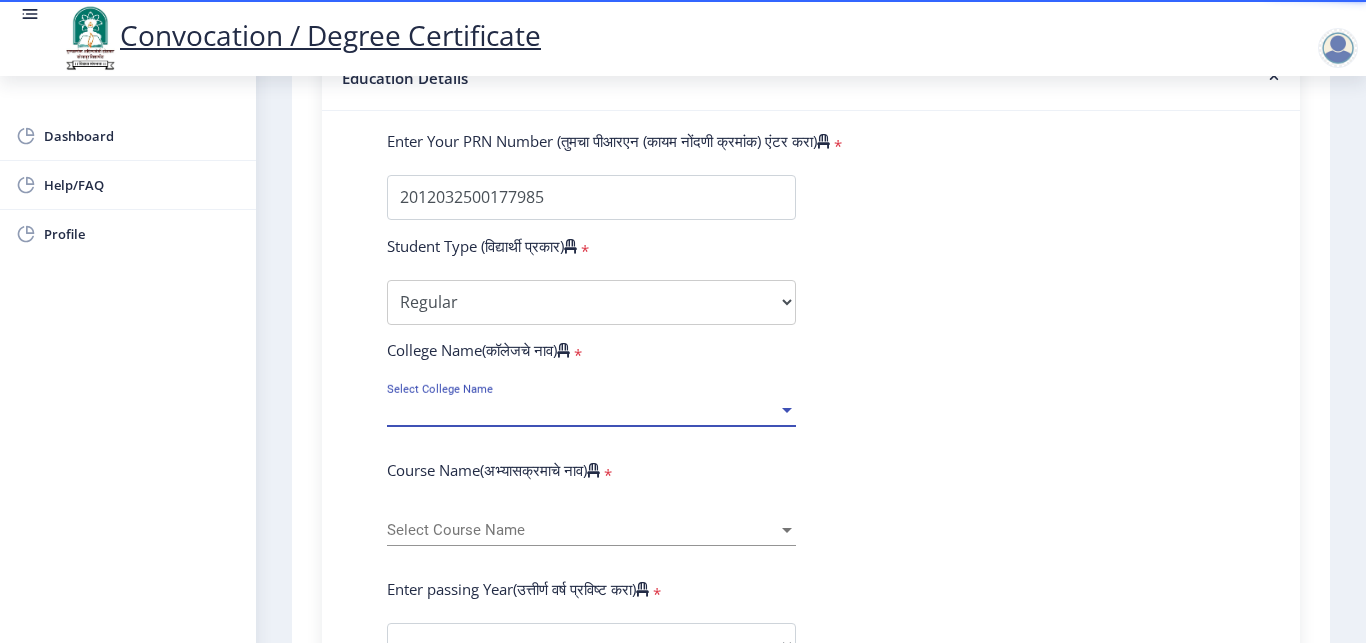 click on "Select College Name" at bounding box center [582, 410] 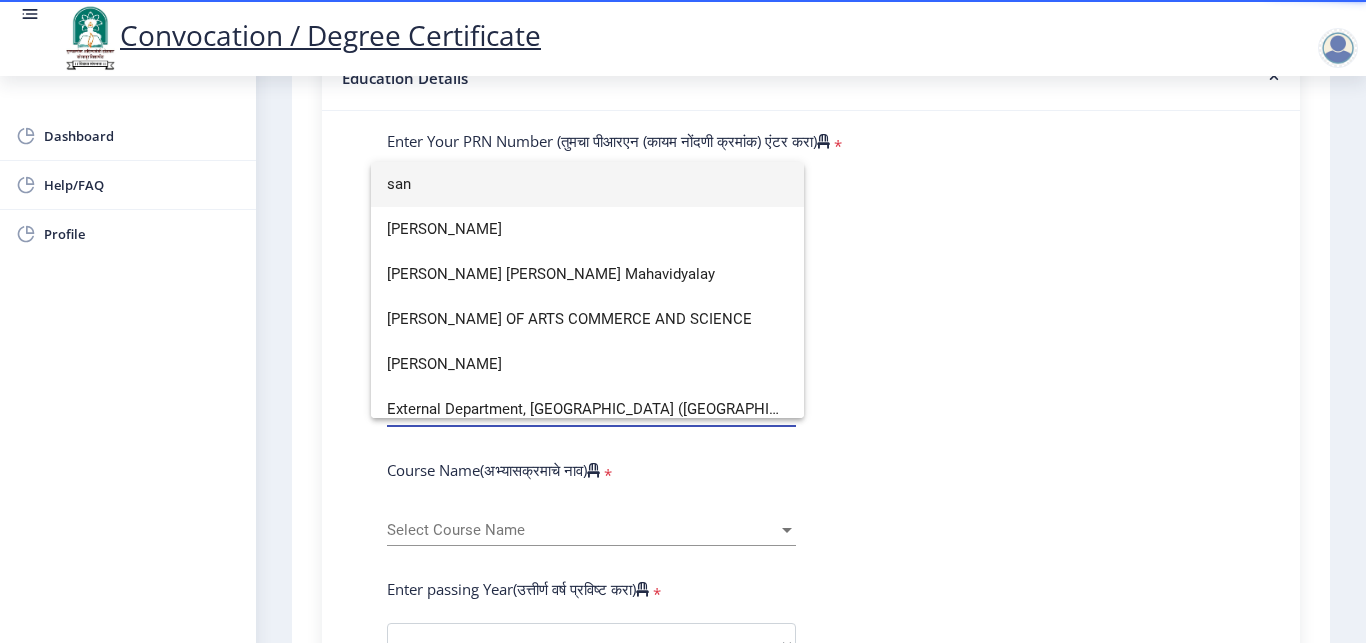 scroll, scrollTop: 13, scrollLeft: 0, axis: vertical 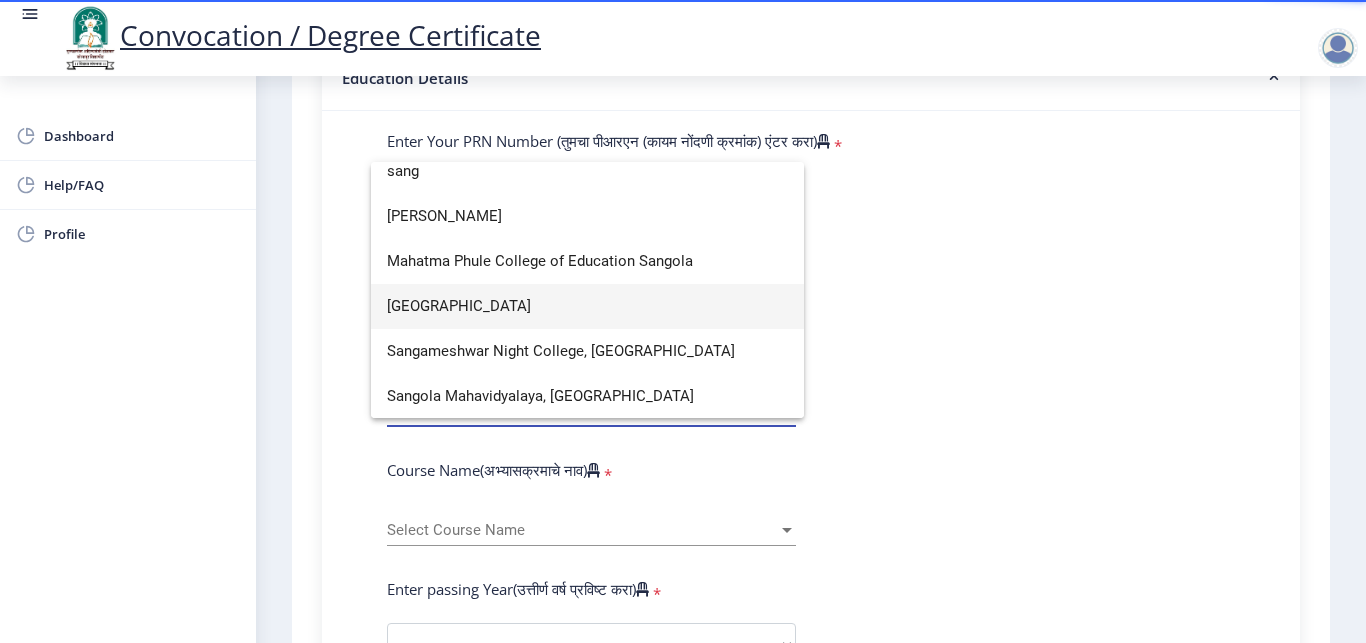 type on "sang" 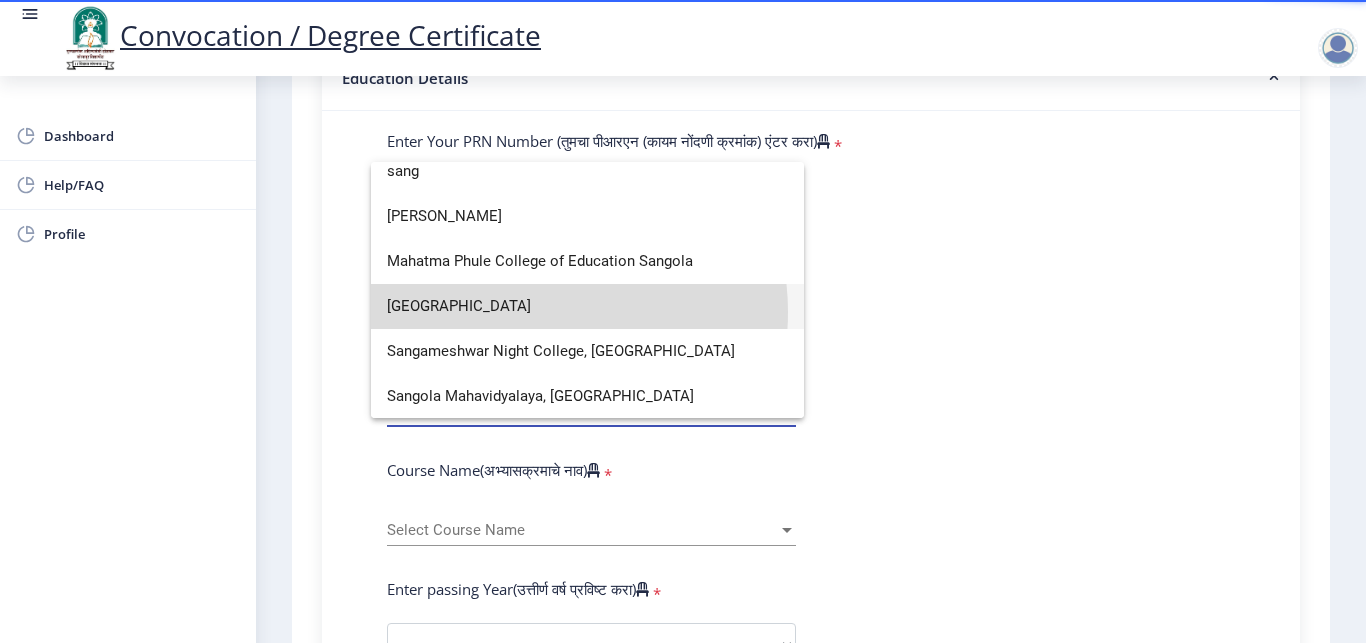 click on "[GEOGRAPHIC_DATA]" at bounding box center (587, 306) 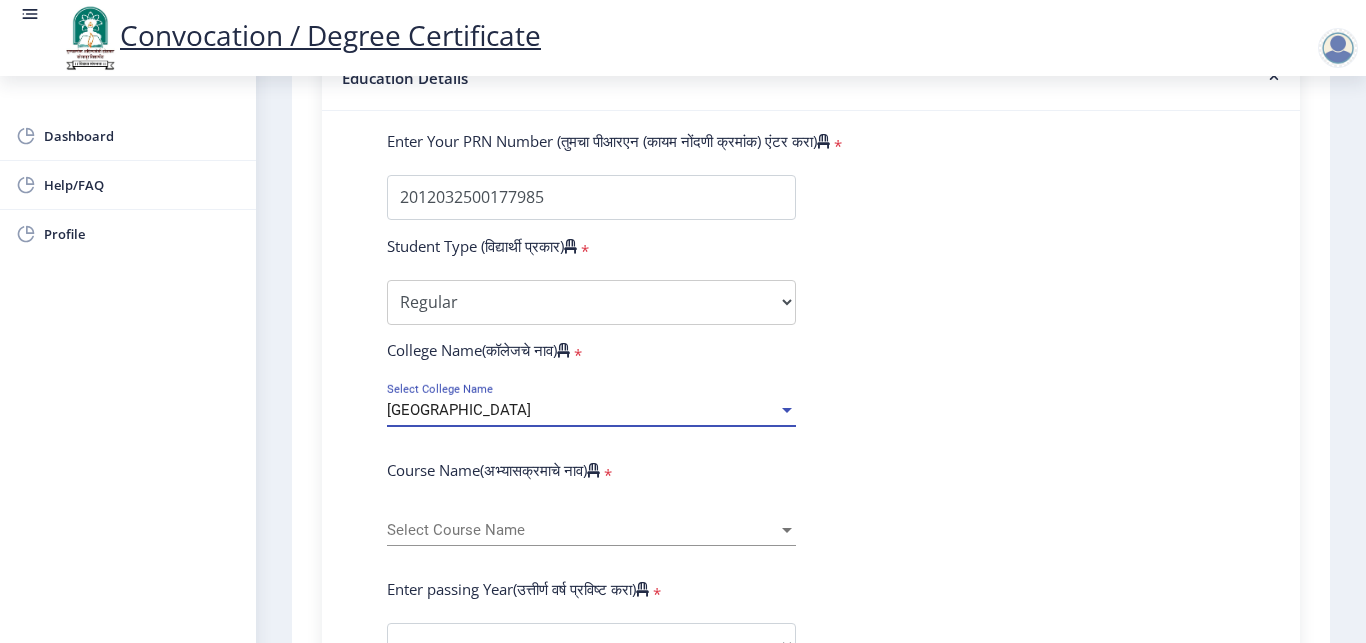 click on "Select Course Name" at bounding box center [582, 530] 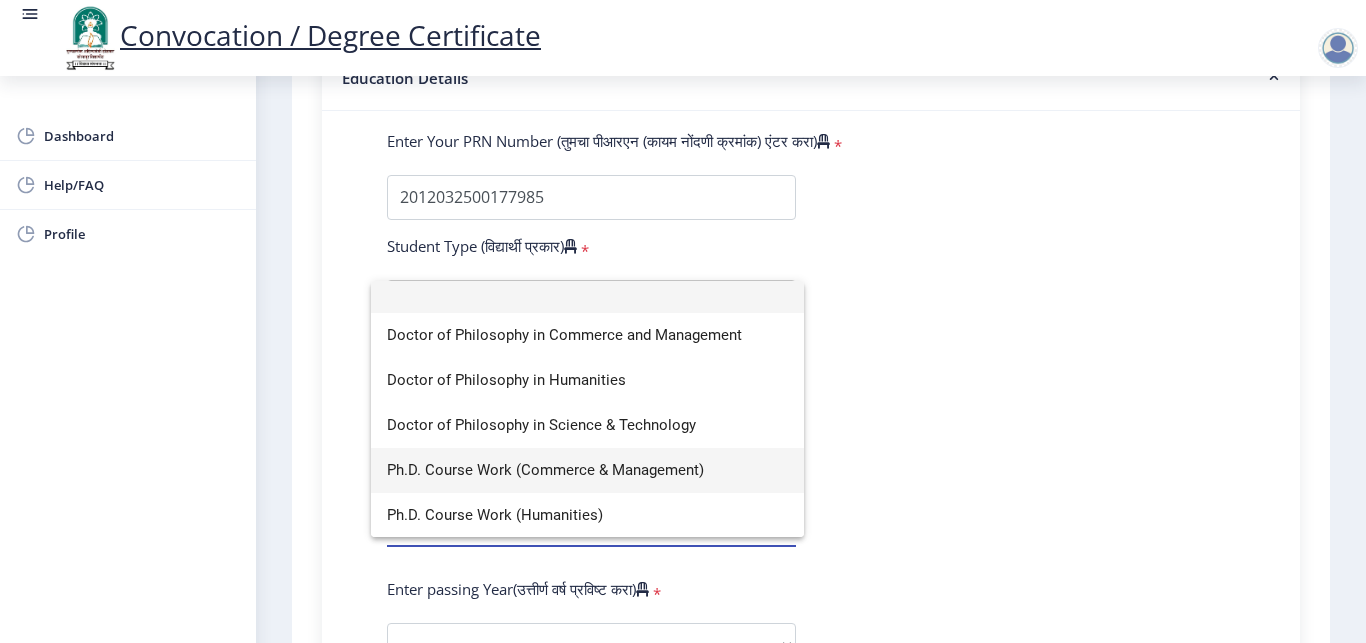 scroll, scrollTop: 0, scrollLeft: 0, axis: both 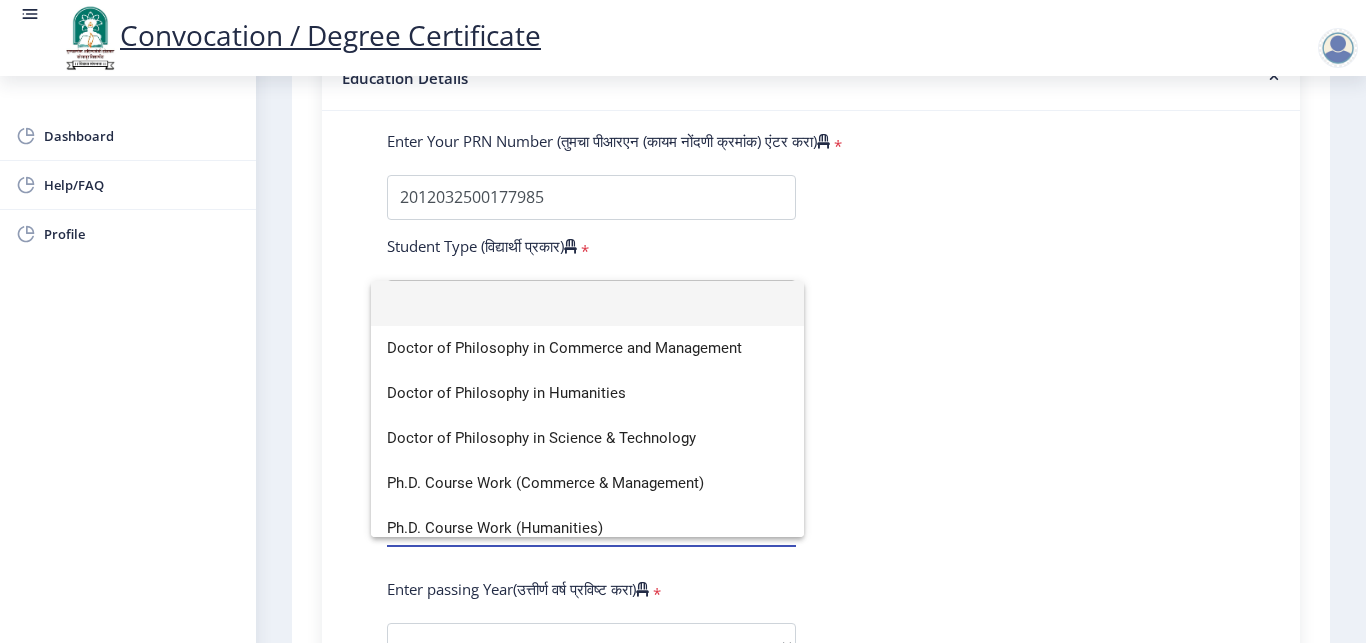 click 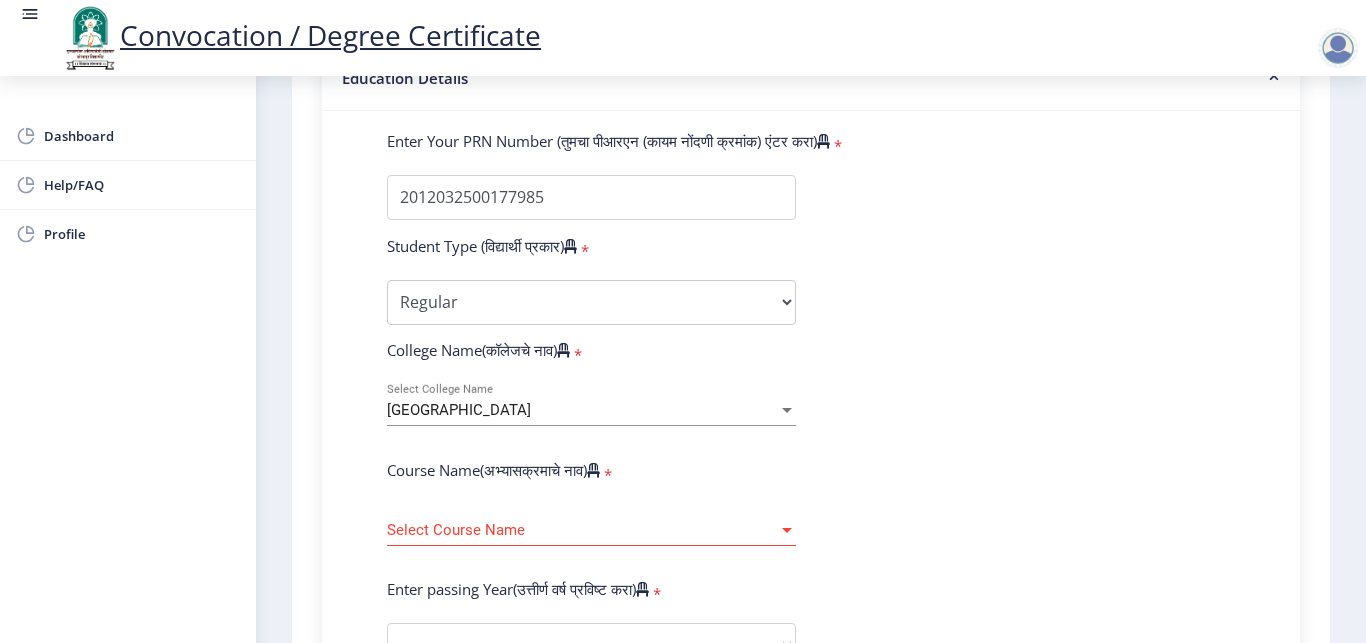 click on "Select Course Name" at bounding box center (582, 530) 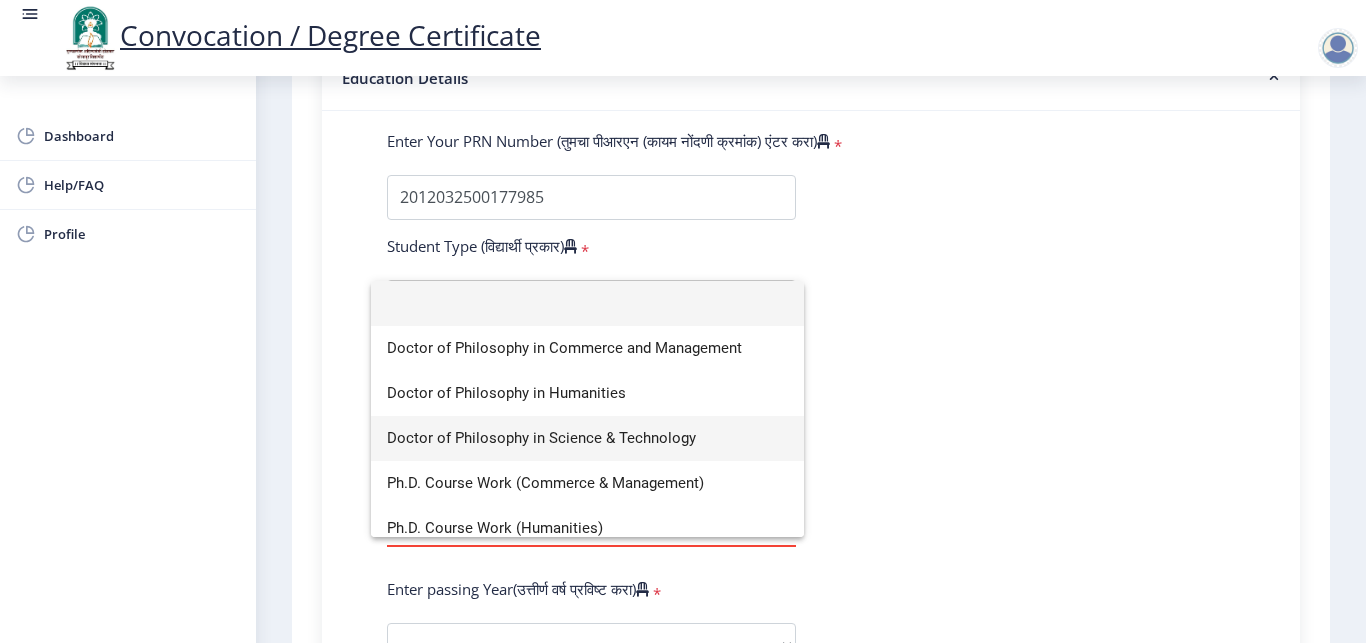 scroll, scrollTop: 59, scrollLeft: 0, axis: vertical 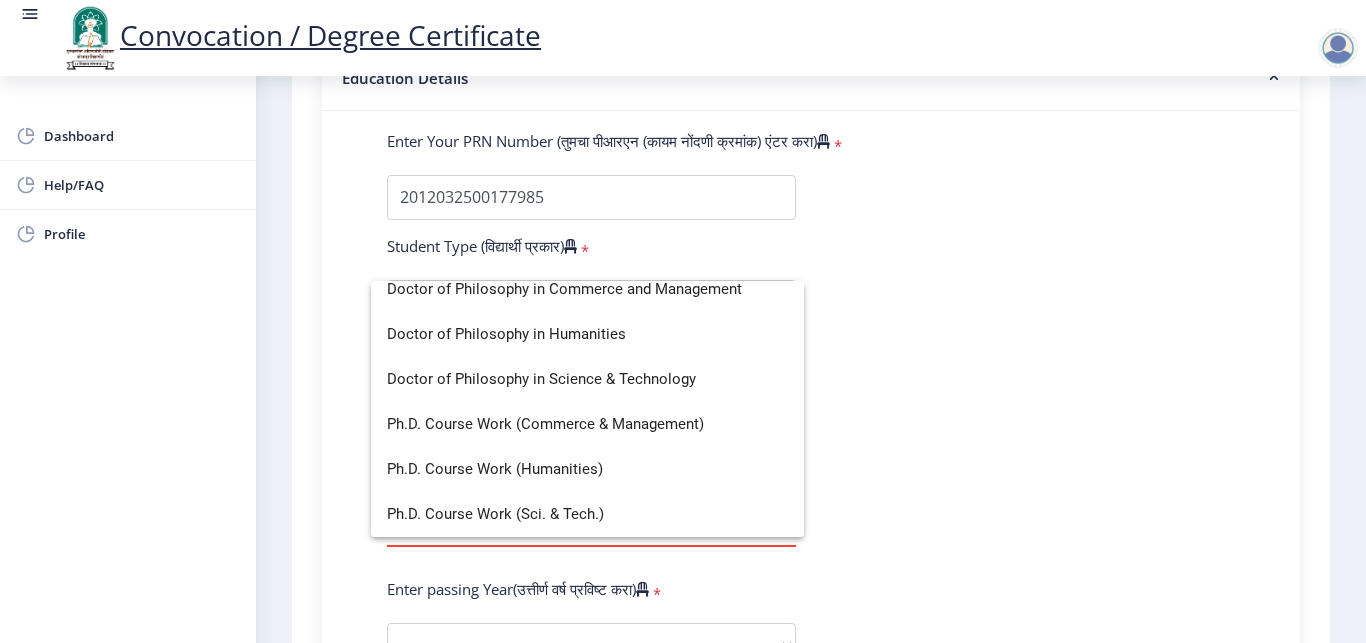 click 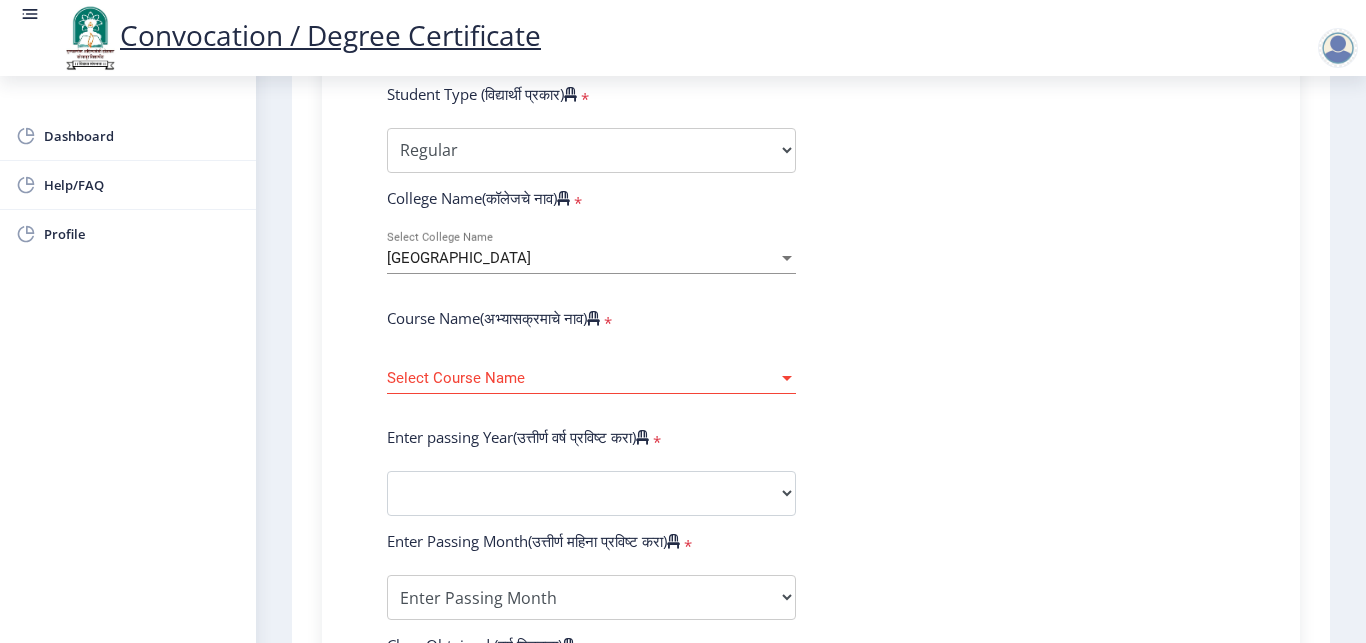 scroll, scrollTop: 630, scrollLeft: 0, axis: vertical 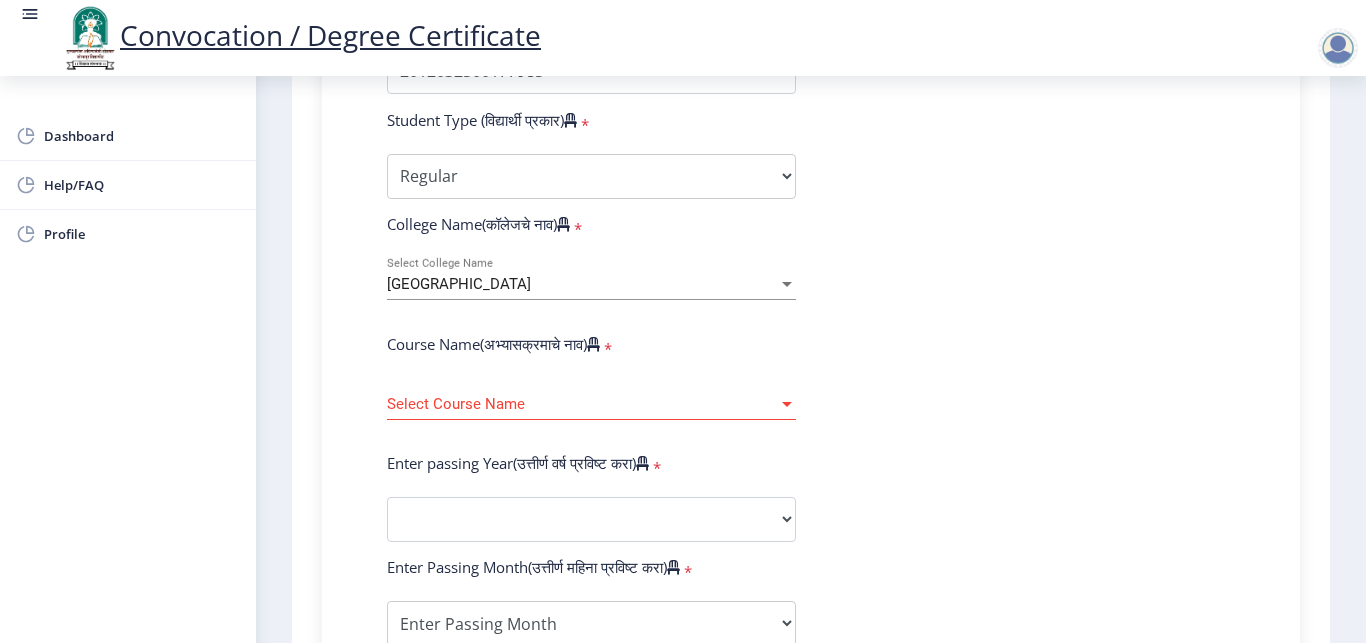 click on "Select Course Name" at bounding box center (582, 404) 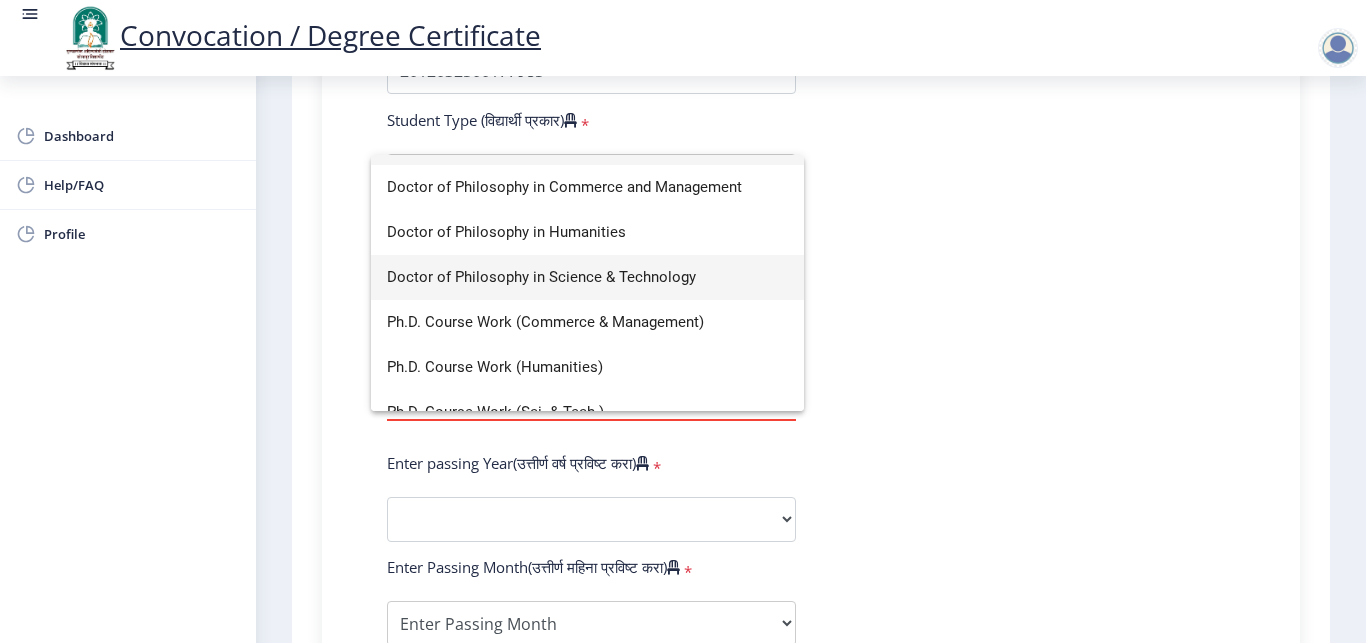 scroll, scrollTop: 59, scrollLeft: 0, axis: vertical 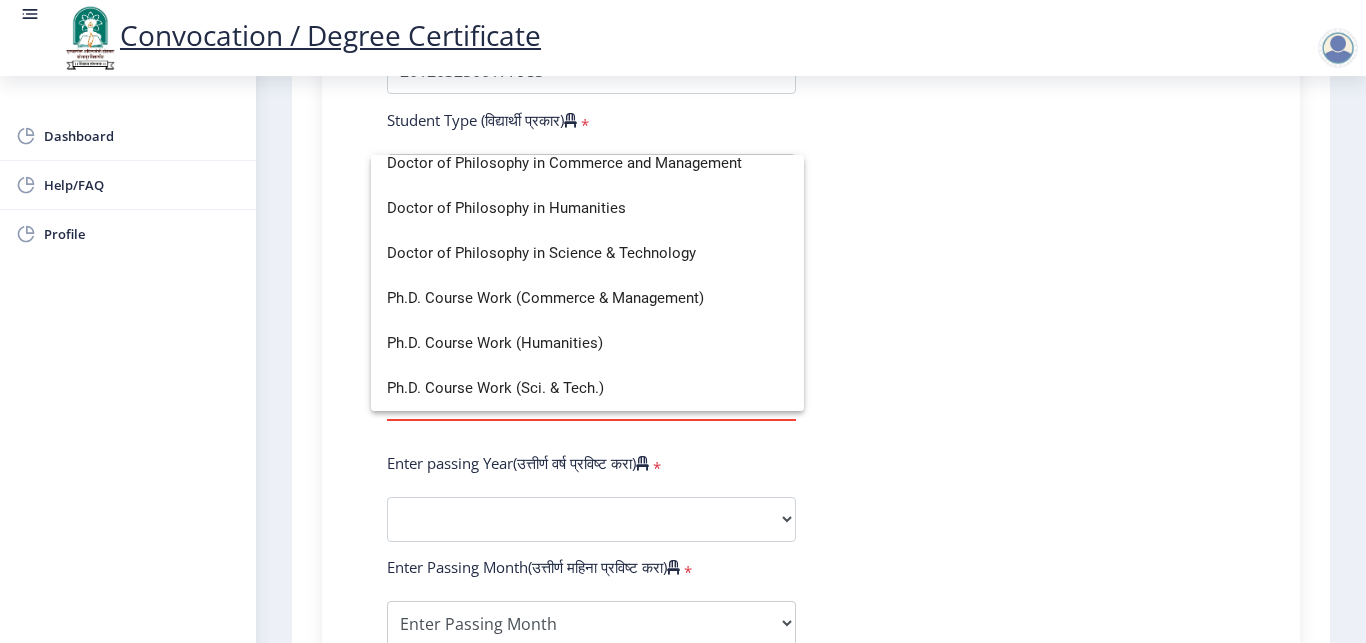 click 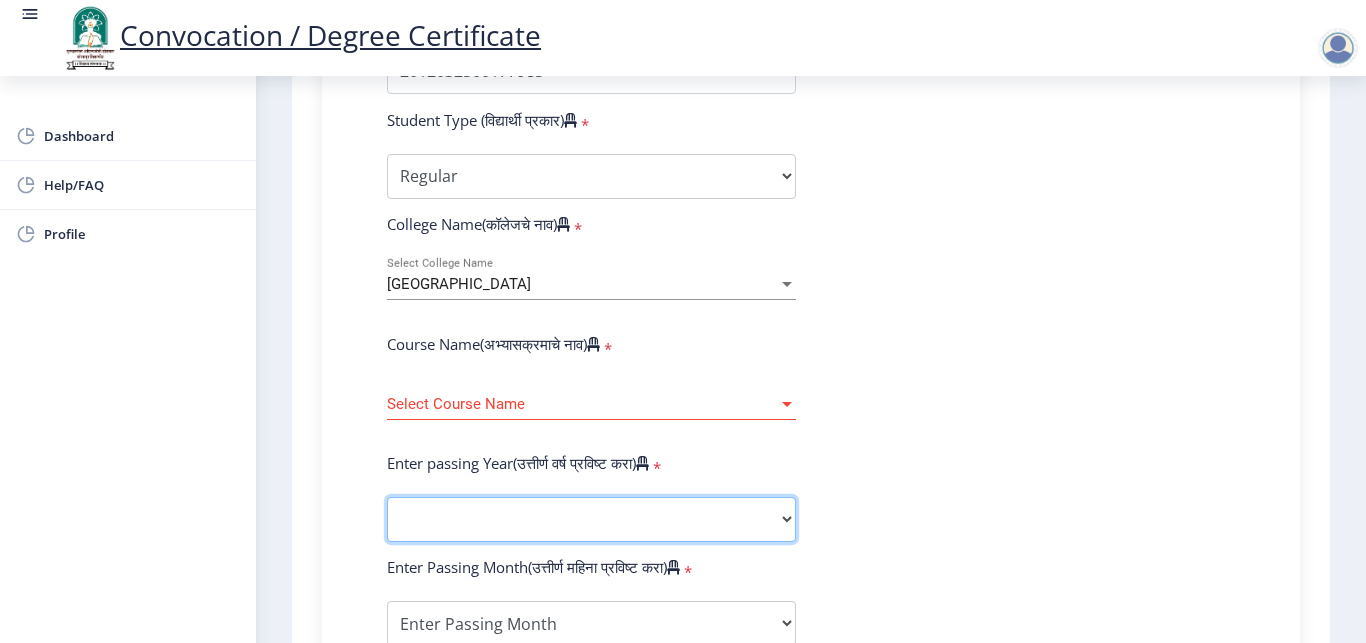 click on "2025   2024   2023   2022   2021   2020   2019   2018   2017   2016   2015   2014   2013   2012   2011   2010   2009   2008   2007   2006   2005   2004   2003   2002   2001   2000   1999   1998   1997   1996   1995   1994   1993   1992   1991   1990   1989   1988   1987   1986   1985   1984   1983   1982   1981   1980   1979   1978   1977   1976" 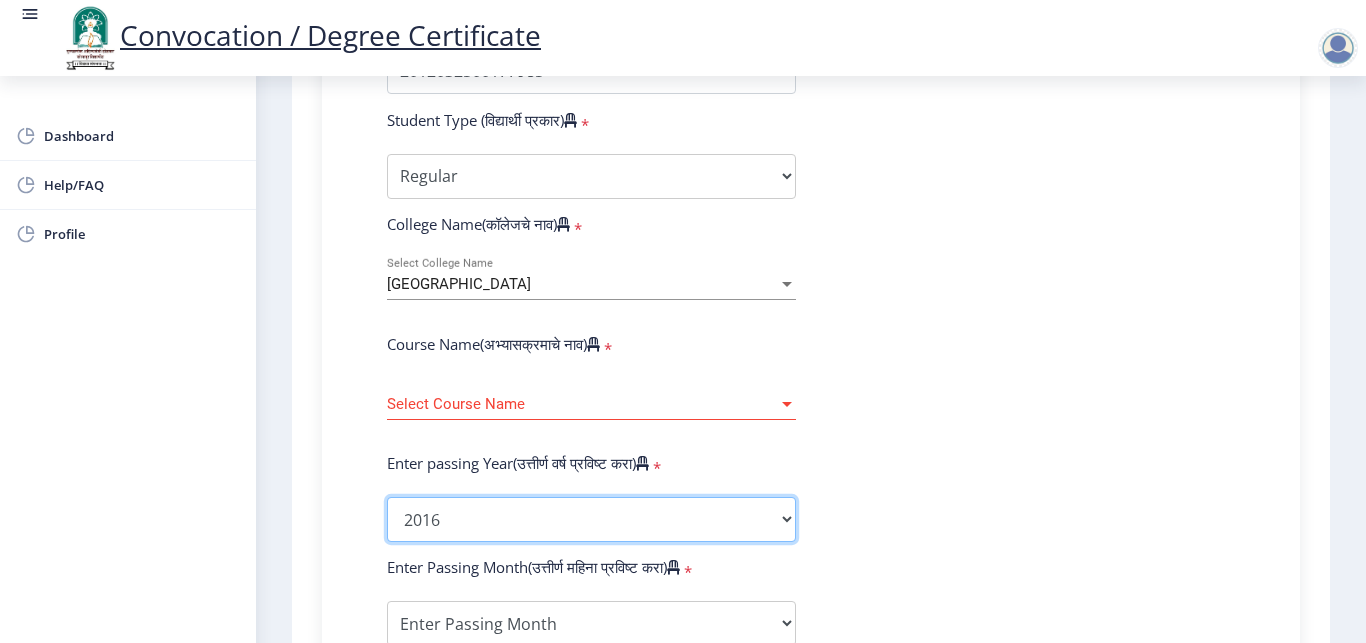 click on "2016" 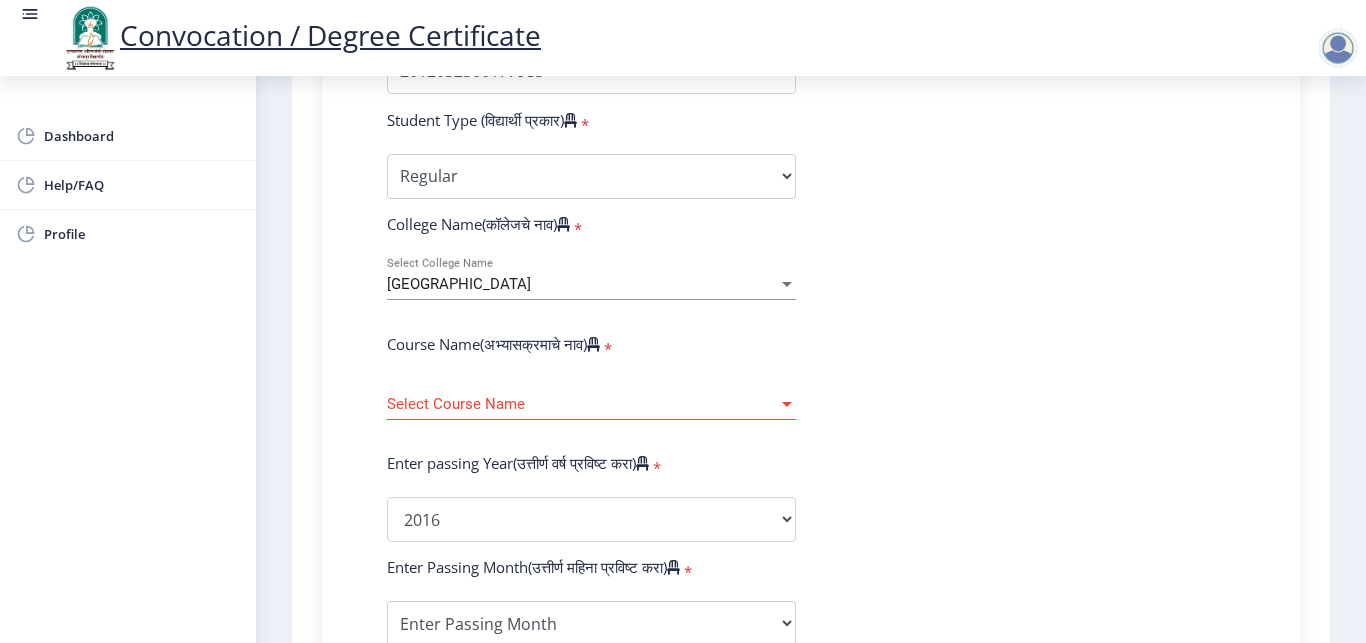 click on "Enter Your PRN Number (तुमचा पीआरएन (कायम नोंदणी क्रमांक) एंटर करा)   * Student Type (विद्यार्थी प्रकार)    * Select Student Type Regular External College Name(कॉलेजचे नाव)   * Sangameshwar College Select College Name Course Name(अभ्यासक्रमाचे नाव)   * Select Course Name Select Course Name Enter passing Year(उत्तीर्ण वर्ष प्रविष्ट करा)   *  2025   2024   2023   2022   2021   2020   2019   2018   2017   2016   2015   2014   2013   2012   2011   2010   2009   2008   2007   2006   2005   2004   2003   2002   2001   2000   1999   1998   1997   1996   1995   1994   1993   1992   1991   1990   1989   1988   1987   1986   1985   1984   1983   1982   1981   1980   1979   1978   1977   1976  Enter Passing Month(उत्तीर्ण महिना प्रविष्ट करा)   * March April May *" 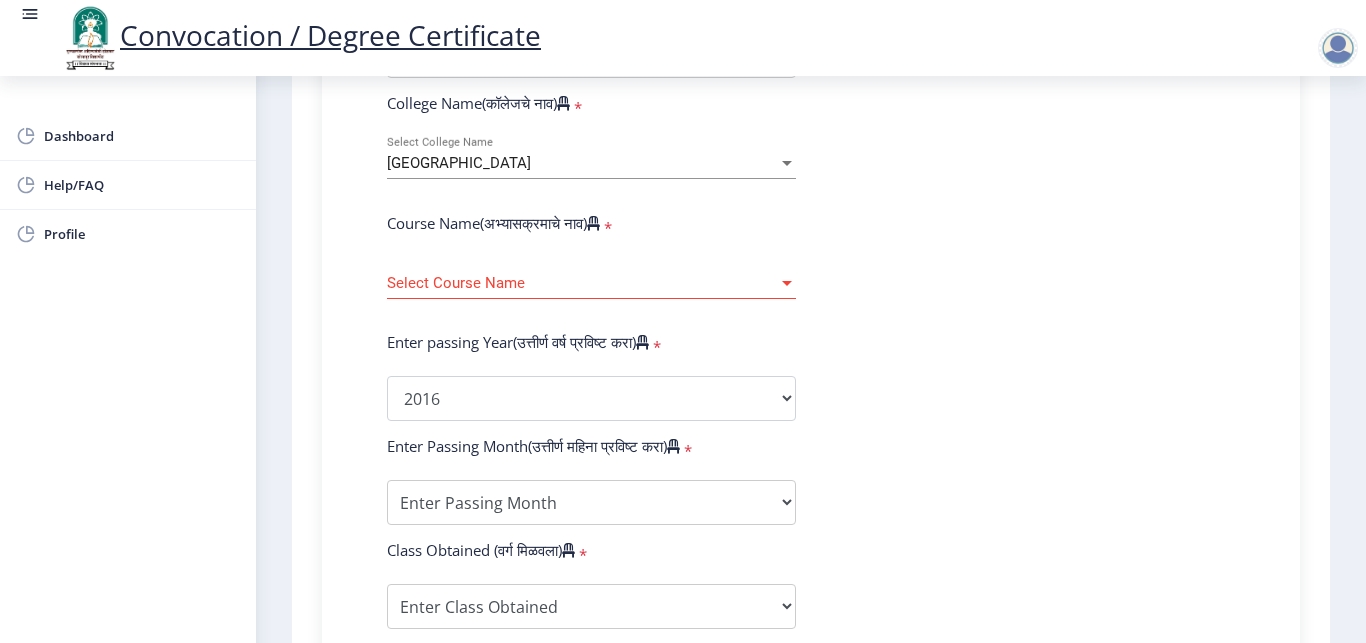 scroll, scrollTop: 756, scrollLeft: 0, axis: vertical 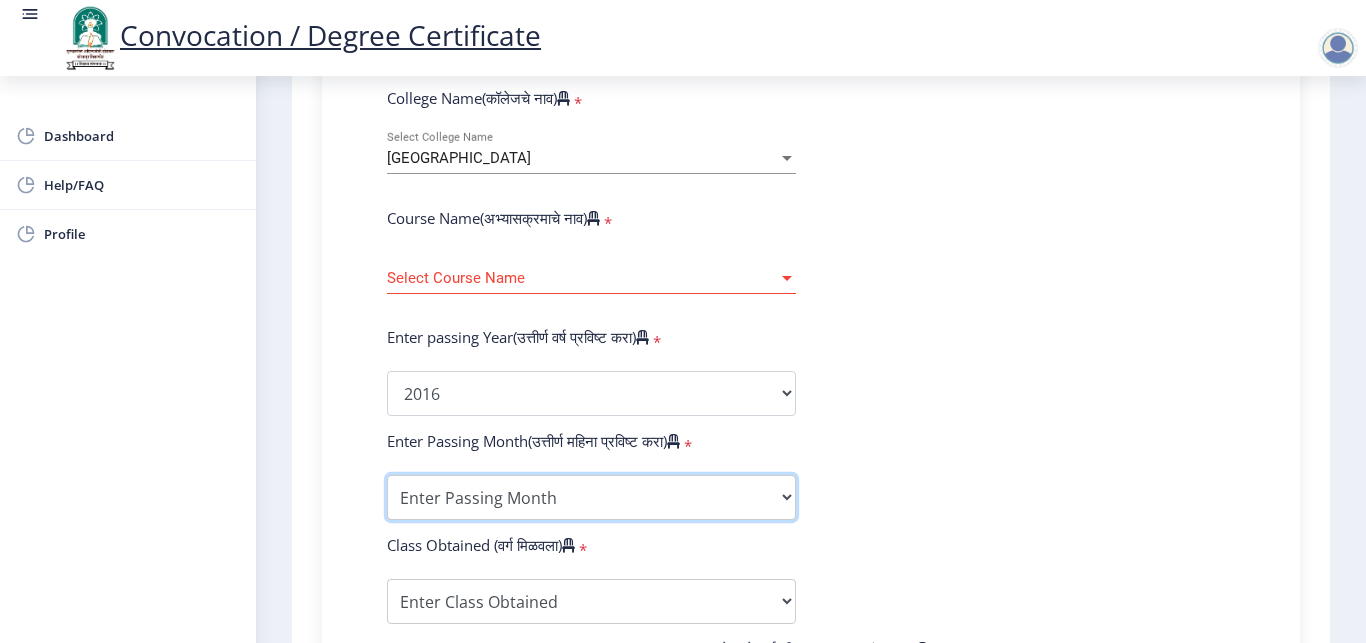 click on "Enter Passing Month March April May October November December" at bounding box center [591, 497] 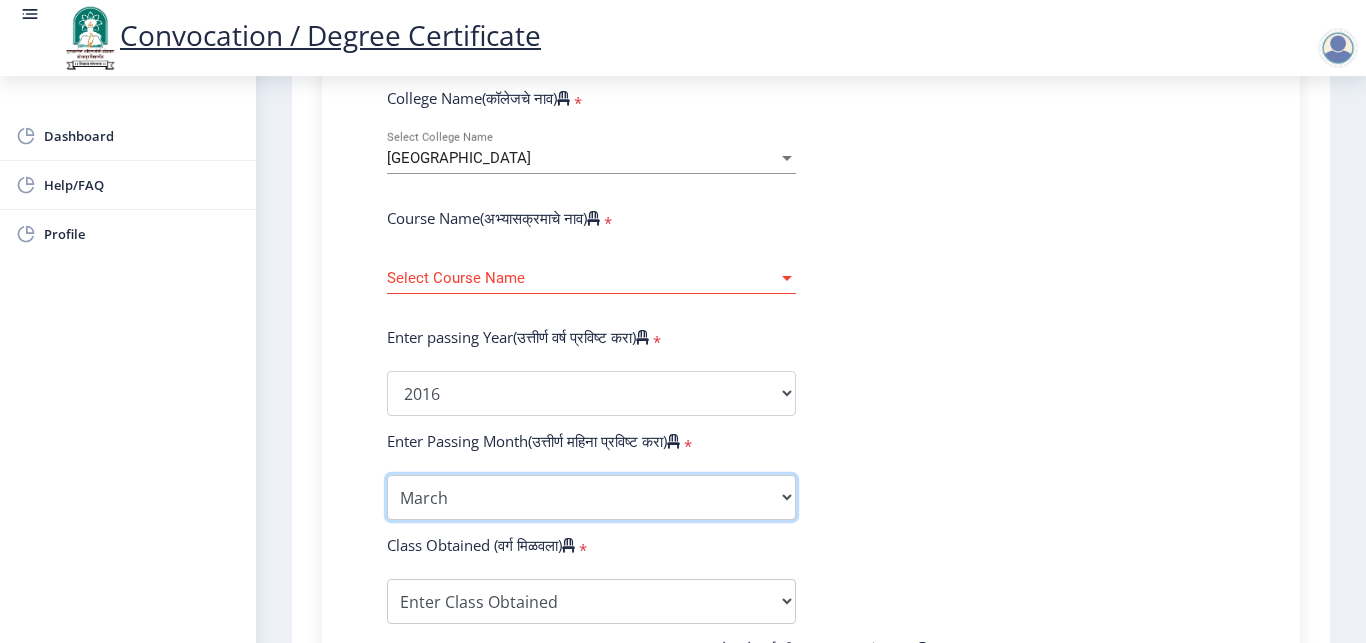 click on "March" at bounding box center [0, 0] 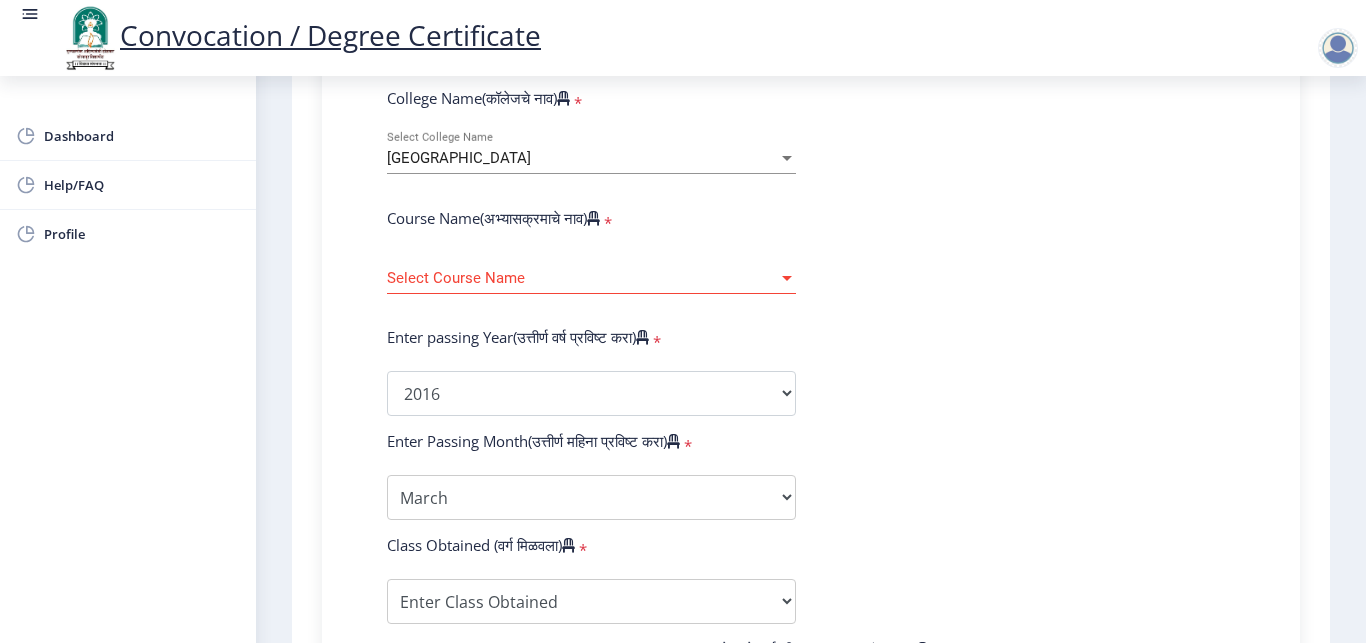 click on "Enter Your PRN Number (तुमचा पीआरएन (कायम नोंदणी क्रमांक) एंटर करा)   * Student Type (विद्यार्थी प्रकार)    * Select Student Type Regular External College Name(कॉलेजचे नाव)   * Sangameshwar College Select College Name Course Name(अभ्यासक्रमाचे नाव)   * Select Course Name Select Course Name Enter passing Year(उत्तीर्ण वर्ष प्रविष्ट करा)   *  2025   2024   2023   2022   2021   2020   2019   2018   2017   2016   2015   2014   2013   2012   2011   2010   2009   2008   2007   2006   2005   2004   2003   2002   2001   2000   1999   1998   1997   1996   1995   1994   1993   1992   1991   1990   1989   1988   1987   1986   1985   1984   1983   1982   1981   1980   1979   1978   1977   1976  Enter Passing Month(उत्तीर्ण महिना प्रविष्ट करा)   * March April May *" 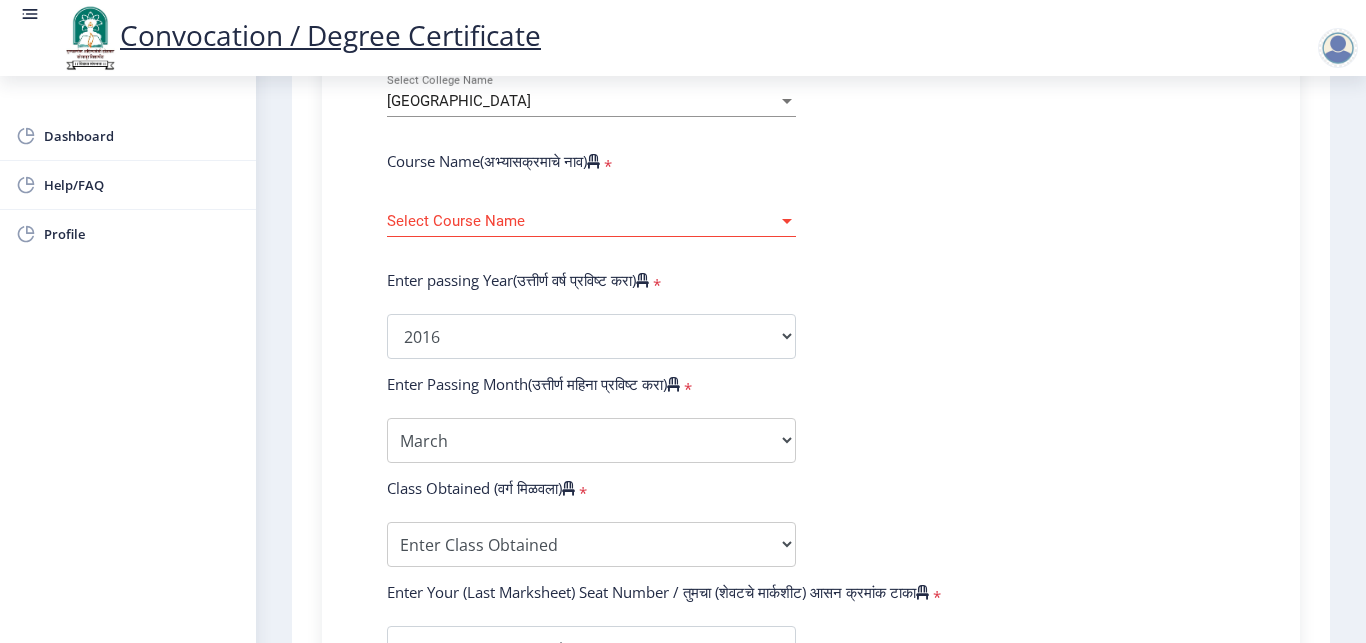 scroll, scrollTop: 882, scrollLeft: 0, axis: vertical 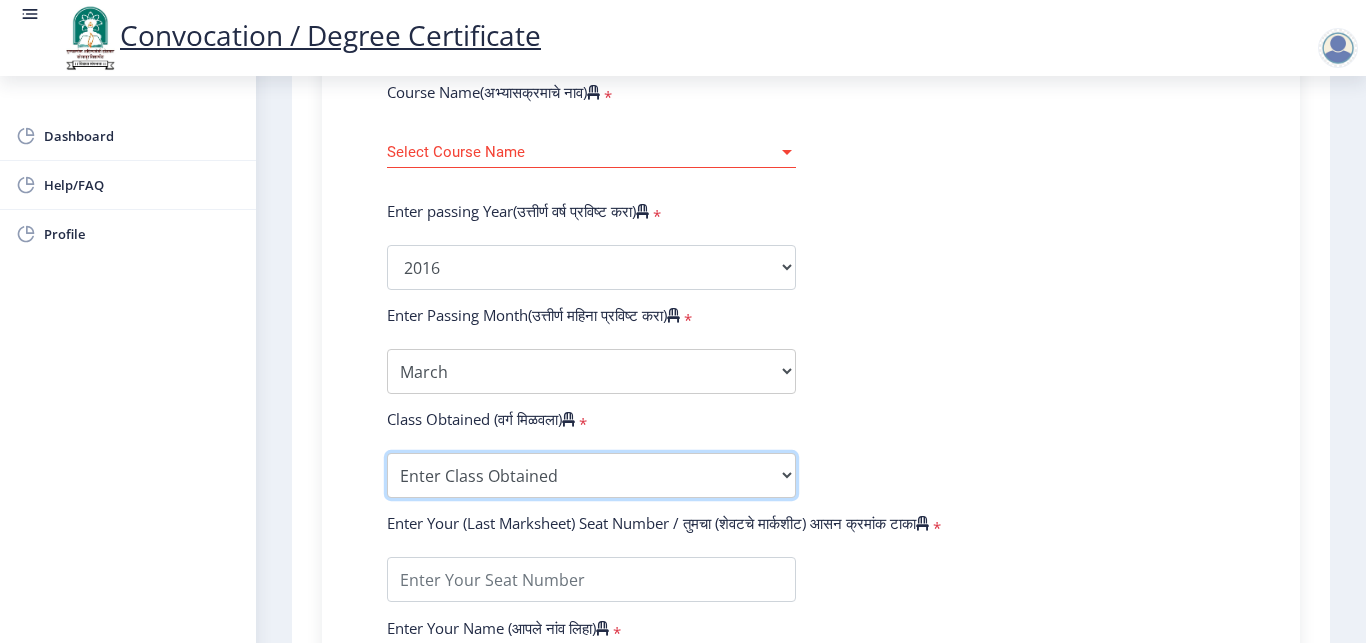 click on "Enter Class Obtained FIRST CLASS WITH DISTINCTION FIRST CLASS HIGHER SECOND CLASS SECOND CLASS PASS CLASS Grade O Grade A+ Grade A Grade B+ Grade B Grade C+ Grade C Grade D Grade E" at bounding box center [591, 475] 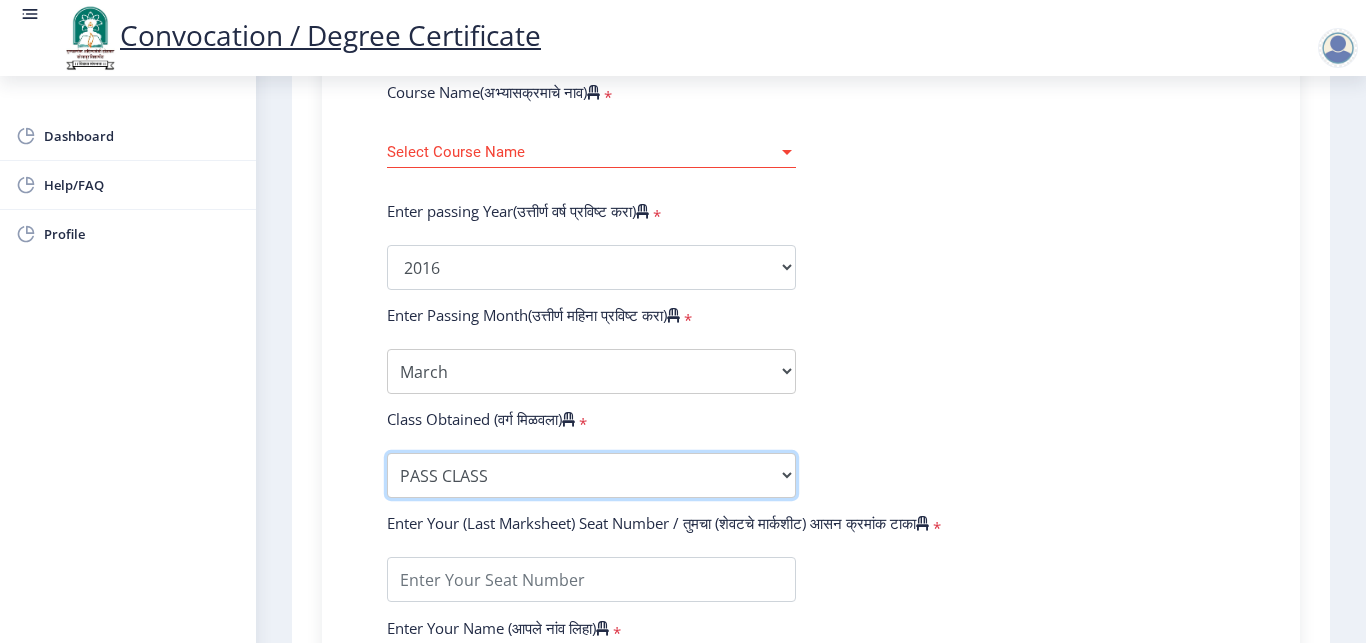 click on "PASS CLASS" at bounding box center [0, 0] 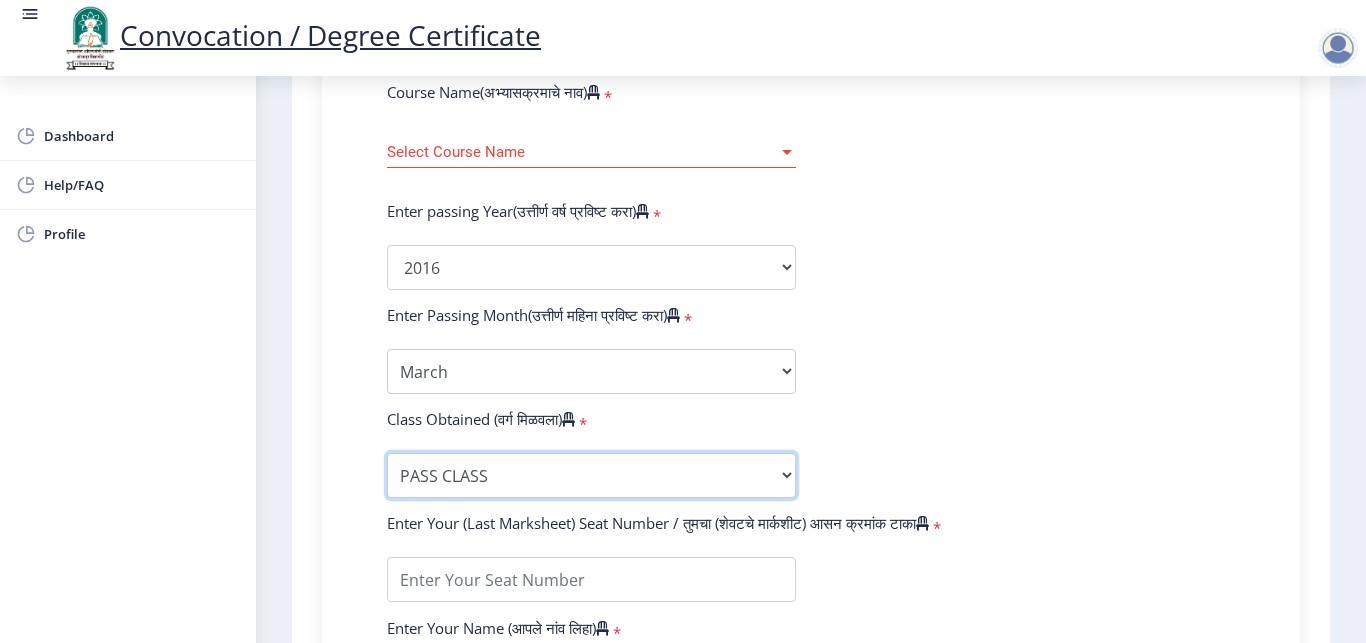 scroll, scrollTop: 1134, scrollLeft: 0, axis: vertical 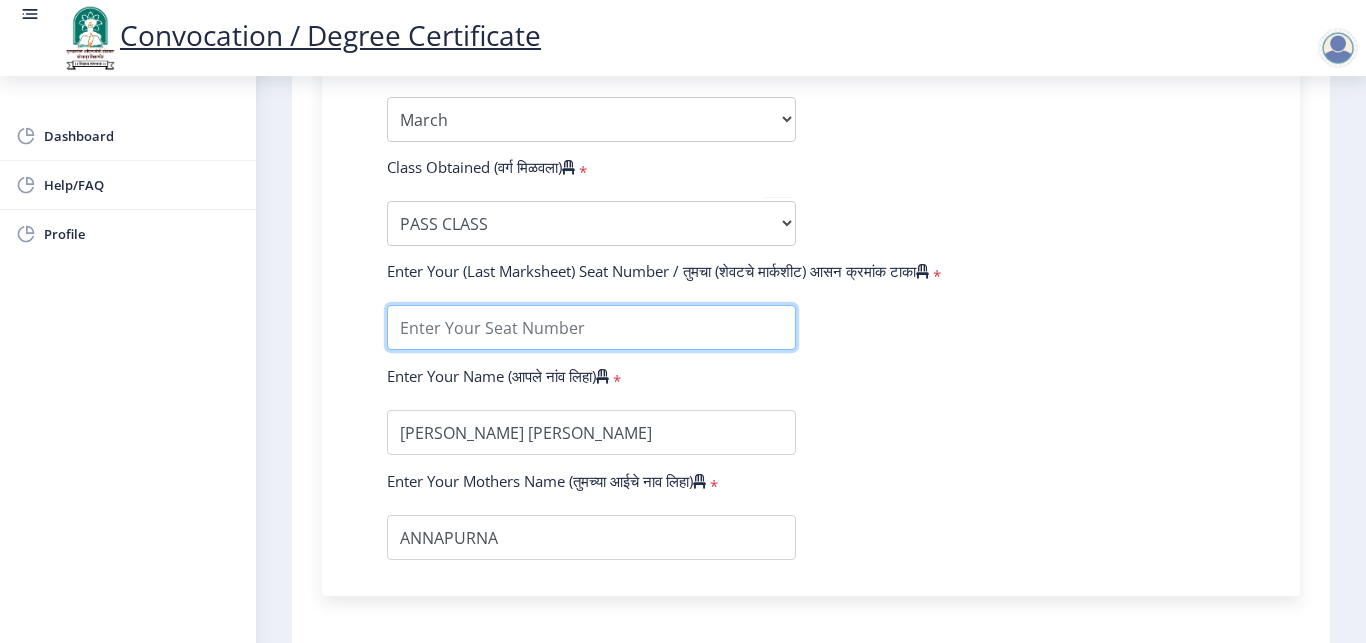 click at bounding box center [591, 327] 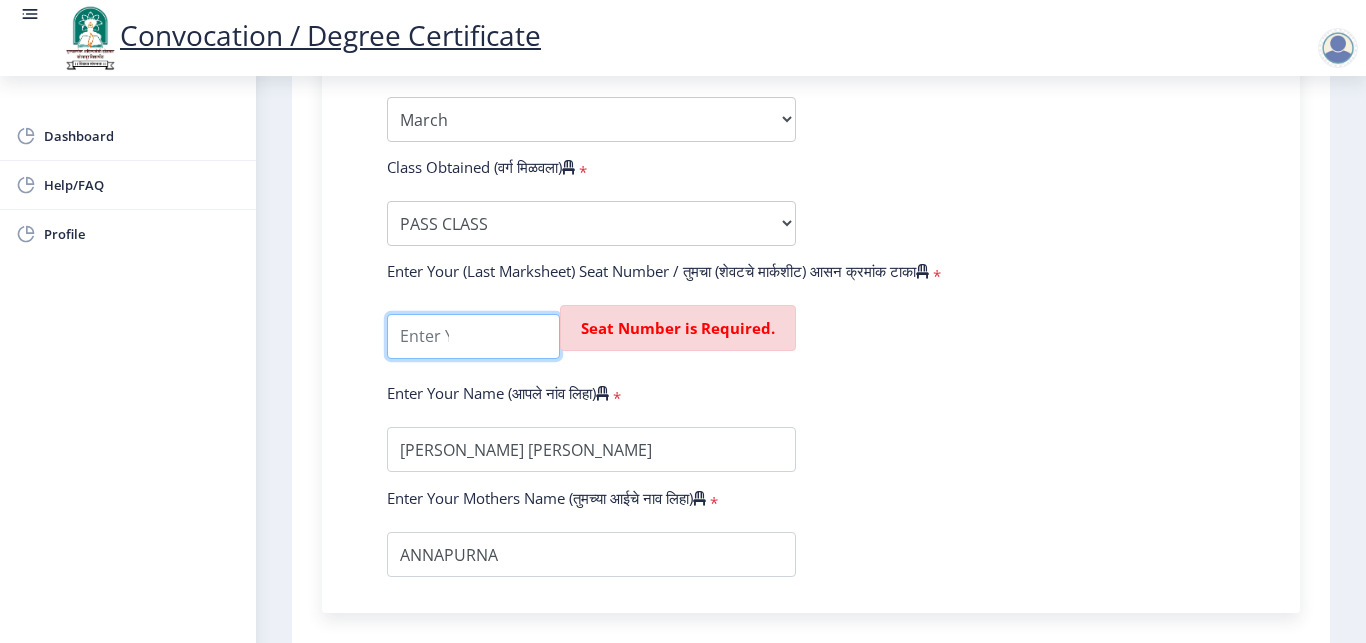 click at bounding box center [473, 336] 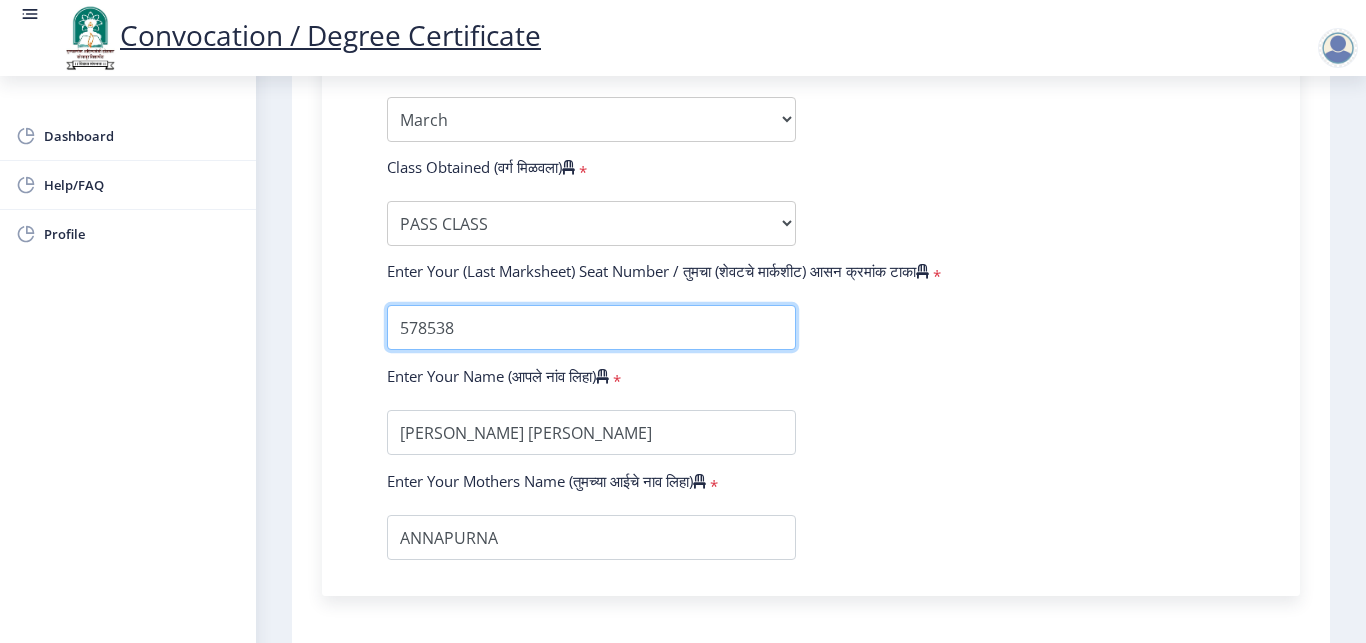 type on "578538" 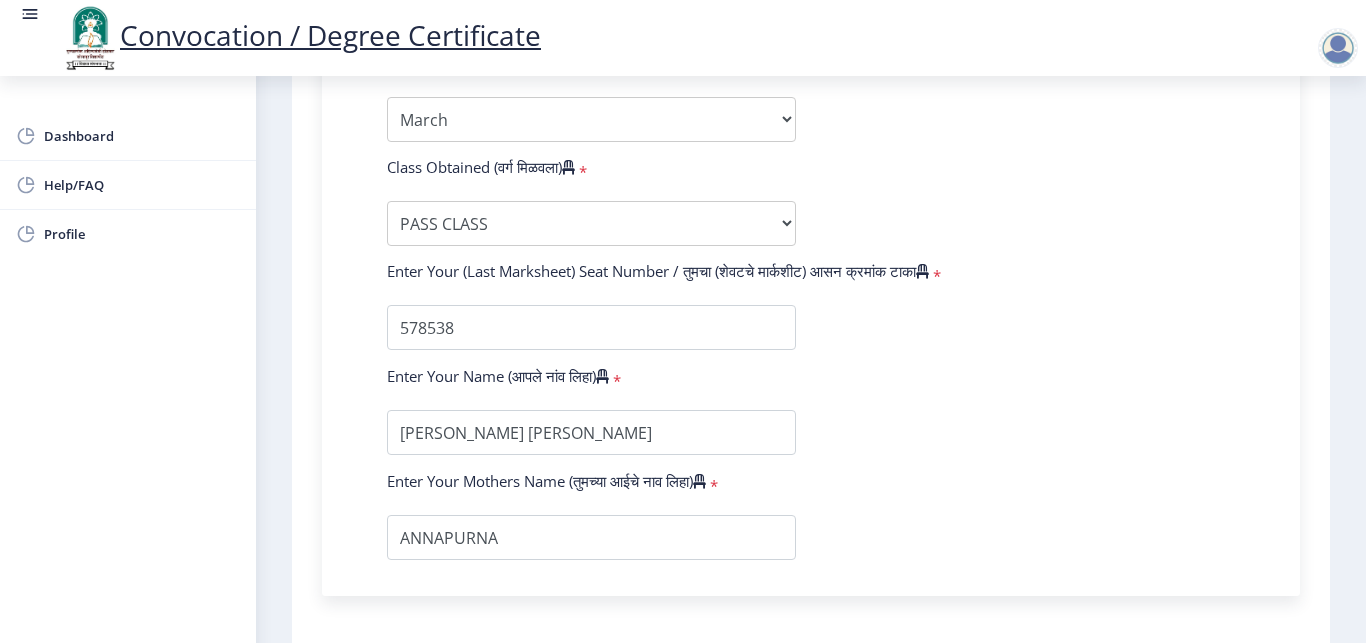 click on "Enter Your PRN Number (तुमचा पीआरएन (कायम नोंदणी क्रमांक) एंटर करा)   * Student Type (विद्यार्थी प्रकार)    * Select Student Type Regular External College Name(कॉलेजचे नाव)   * Sangameshwar College Select College Name Course Name(अभ्यासक्रमाचे नाव)   * Select Course Name Select Course Name Enter passing Year(उत्तीर्ण वर्ष प्रविष्ट करा)   *  2025   2024   2023   2022   2021   2020   2019   2018   2017   2016   2015   2014   2013   2012   2011   2010   2009   2008   2007   2006   2005   2004   2003   2002   2001   2000   1999   1998   1997   1996   1995   1994   1993   1992   1991   1990   1989   1988   1987   1986   1985   1984   1983   1982   1981   1980   1979   1978   1977   1976  Enter Passing Month(उत्तीर्ण महिना प्रविष्ट करा)   * March April May *" 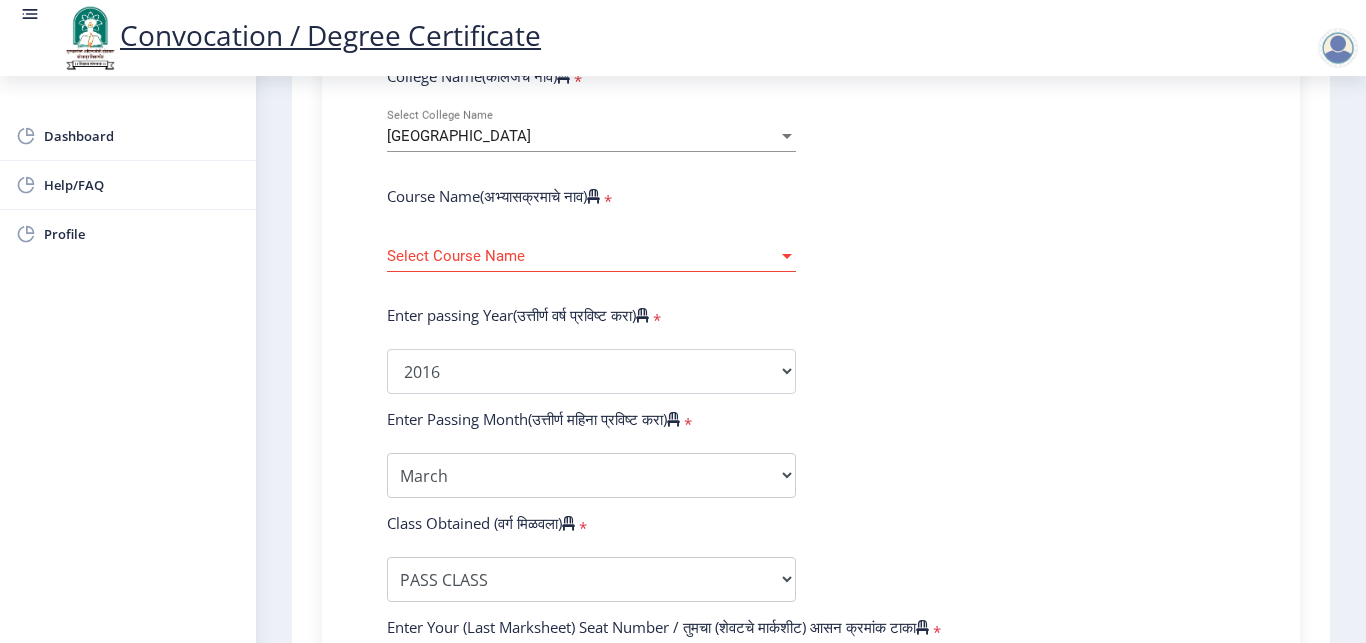 scroll, scrollTop: 677, scrollLeft: 0, axis: vertical 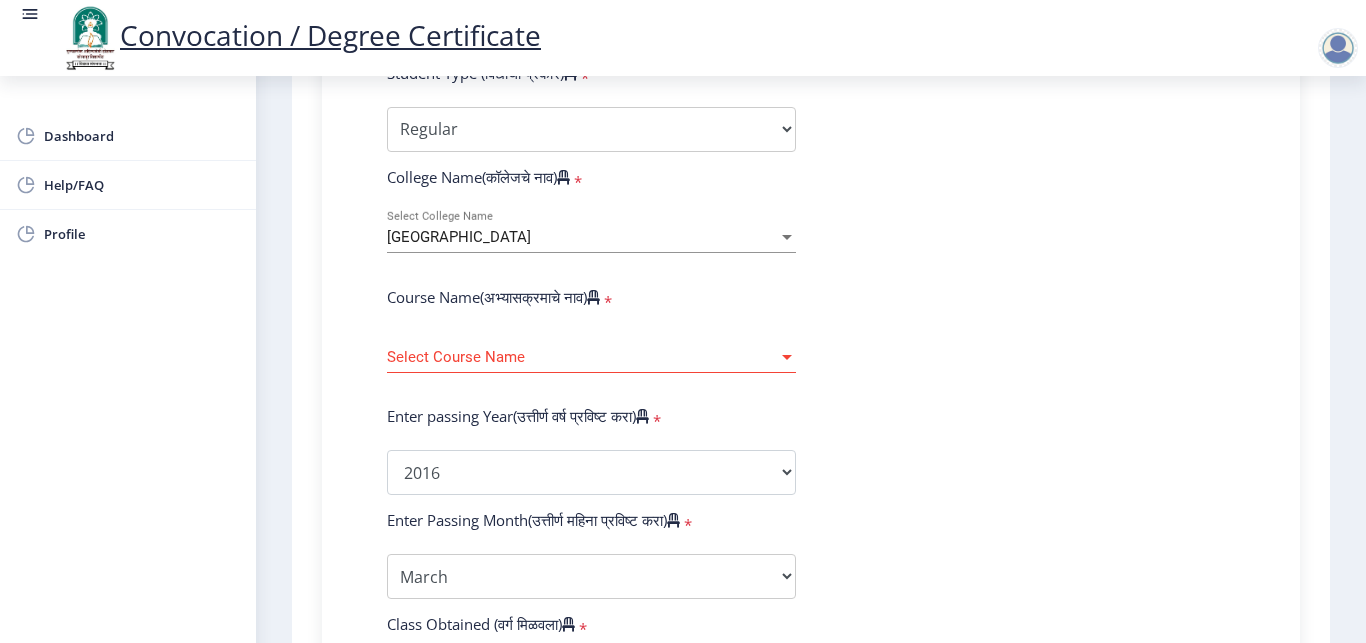 click at bounding box center (787, 357) 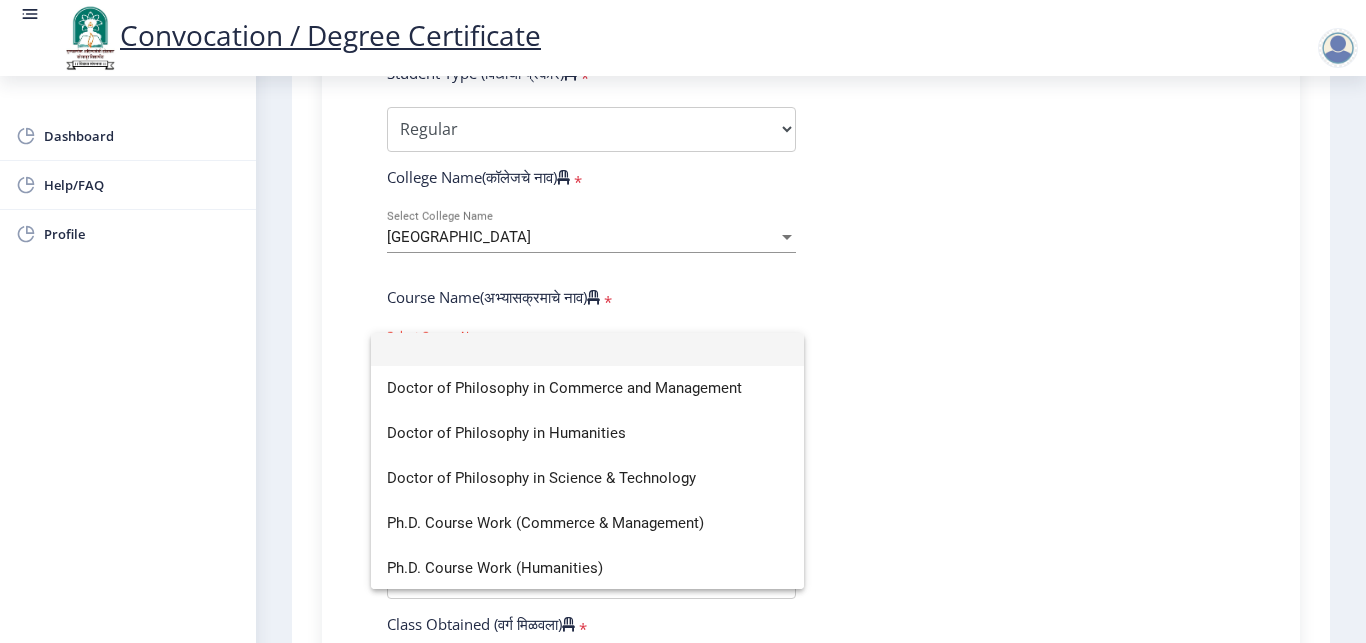 scroll, scrollTop: 0, scrollLeft: 0, axis: both 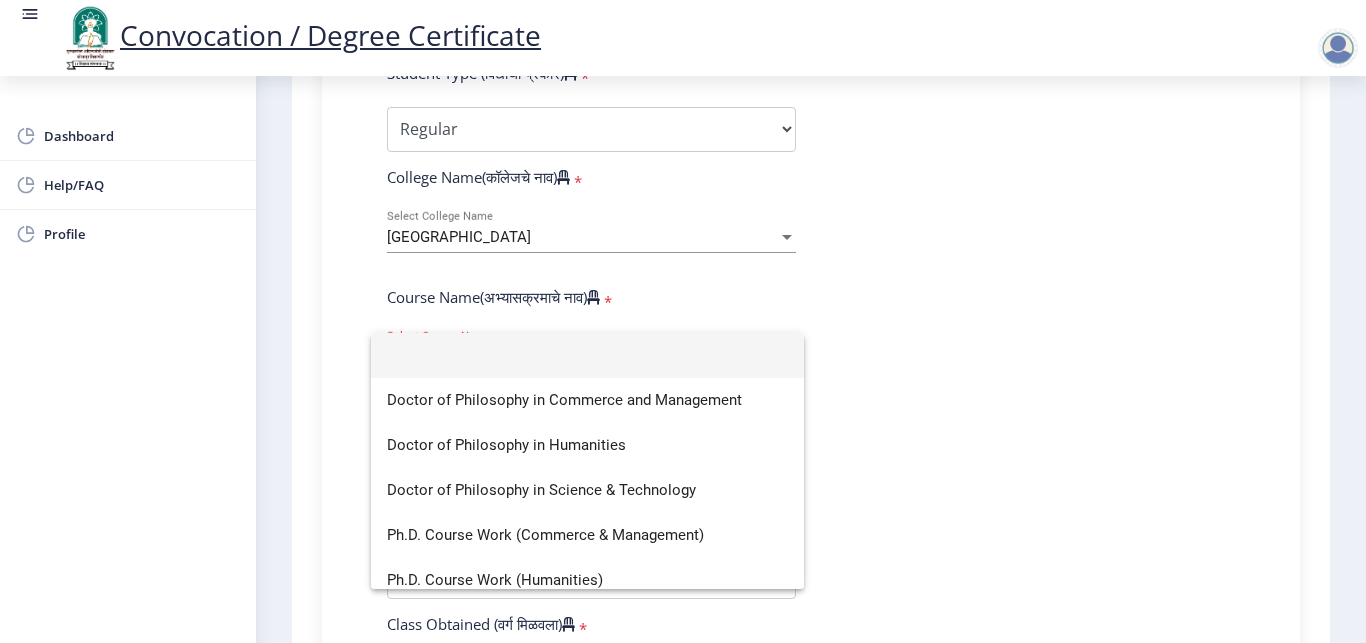 click 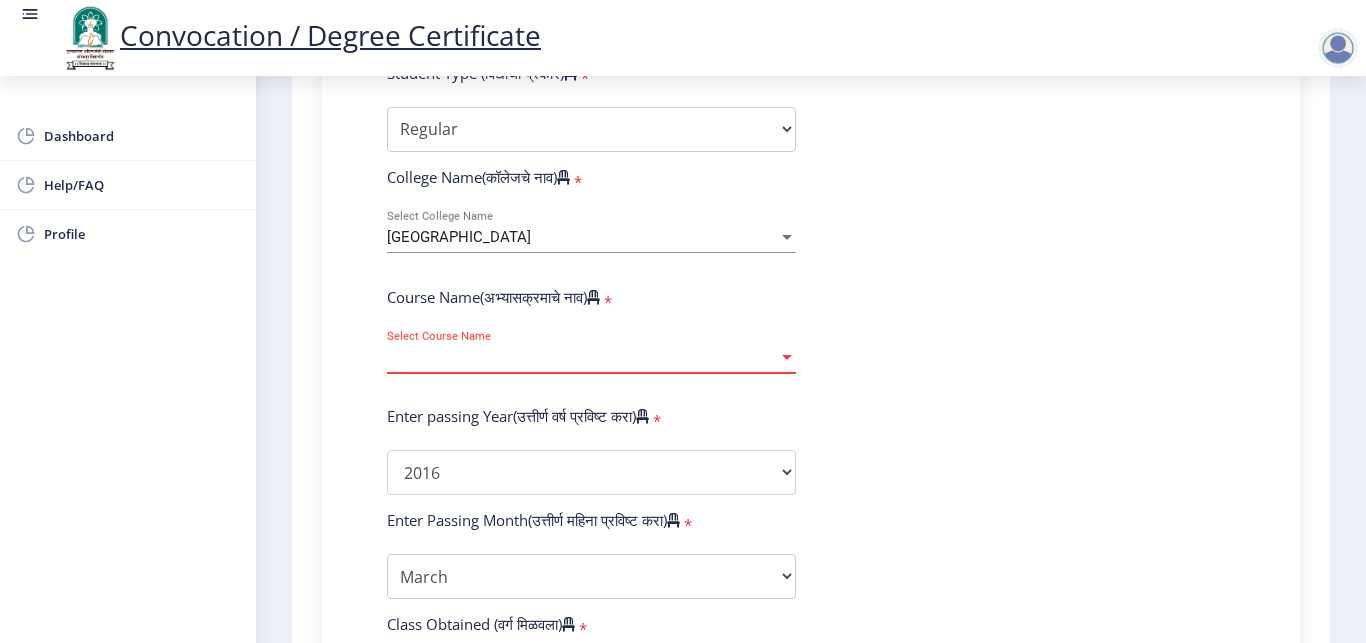 click on "Select Course Name" at bounding box center (582, 357) 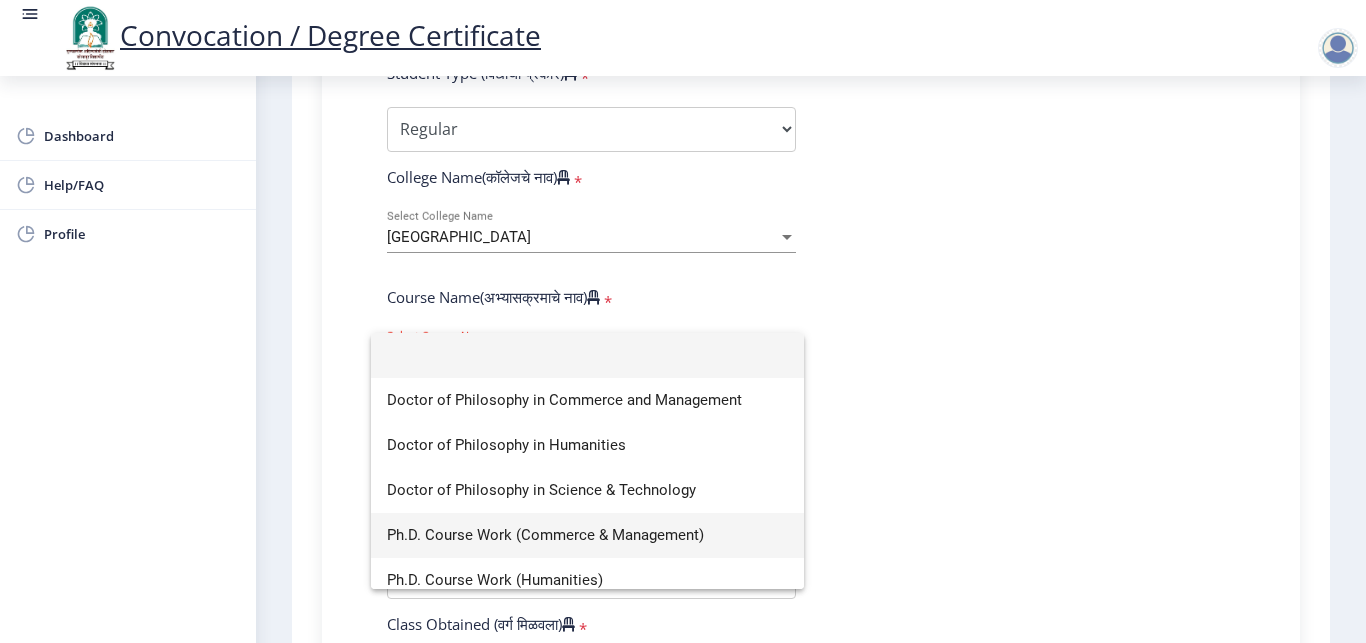scroll, scrollTop: 59, scrollLeft: 0, axis: vertical 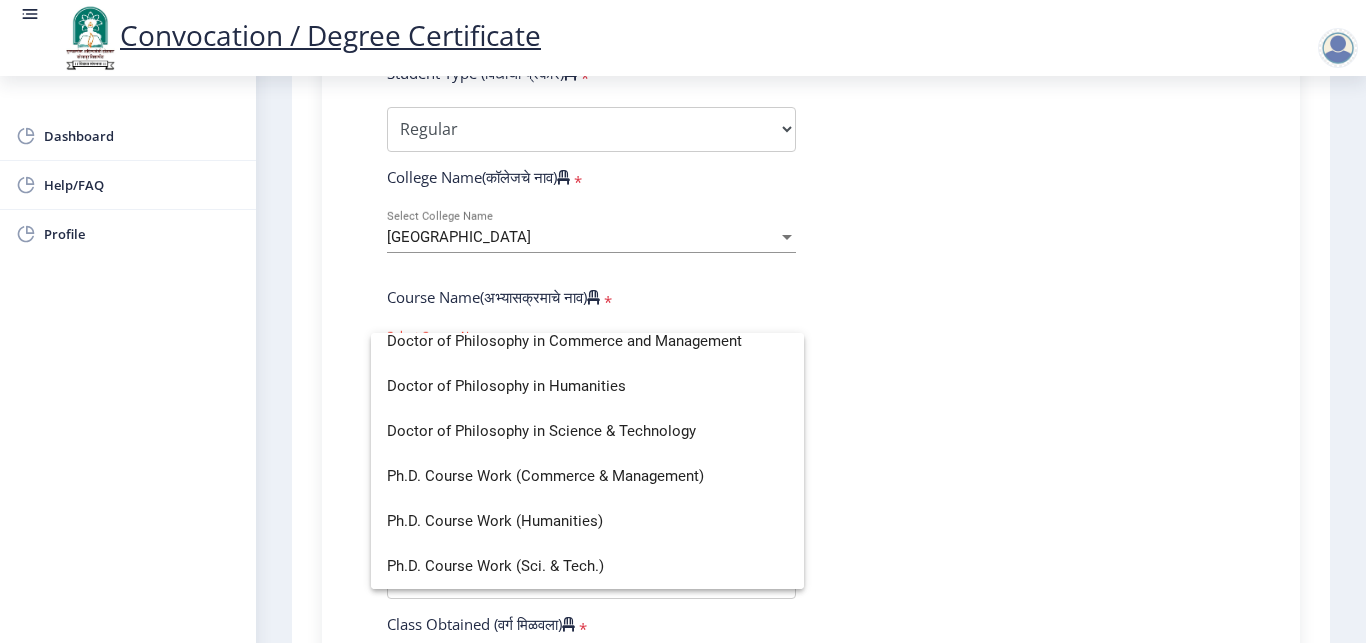 click 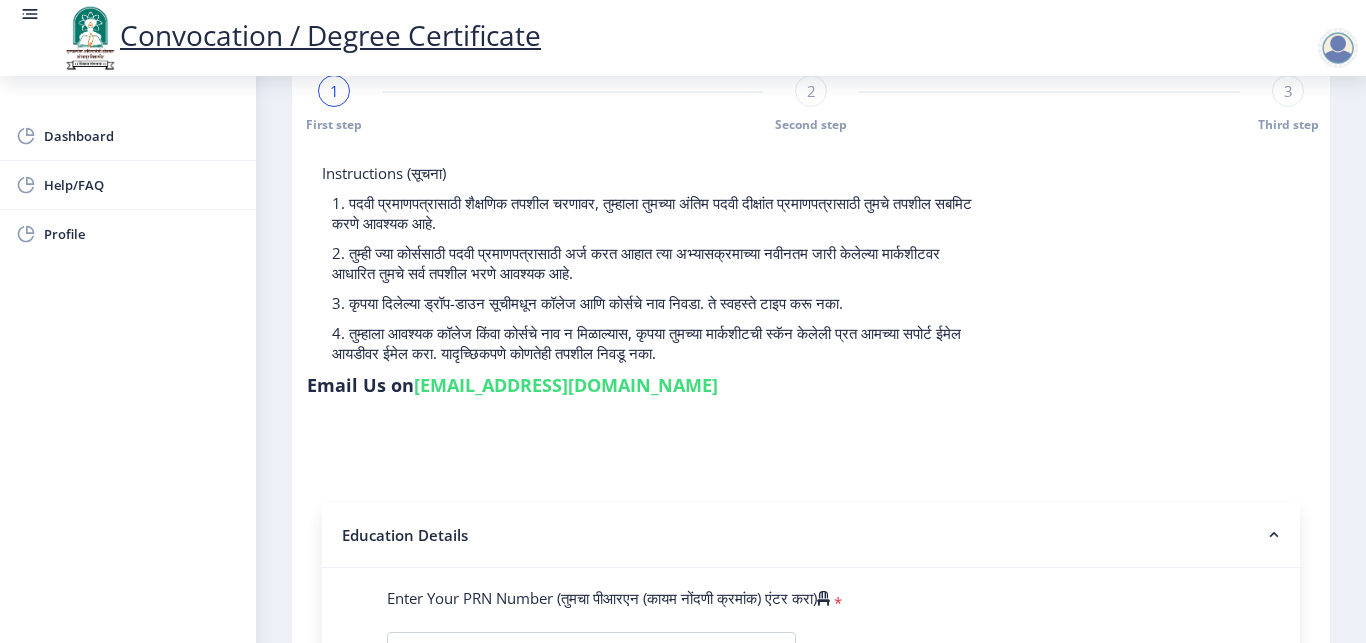 scroll, scrollTop: 0, scrollLeft: 0, axis: both 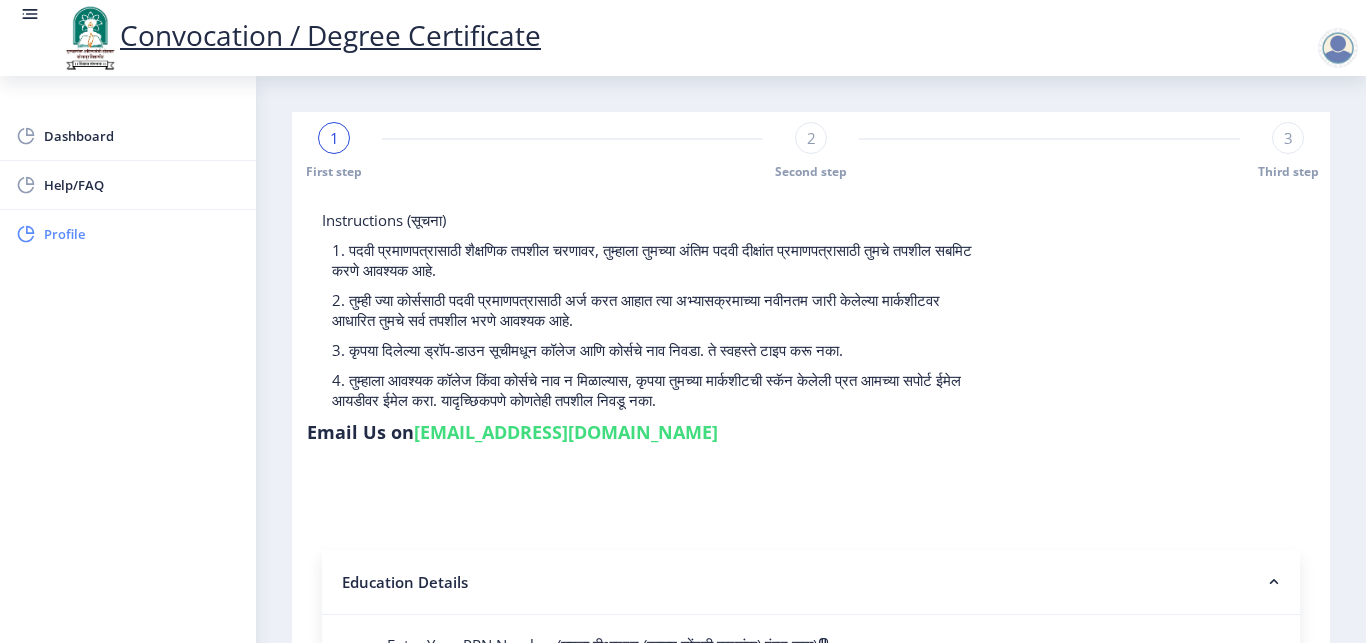 click on "Profile" 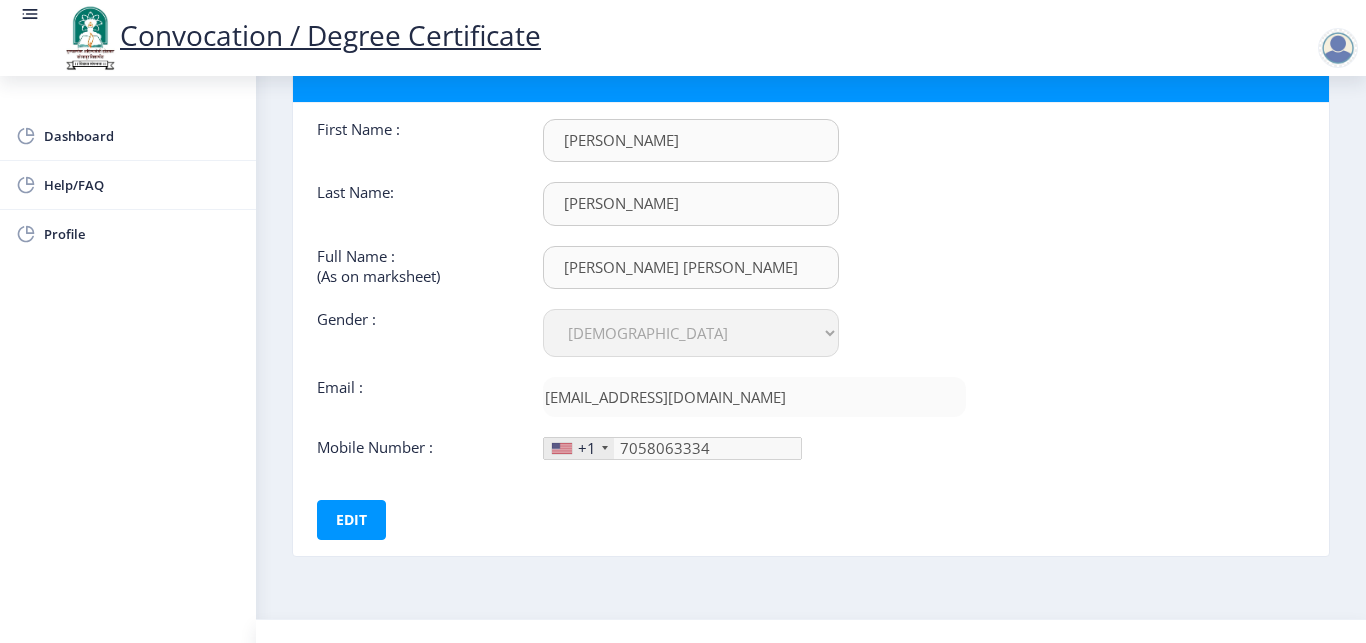 scroll, scrollTop: 157, scrollLeft: 0, axis: vertical 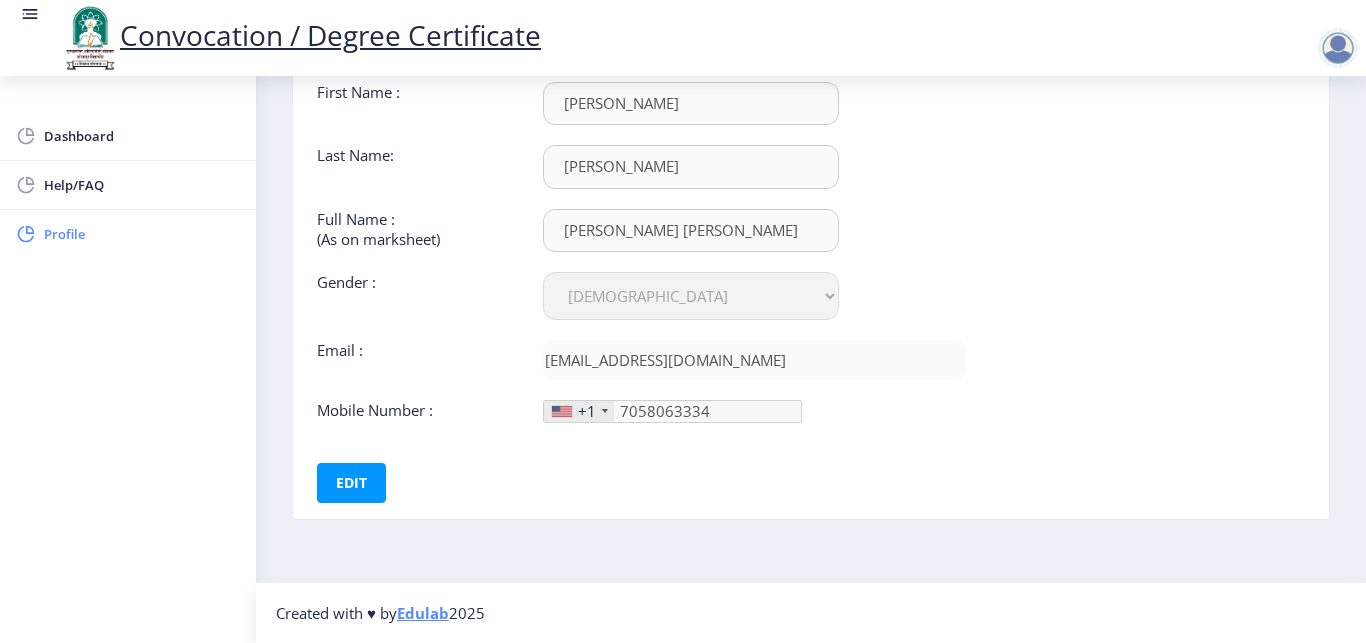 click on "Profile" 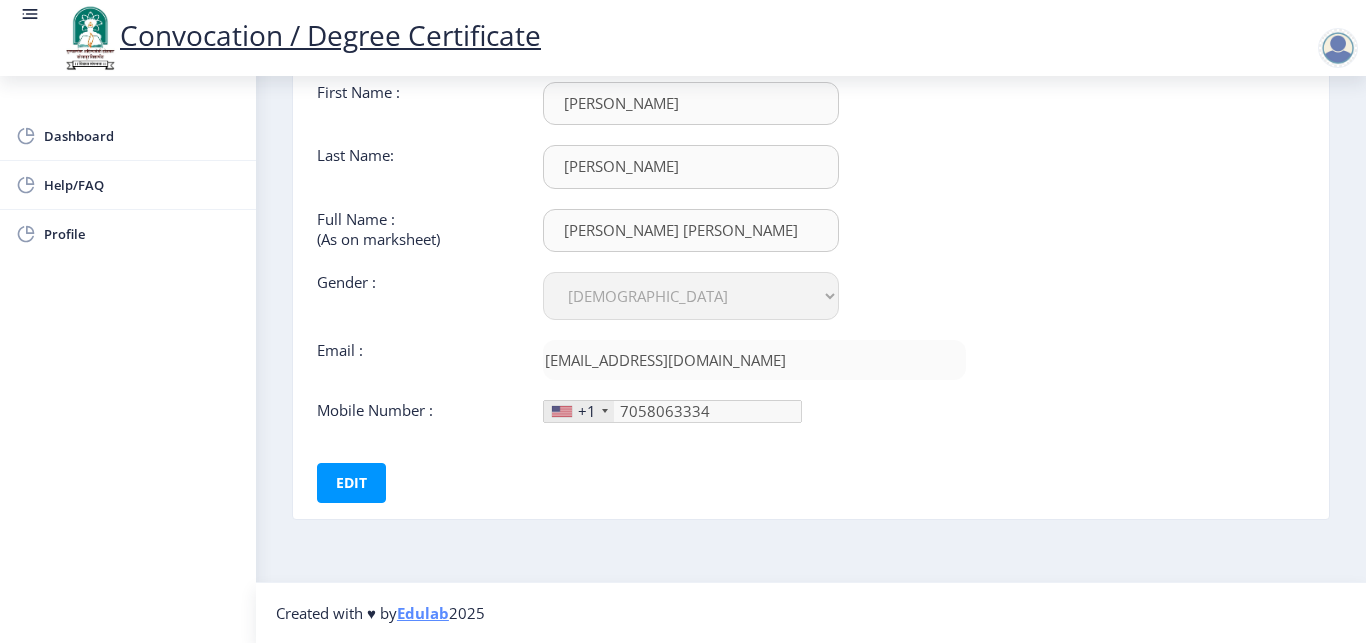 click 